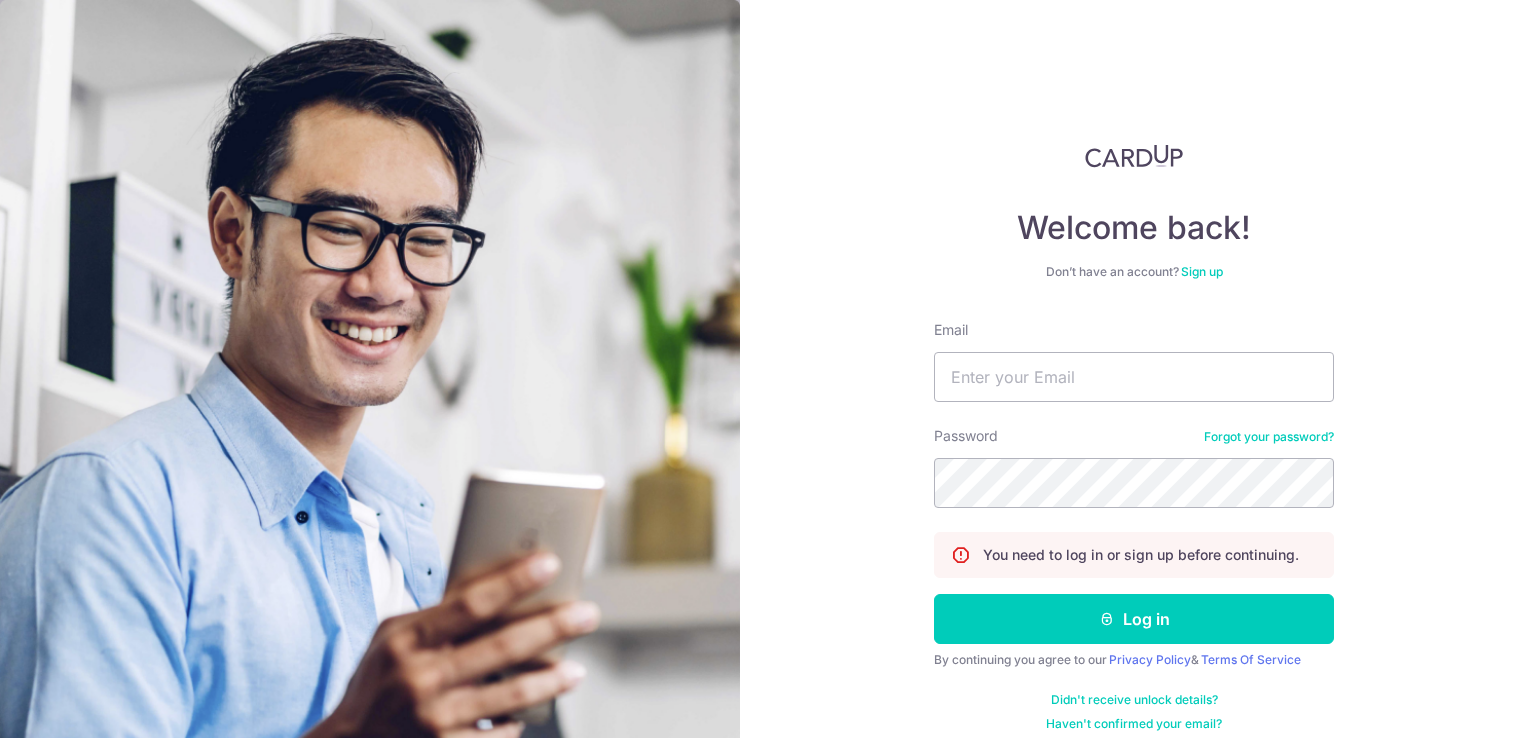 scroll, scrollTop: 0, scrollLeft: 0, axis: both 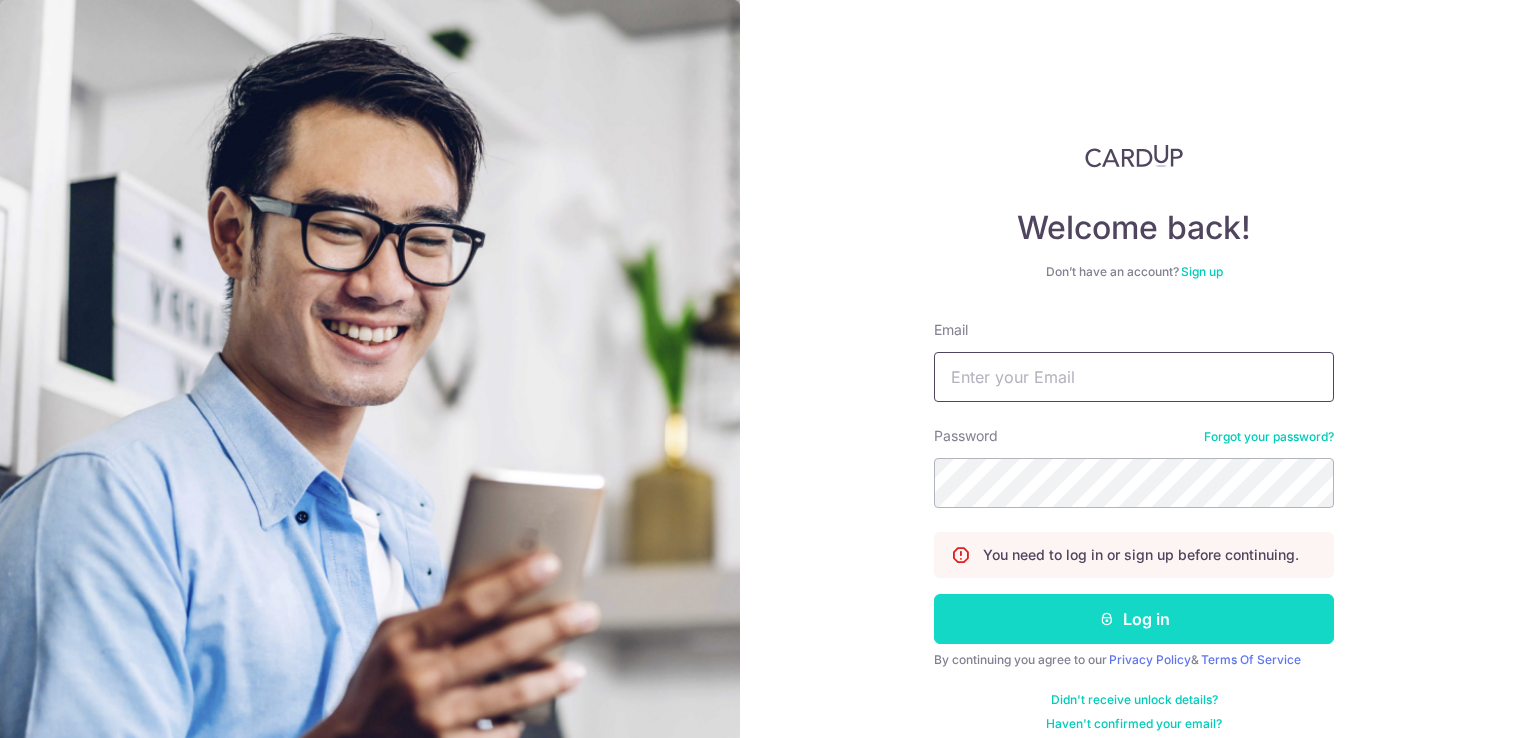 type on "[EMAIL]" 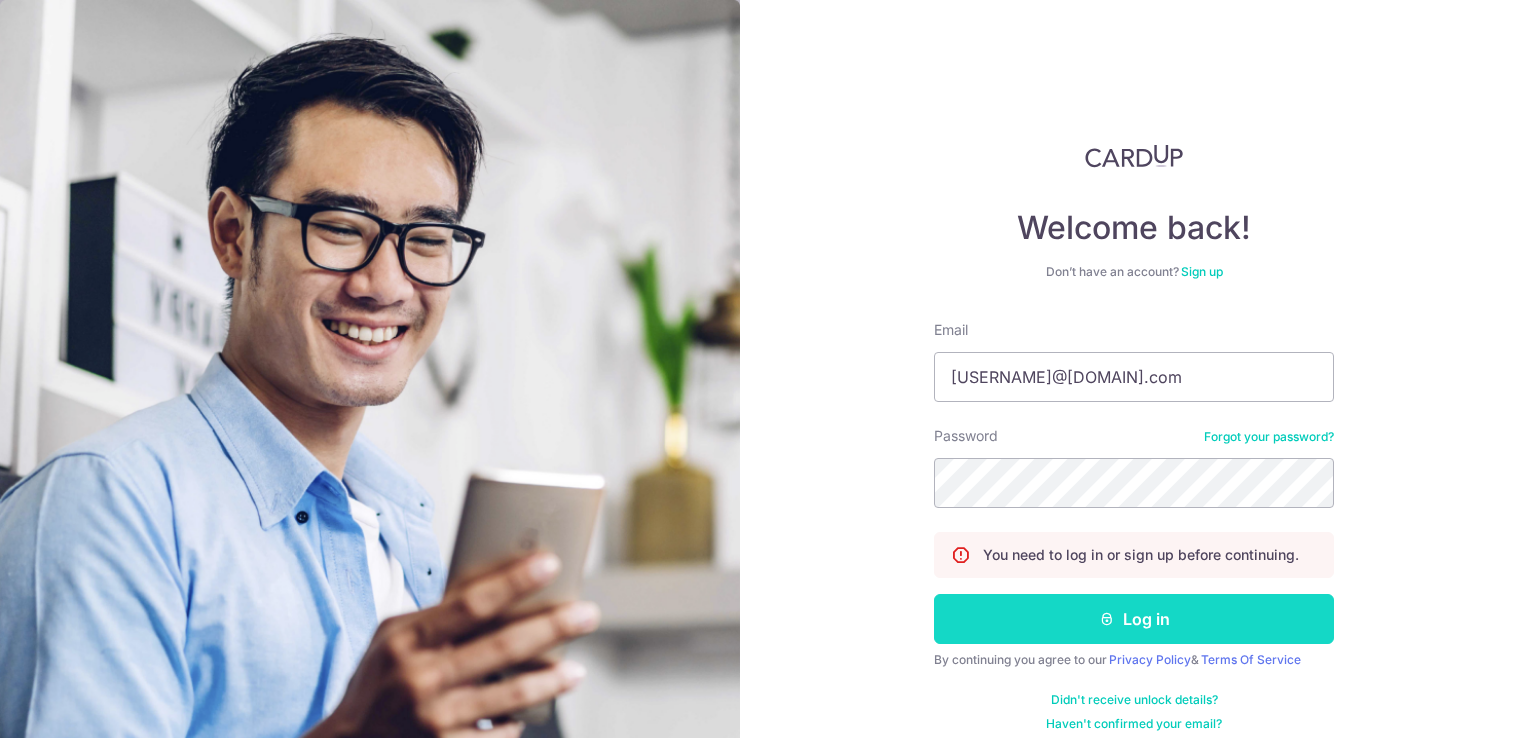 click on "Log in" at bounding box center (1134, 619) 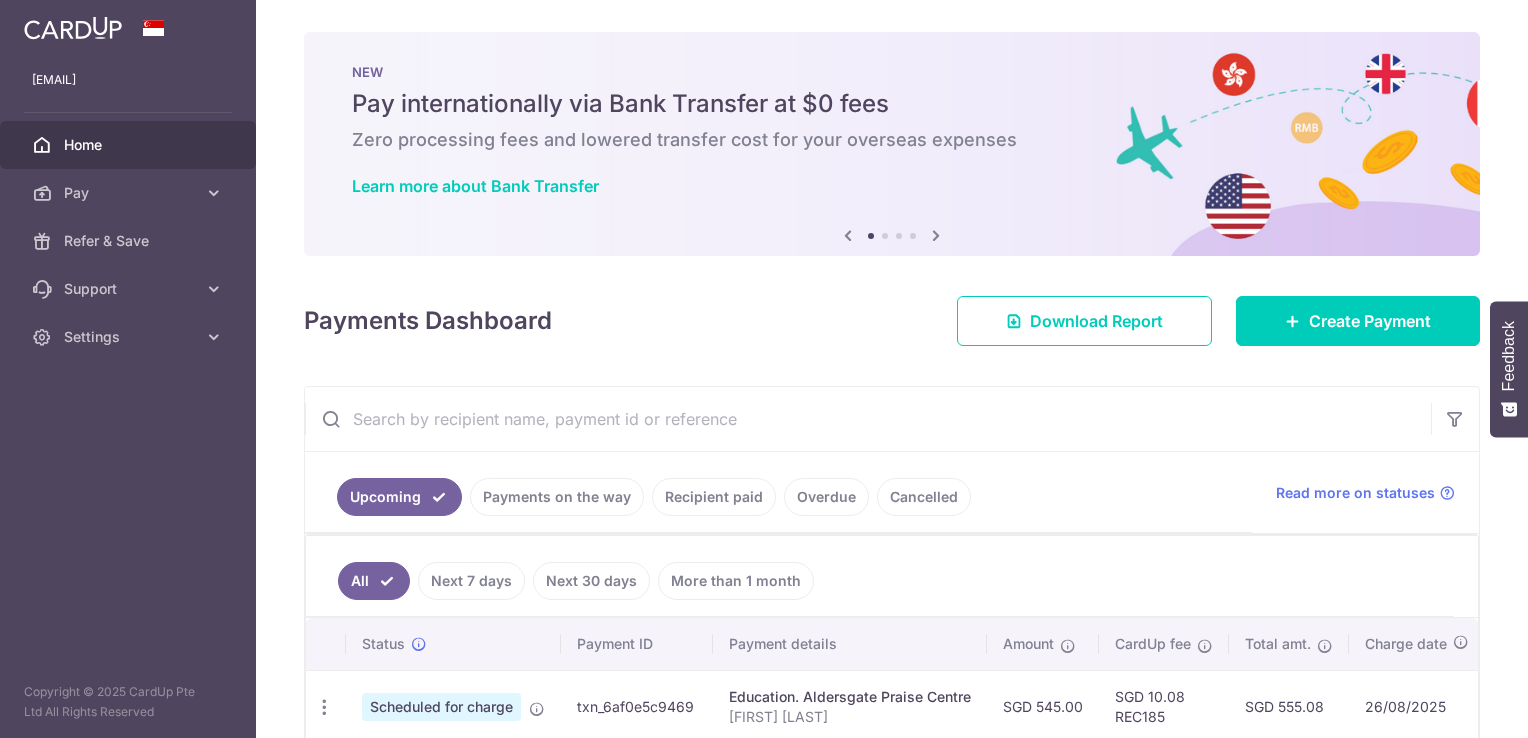 scroll, scrollTop: 0, scrollLeft: 0, axis: both 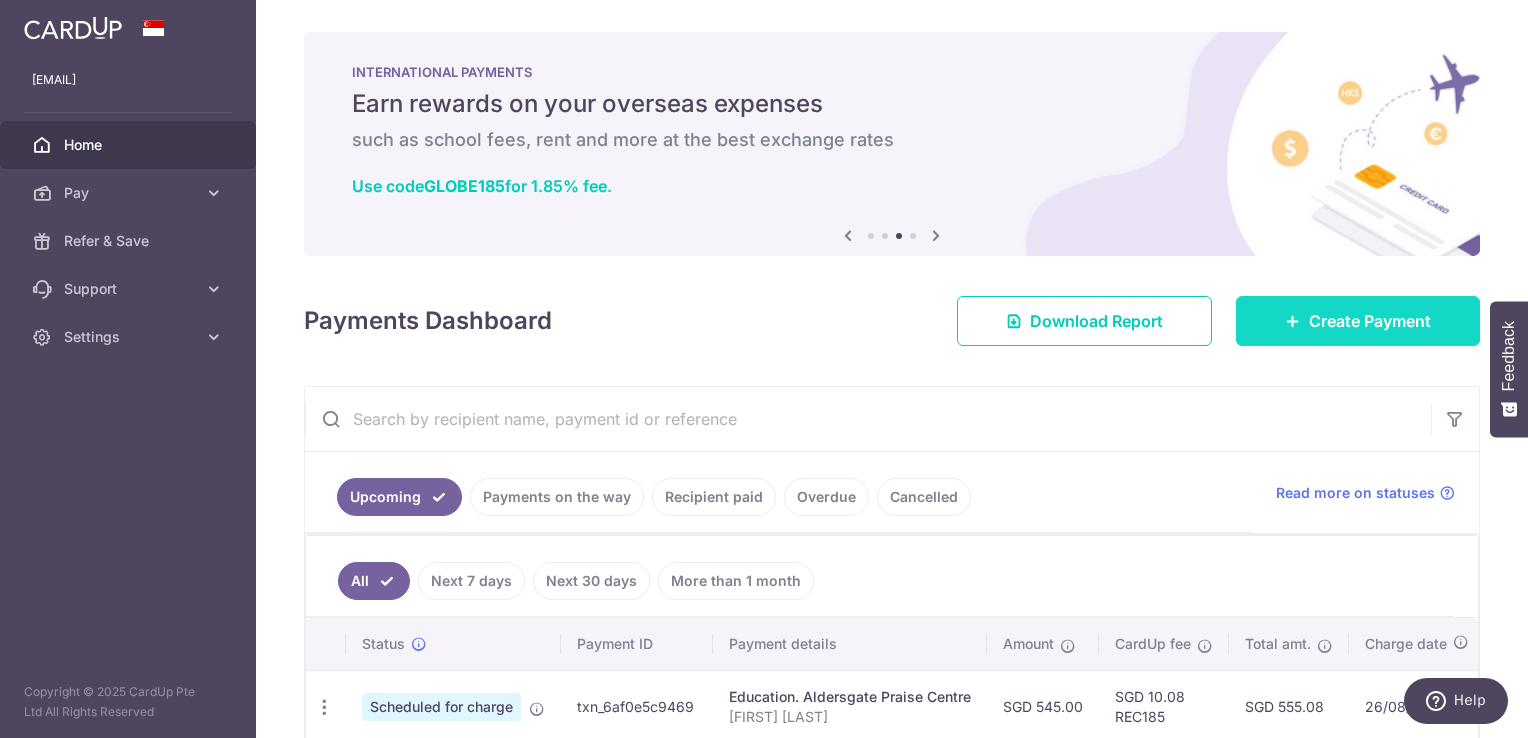 click on "Create Payment" at bounding box center (1370, 321) 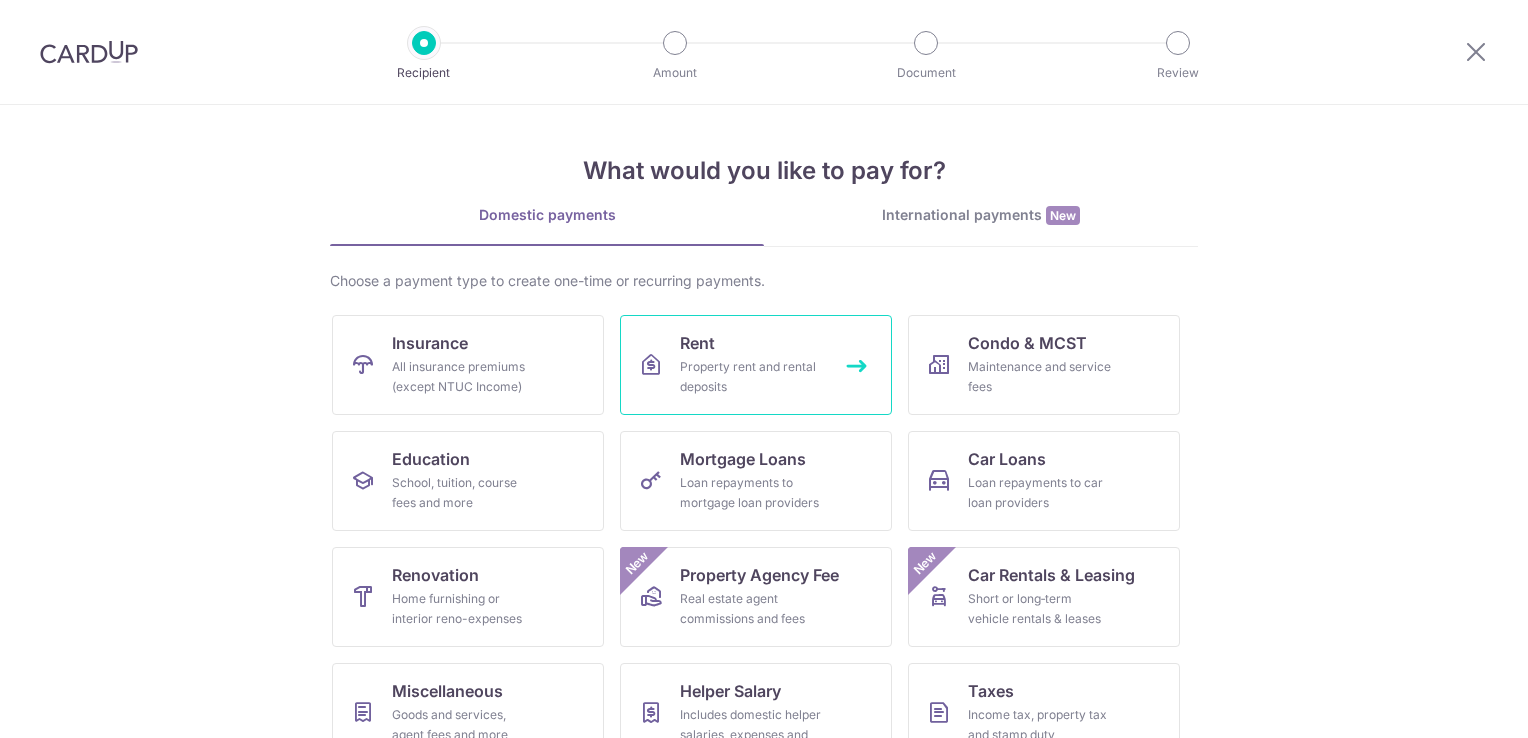 scroll, scrollTop: 0, scrollLeft: 0, axis: both 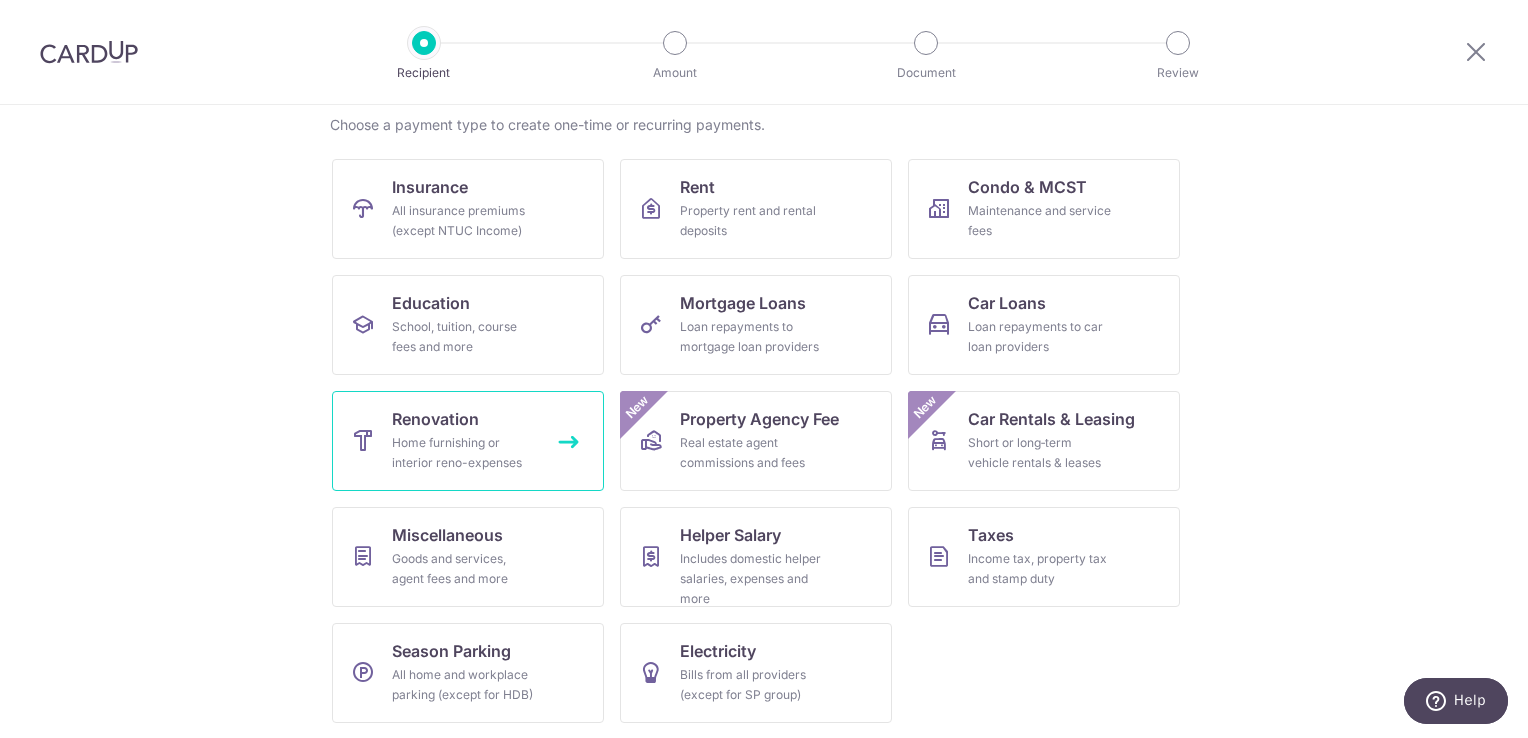 click on "Home furnishing or interior reno-expenses" at bounding box center (464, 453) 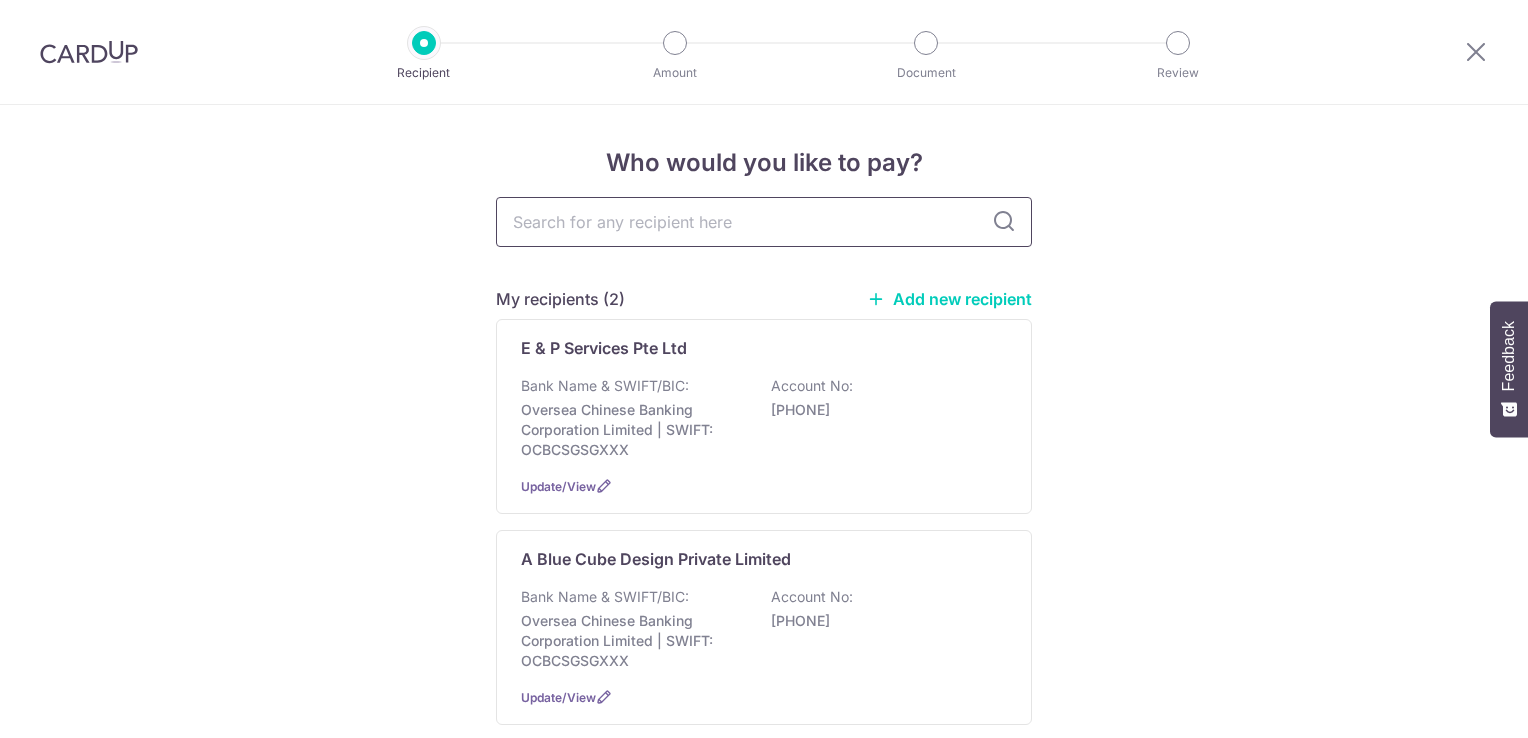 scroll, scrollTop: 0, scrollLeft: 0, axis: both 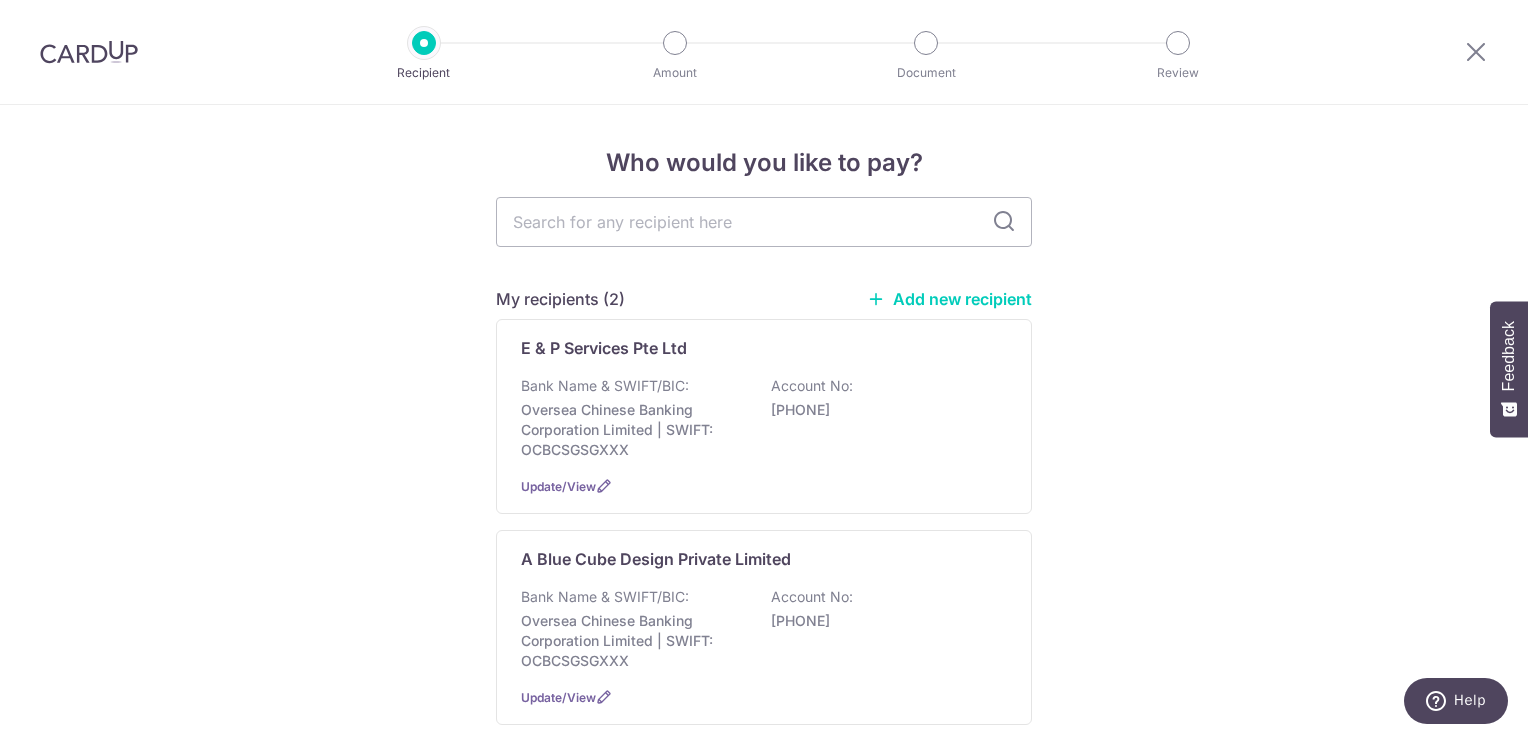 click on "Add new recipient" at bounding box center [949, 299] 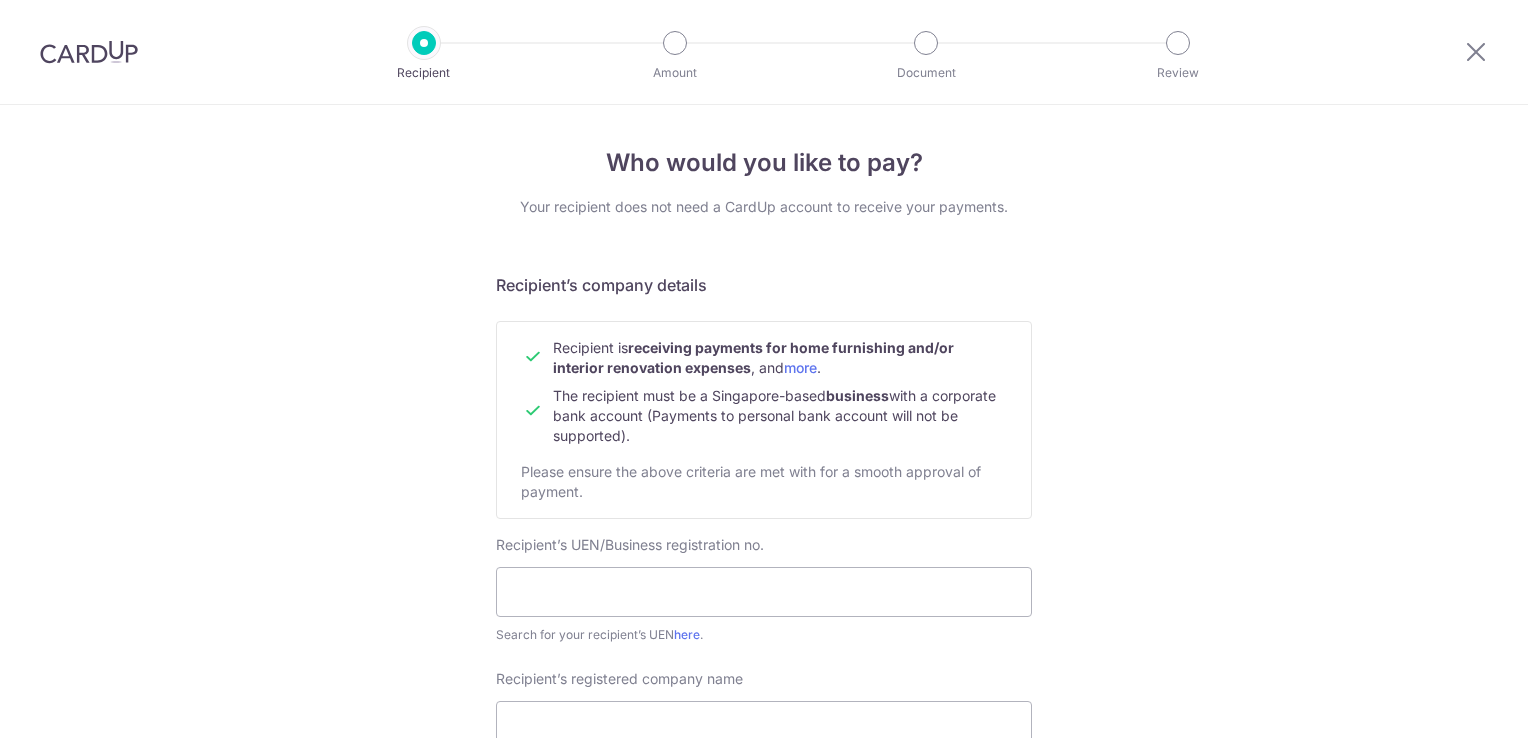 scroll, scrollTop: 0, scrollLeft: 0, axis: both 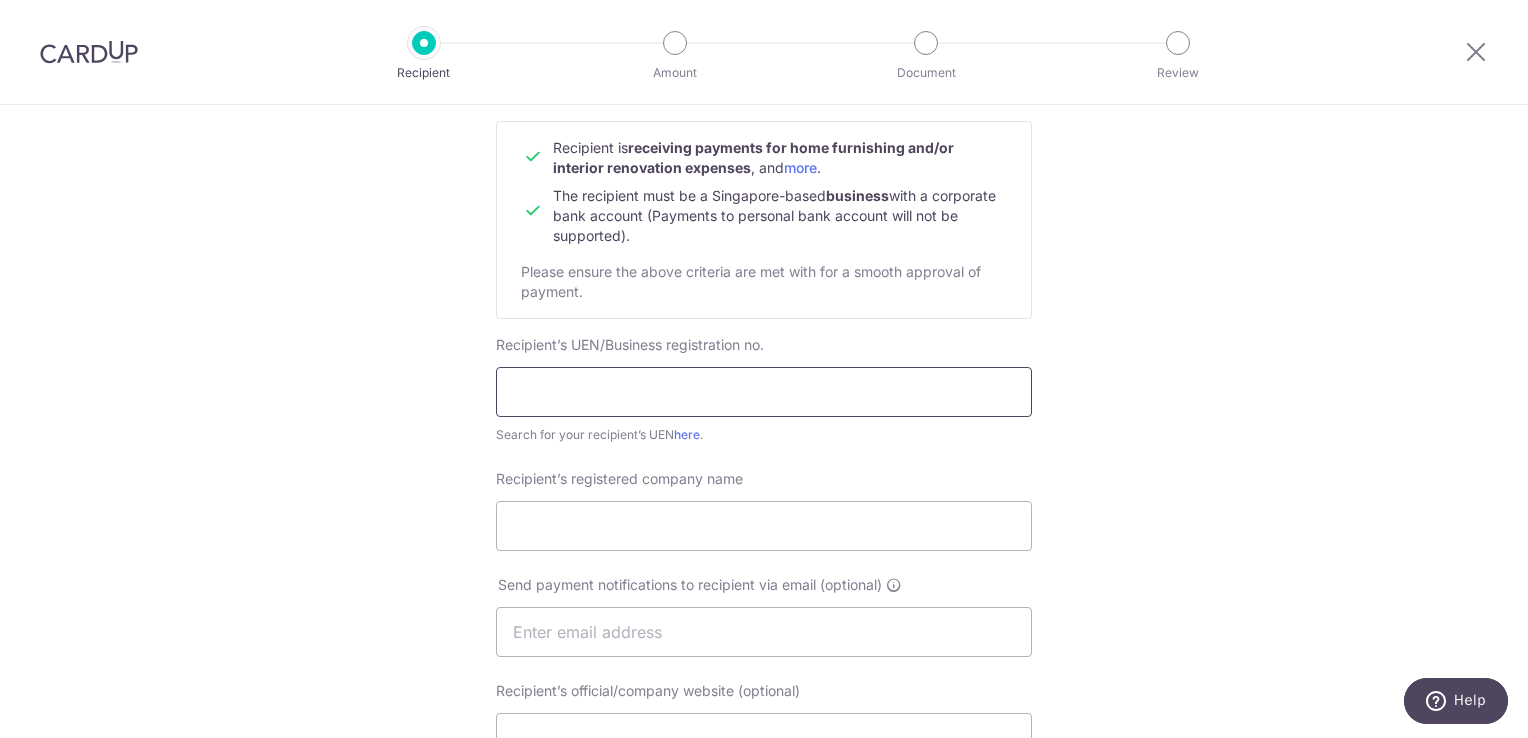 click at bounding box center [764, 392] 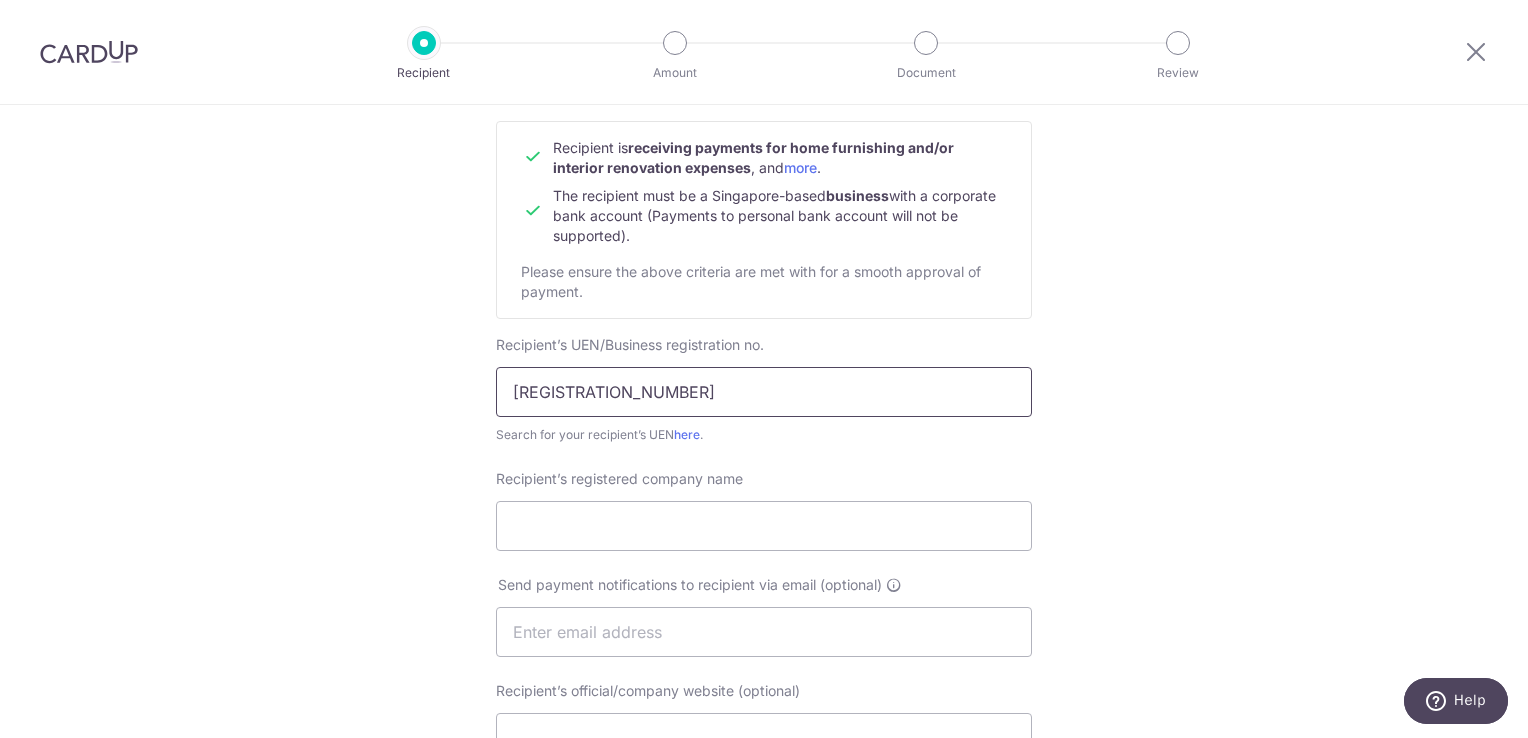 type on "[REGISTRATION_NUMBER]" 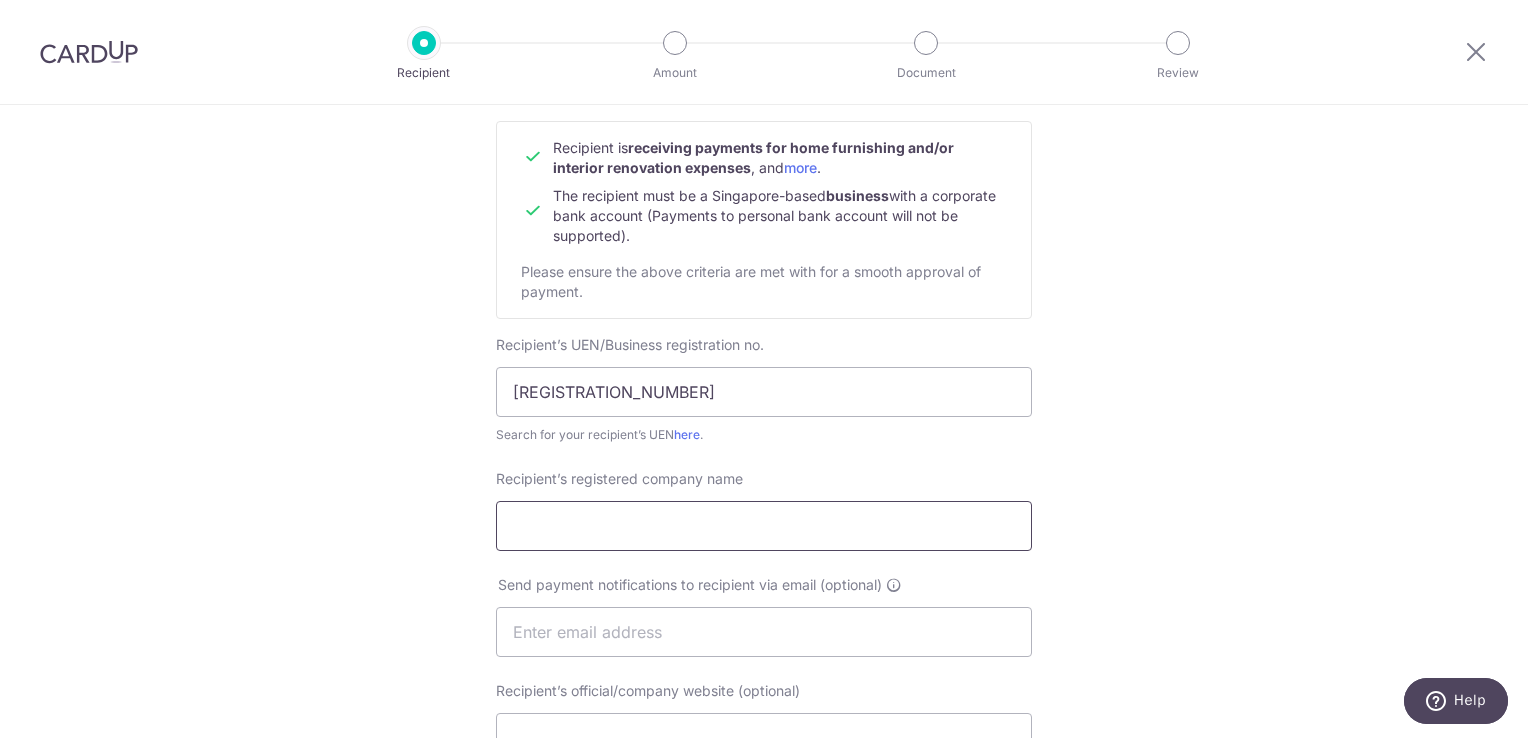 drag, startPoint x: 695, startPoint y: 542, endPoint x: 637, endPoint y: 536, distance: 58.30952 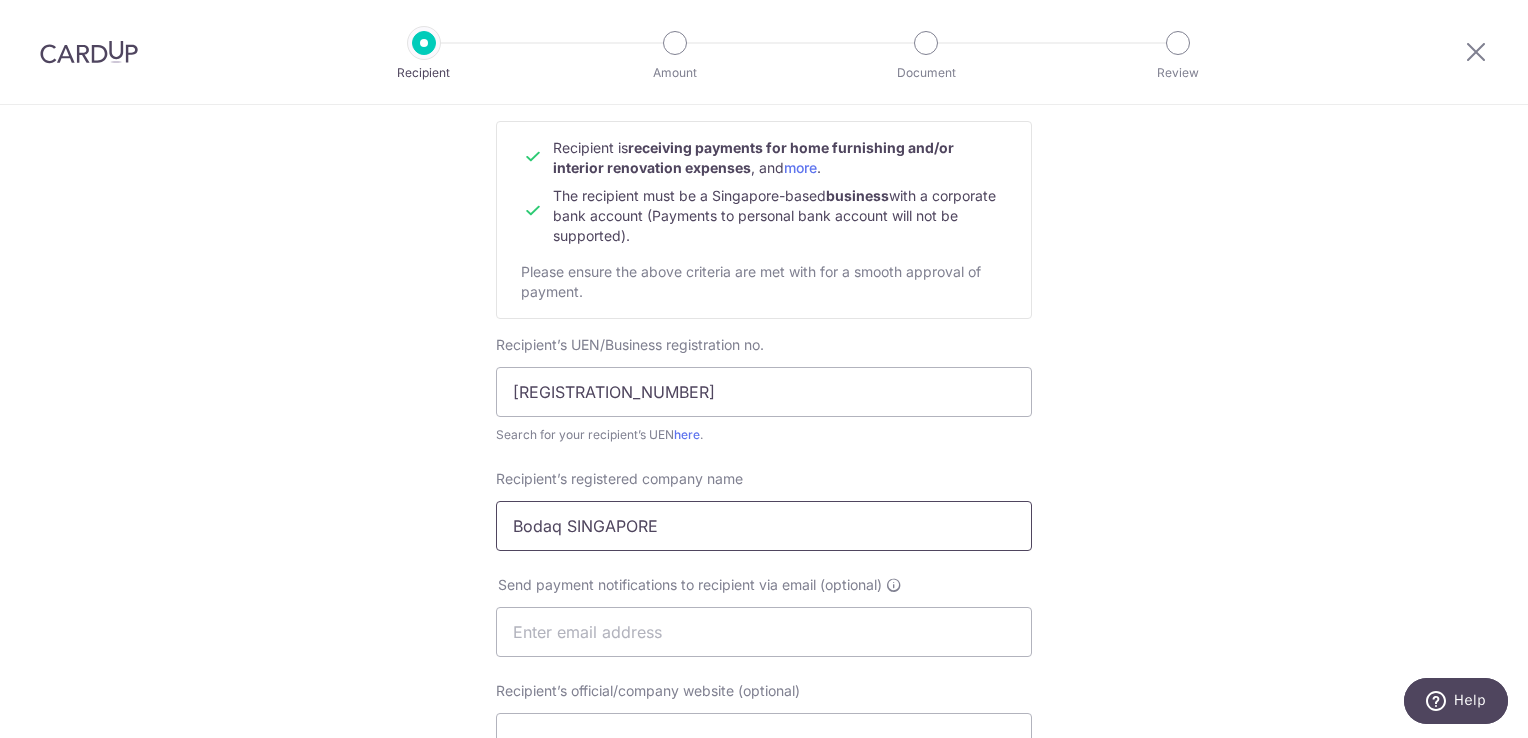 click on "Bodaq SINGAPORE" at bounding box center (764, 526) 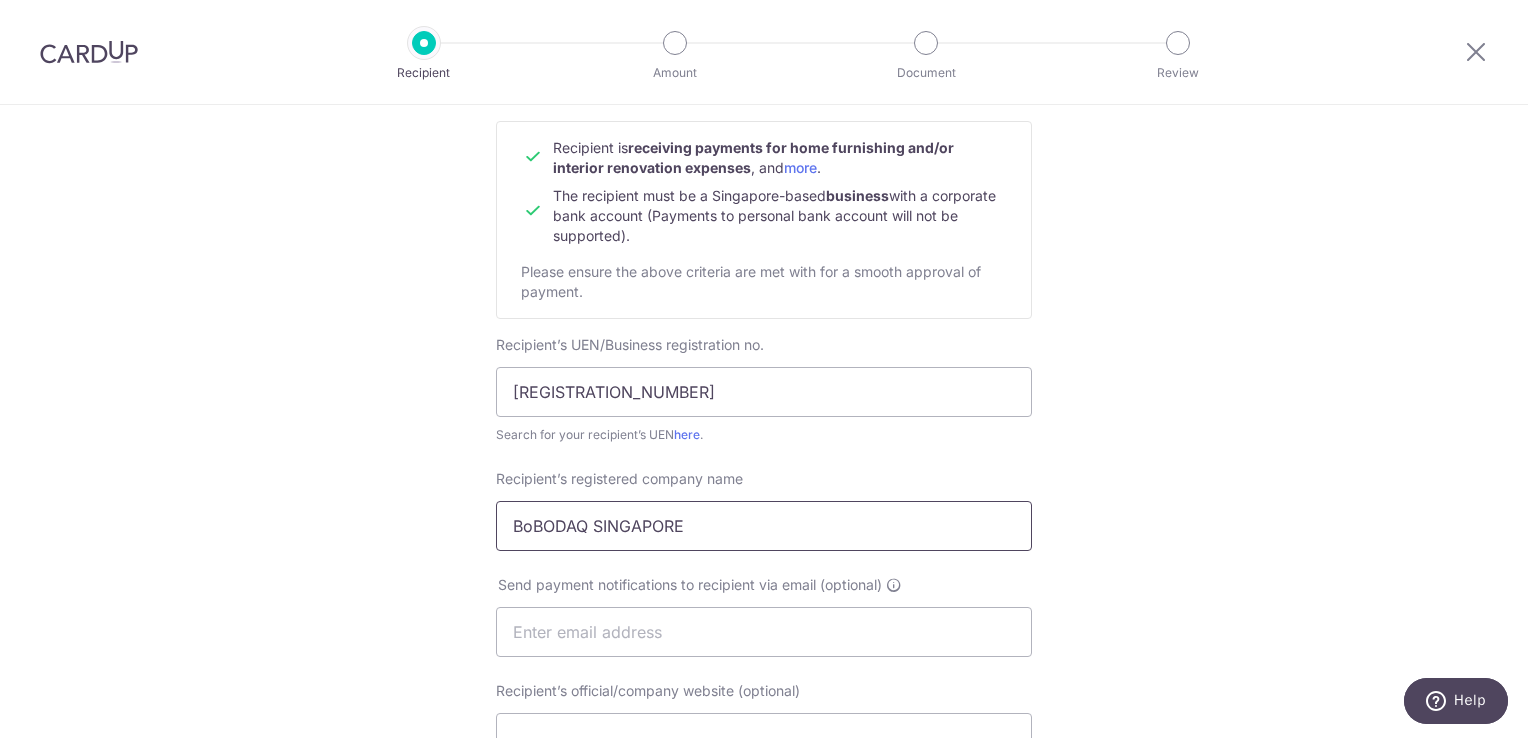 paste 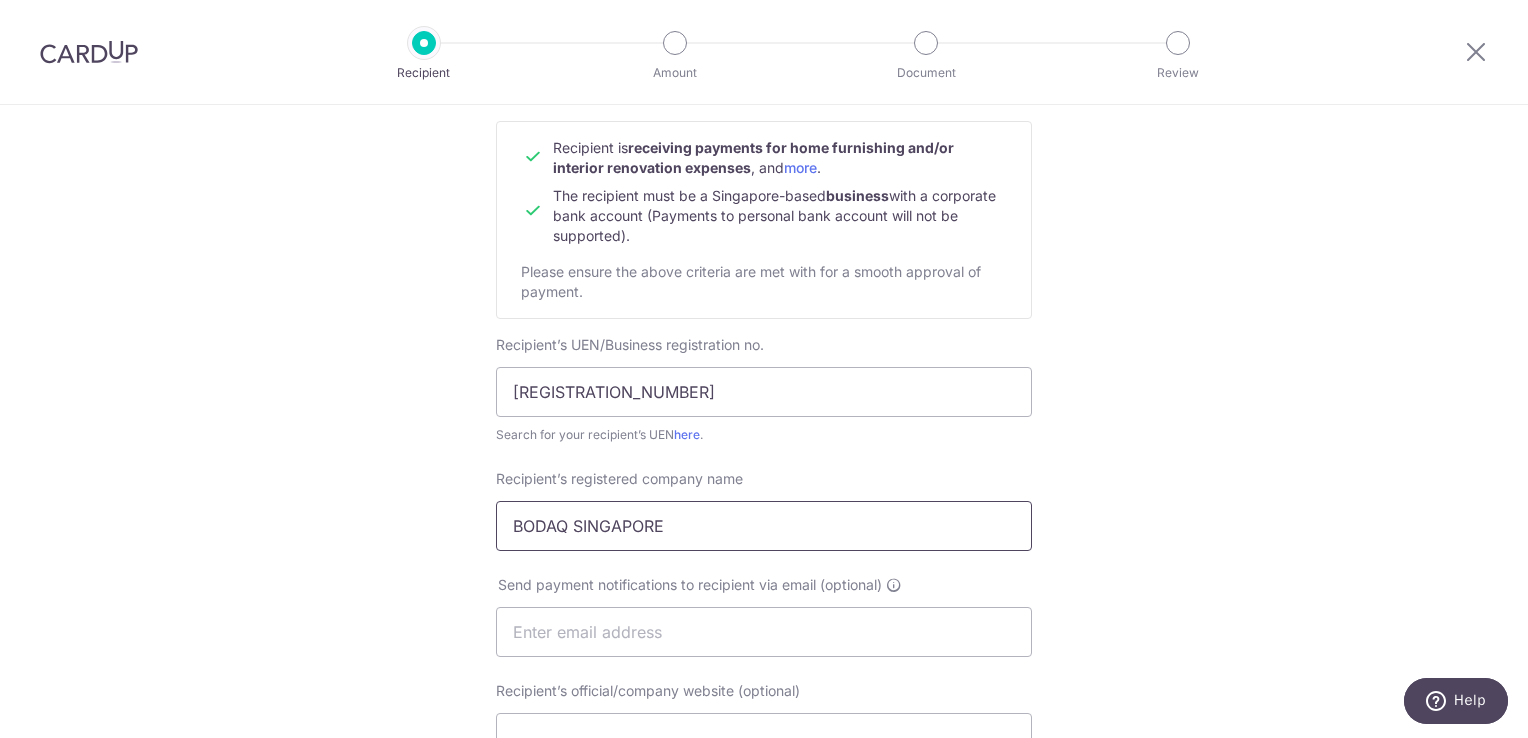 type on "BODAQ SINGAPORE" 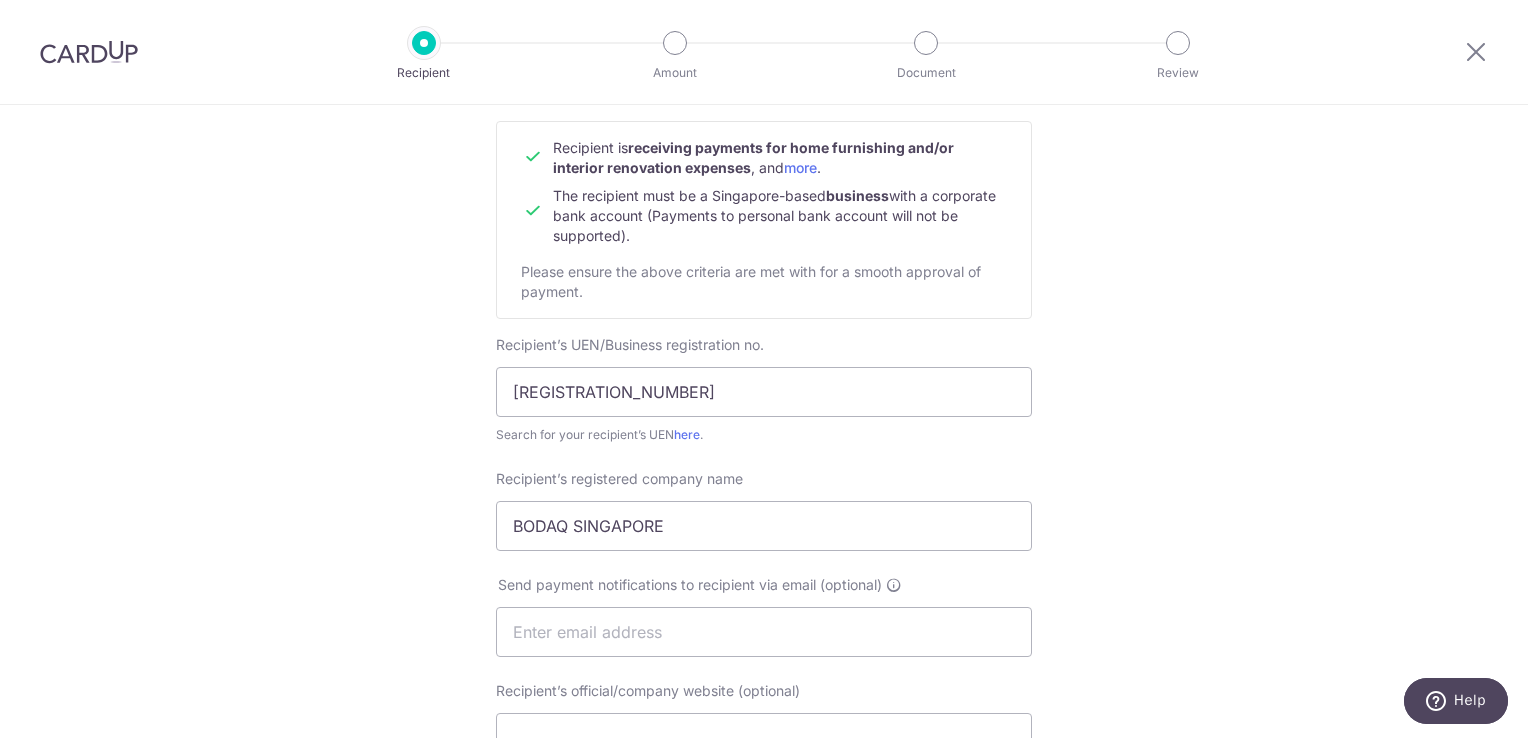 click on "Who would you like to pay?
Your recipient does not need a CardUp account to receive your payments.
Recipient’s company details
Recipient is  receiving payments for home furnishing and/or interior renovation expenses , and  more .
The recipient must be a Singapore-based  business  with a corporate bank account (Payments to personal bank account will not be supported).
Please ensure the above criteria are met with for a smooth approval of payment.
Recipient’s UEN/Business registration no.
53464884C
Search for your recipient’s UEN  here .
." at bounding box center [764, 657] 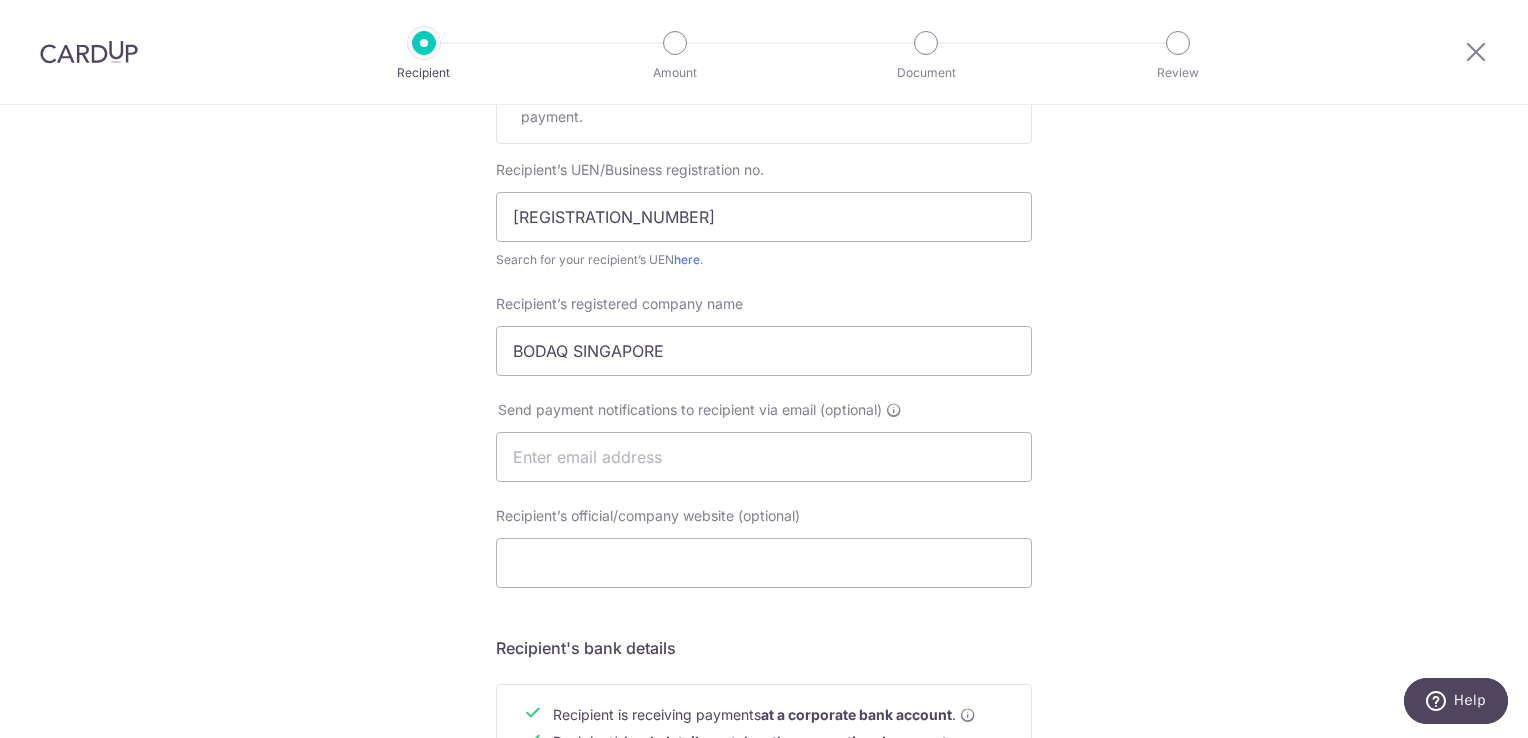 scroll, scrollTop: 400, scrollLeft: 0, axis: vertical 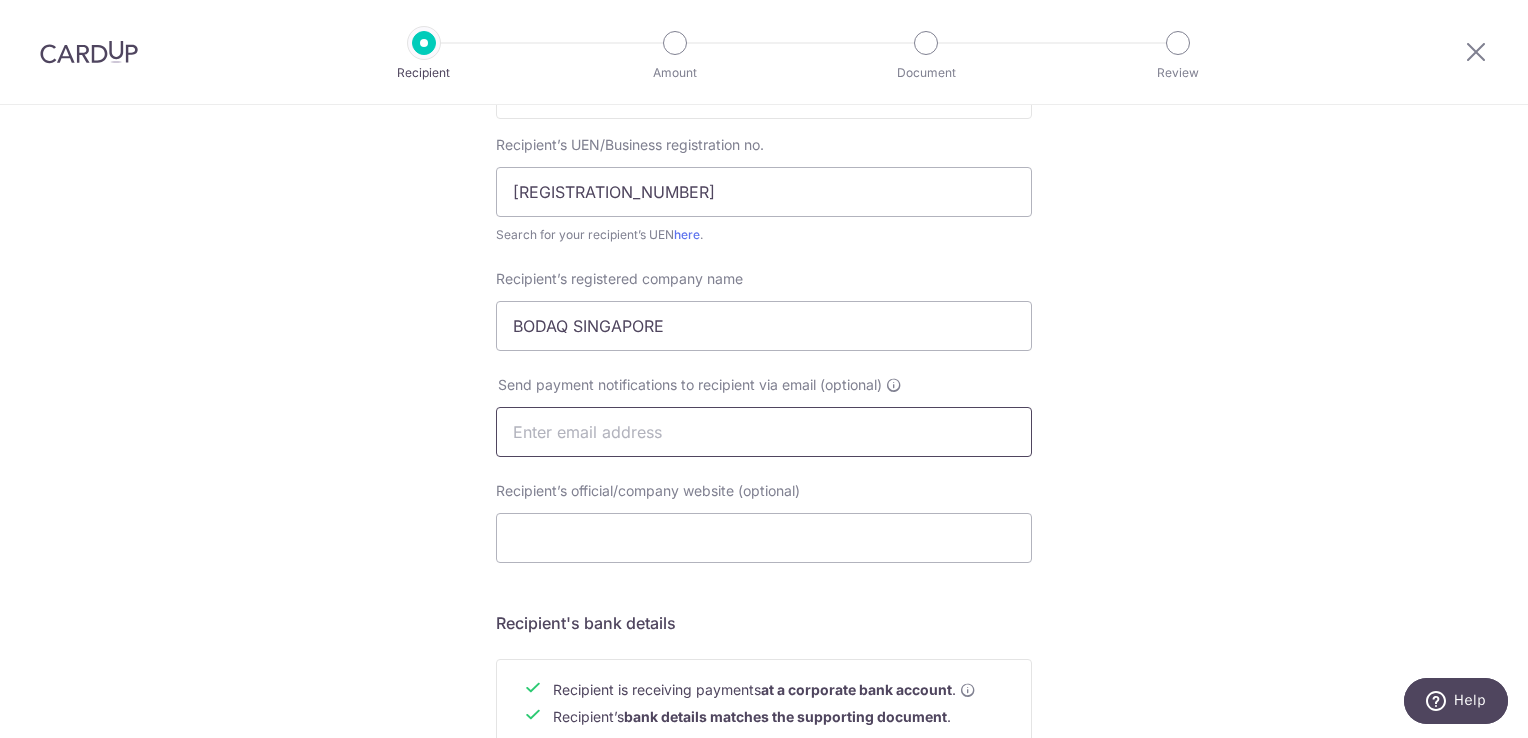 click at bounding box center [764, 432] 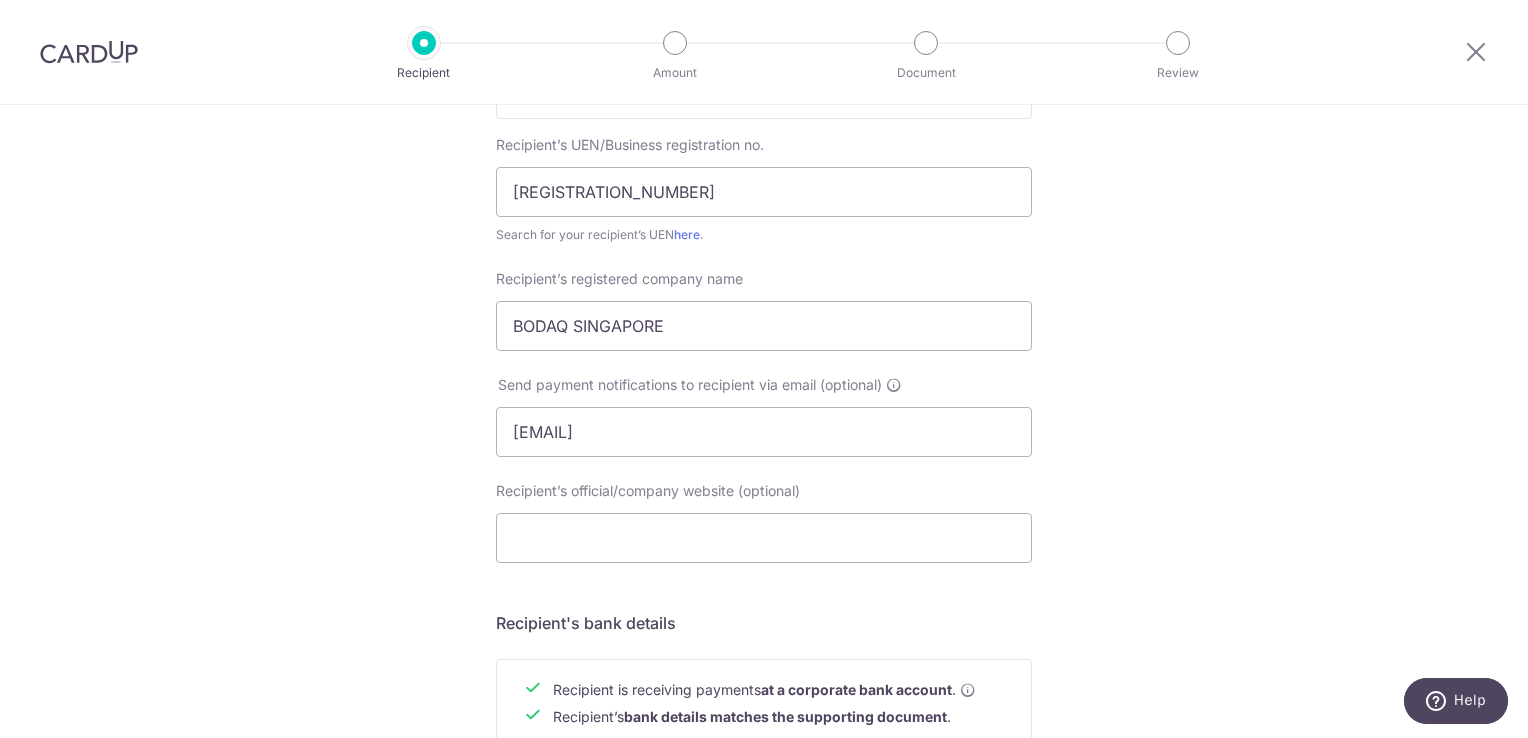 click on "Who would you like to pay?
Your recipient does not need a CardUp account to receive your payments.
Recipient’s company details
Recipient is  receiving payments for home furnishing and/or interior renovation expenses , and  more .
The recipient must be a Singapore-based  business  with a corporate bank account (Payments to personal bank account will not be supported).
Please ensure the above criteria are met with for a smooth approval of payment.
Recipient’s UEN/Business registration no.
53464884C
Search for your recipient’s UEN  here .
." at bounding box center (764, 457) 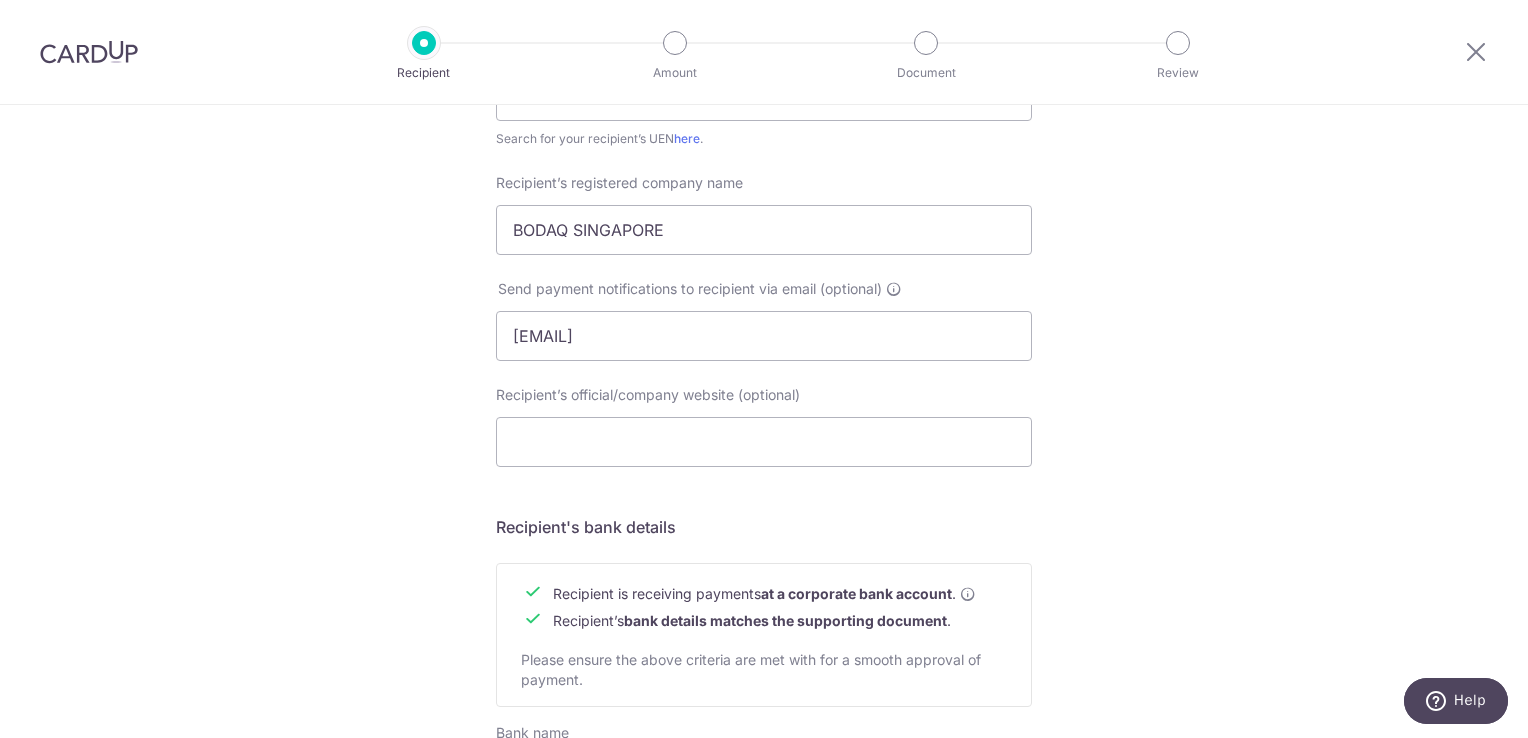 scroll, scrollTop: 500, scrollLeft: 0, axis: vertical 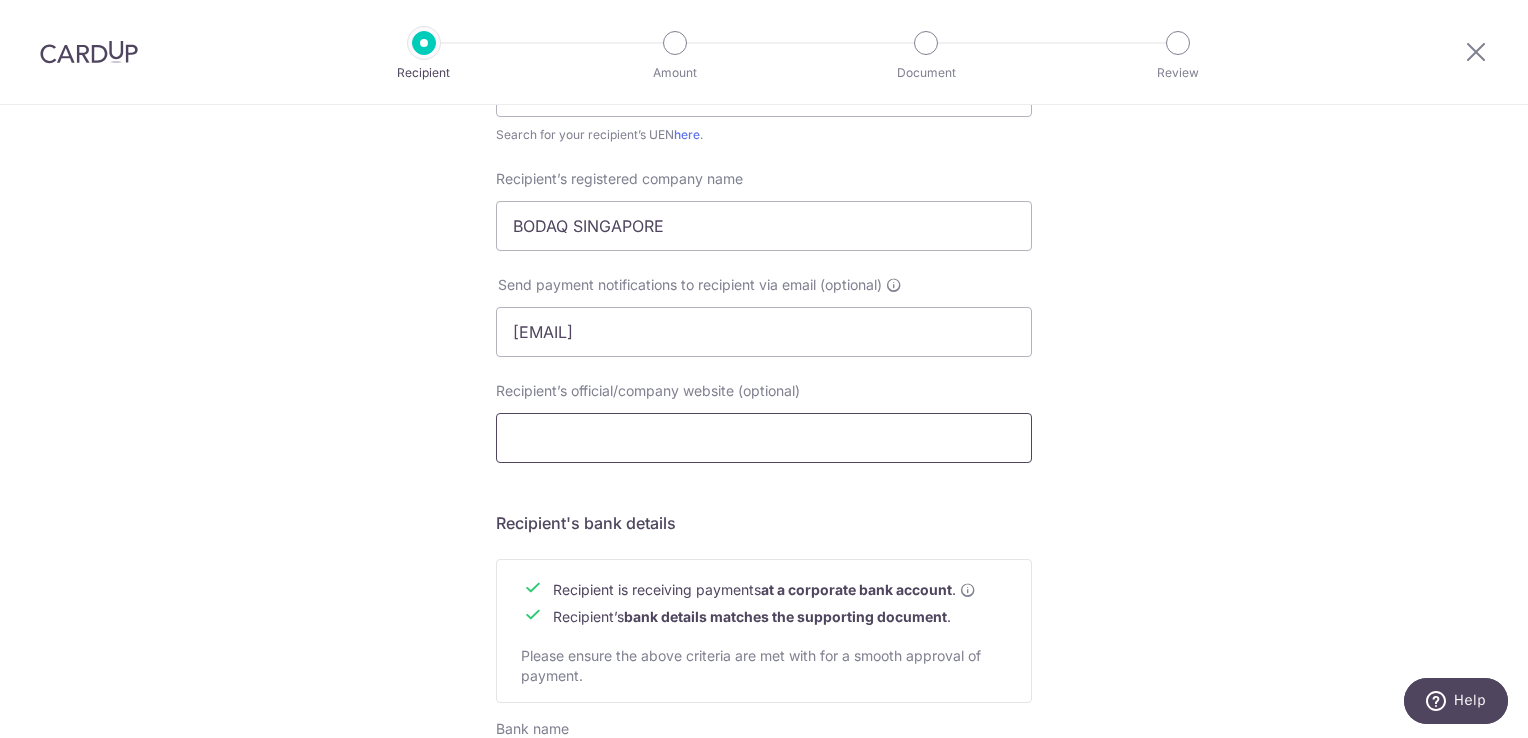 click on "Recipient’s official/company website (optional)" at bounding box center (764, 438) 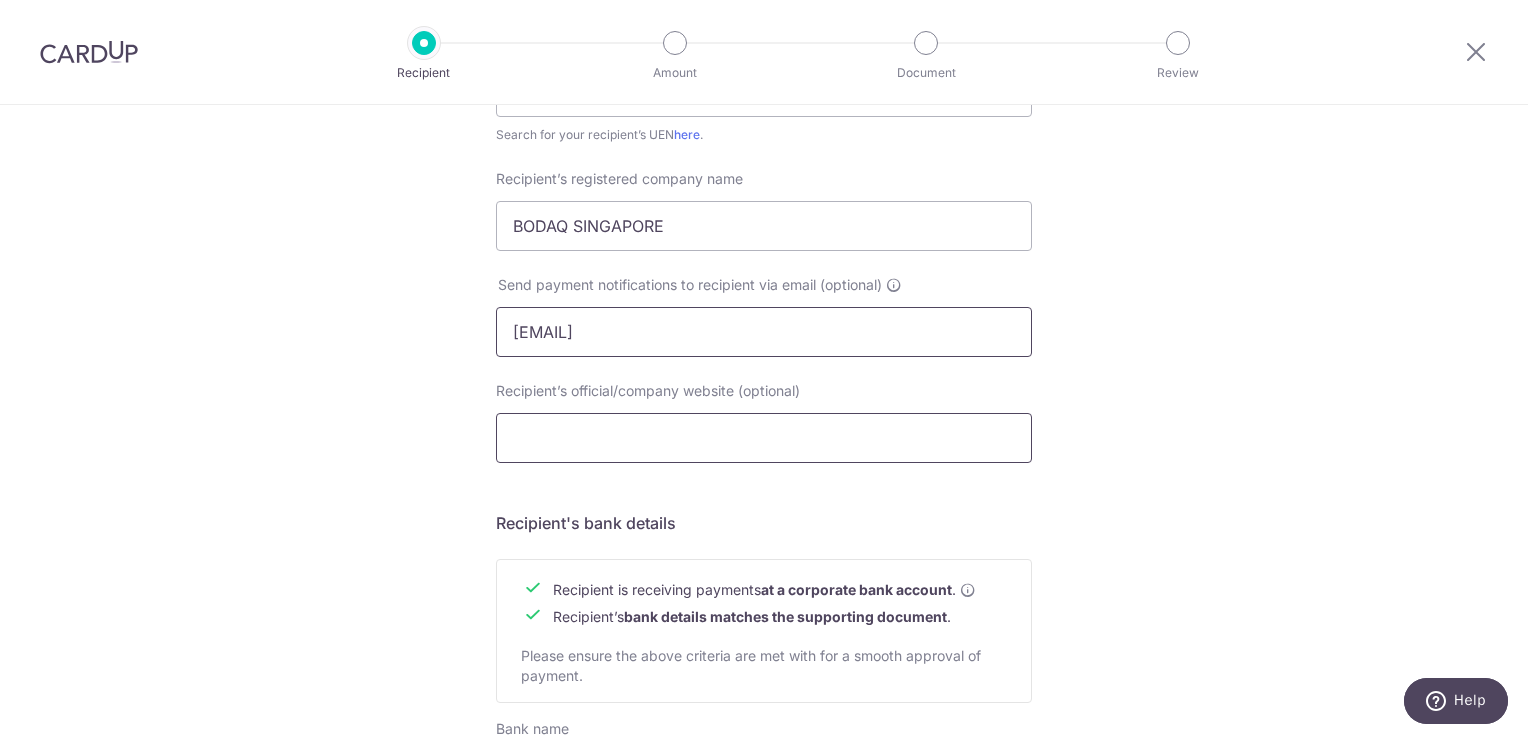 paste on "https://bodaq.sg/" 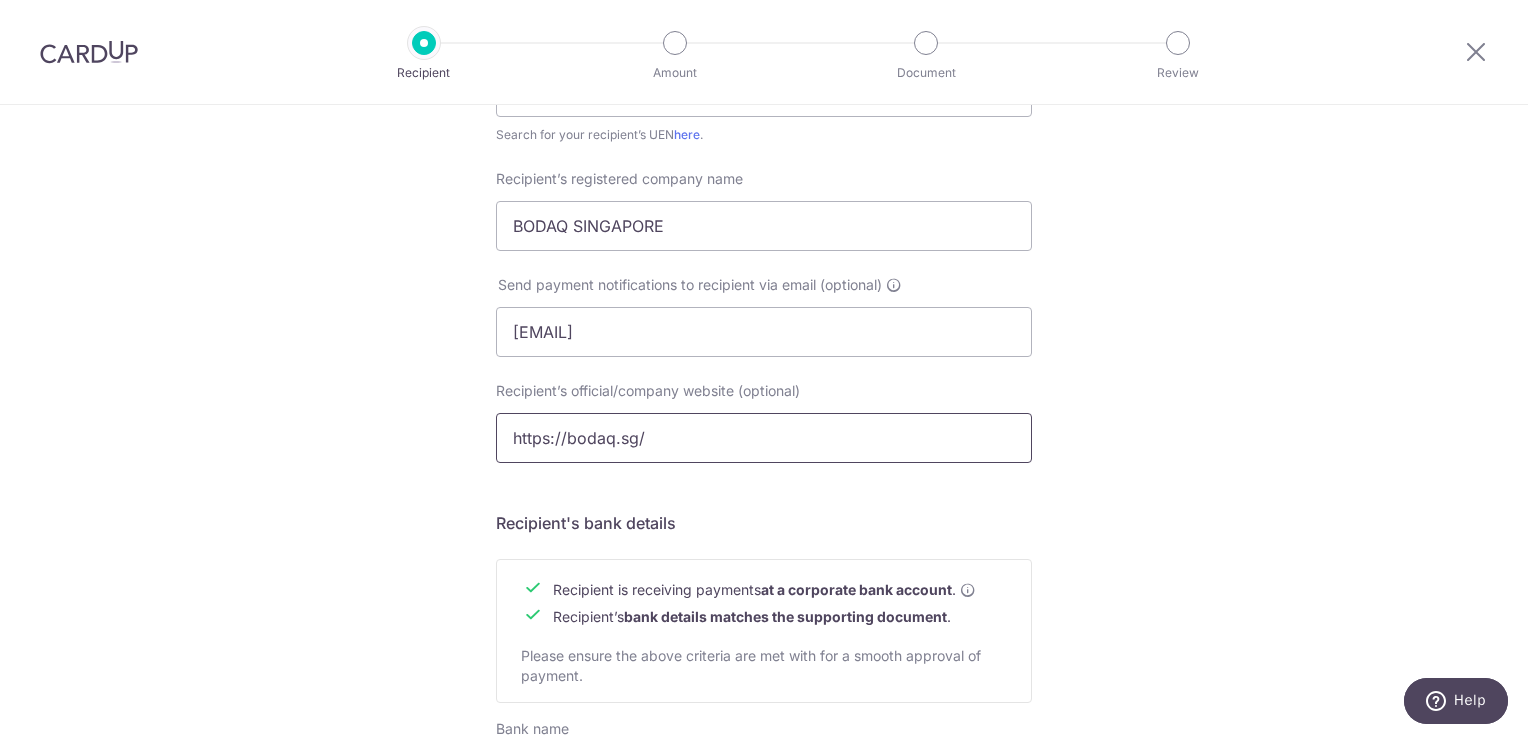 type on "https://bodaq.sg/" 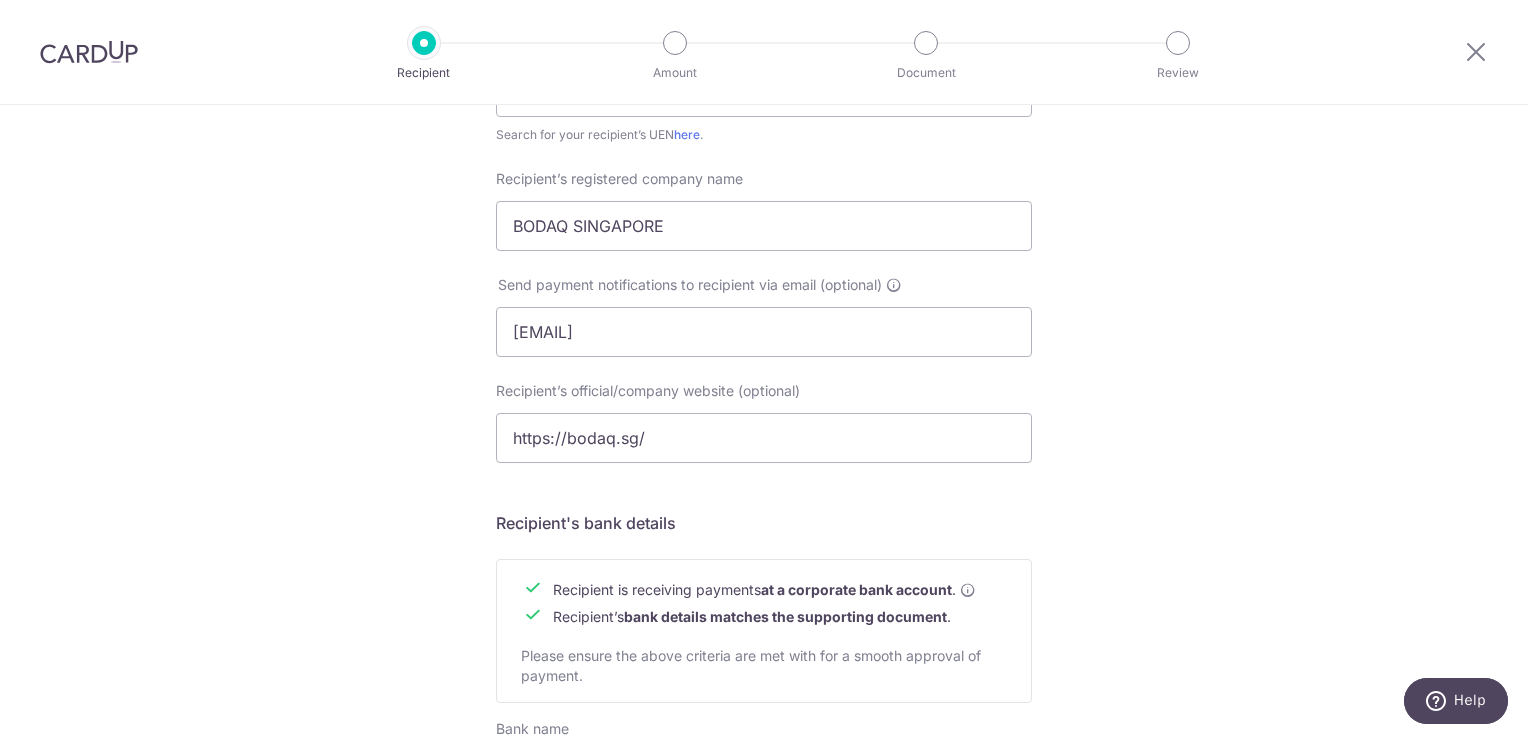 click on "Who would you like to pay?
Your recipient does not need a CardUp account to receive your payments.
Recipient’s company details
Recipient is  receiving payments for home furnishing and/or interior renovation expenses , and  more .
The recipient must be a Singapore-based  business  with a corporate bank account (Payments to personal bank account will not be supported).
Please ensure the above criteria are met with for a smooth approval of payment.
Recipient’s UEN/Business registration no.
53464884C
Search for your recipient’s UEN  here .
." at bounding box center (764, 357) 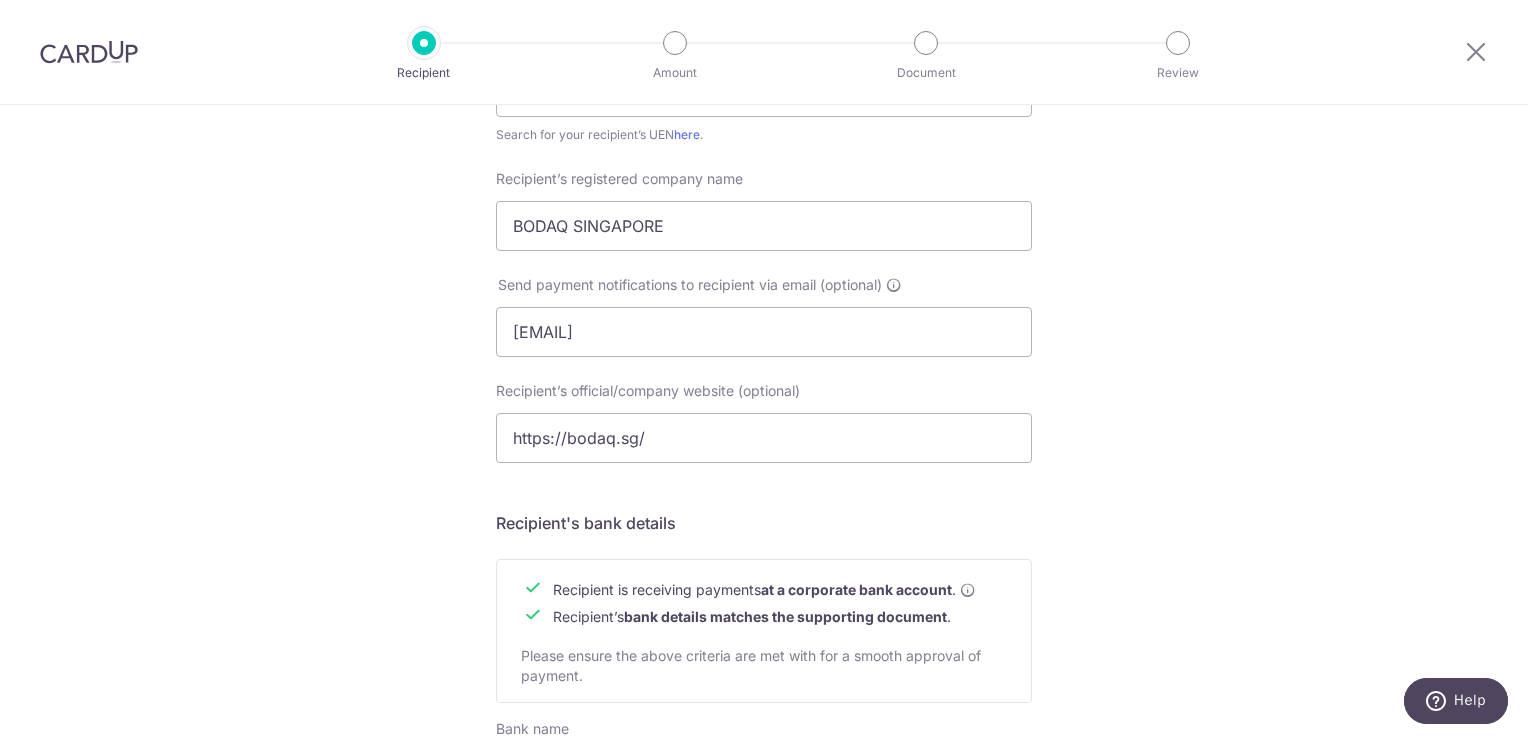 click on "Who would you like to pay?
Your recipient does not need a CardUp account to receive your payments.
Recipient’s company details
Recipient is  receiving payments for home furnishing and/or interior renovation expenses , and  more .
The recipient must be a Singapore-based  business  with a corporate bank account (Payments to personal bank account will not be supported).
Please ensure the above criteria are met with for a smooth approval of payment.
Recipient’s UEN/Business registration no.
53464884C
Search for your recipient’s UEN  here .
." at bounding box center (764, 357) 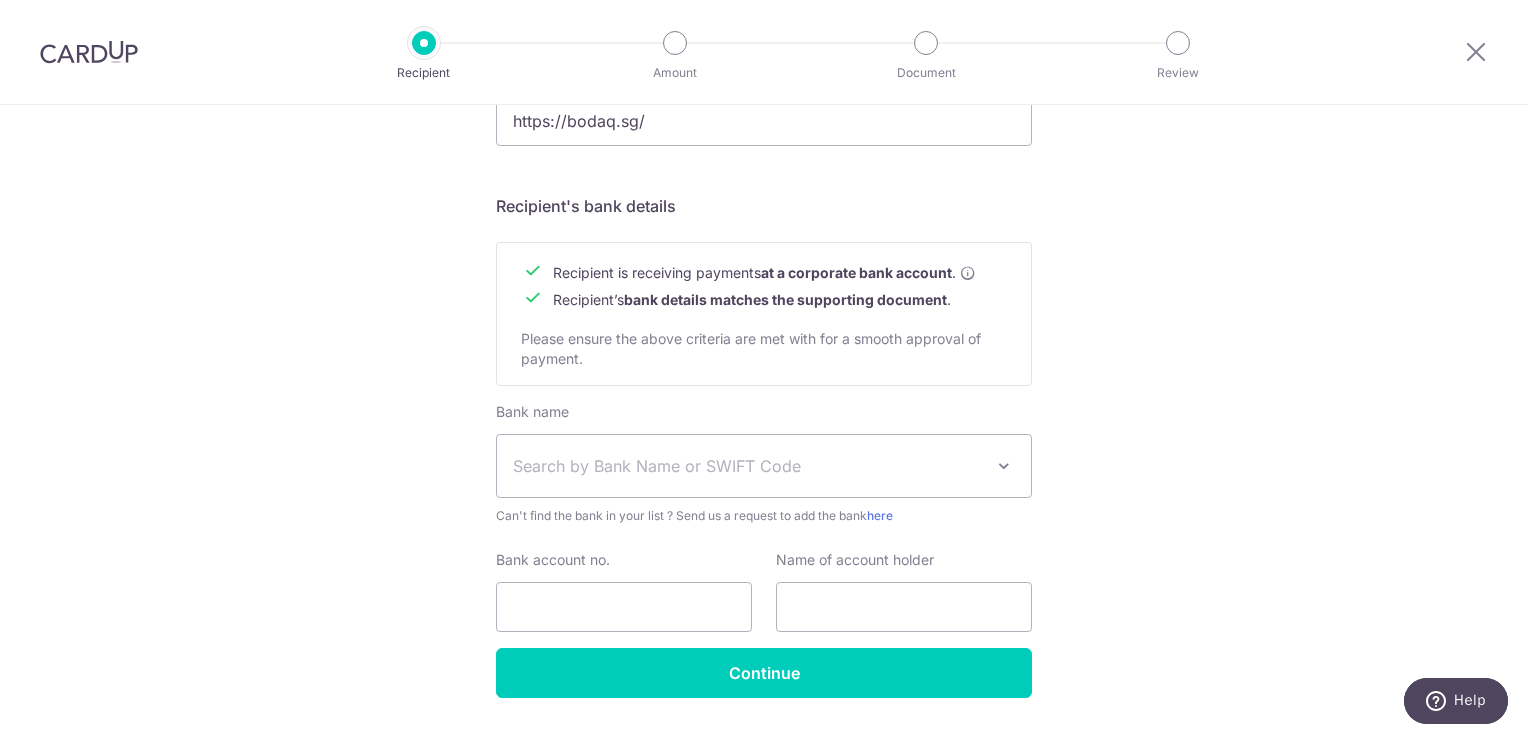 scroll, scrollTop: 769, scrollLeft: 0, axis: vertical 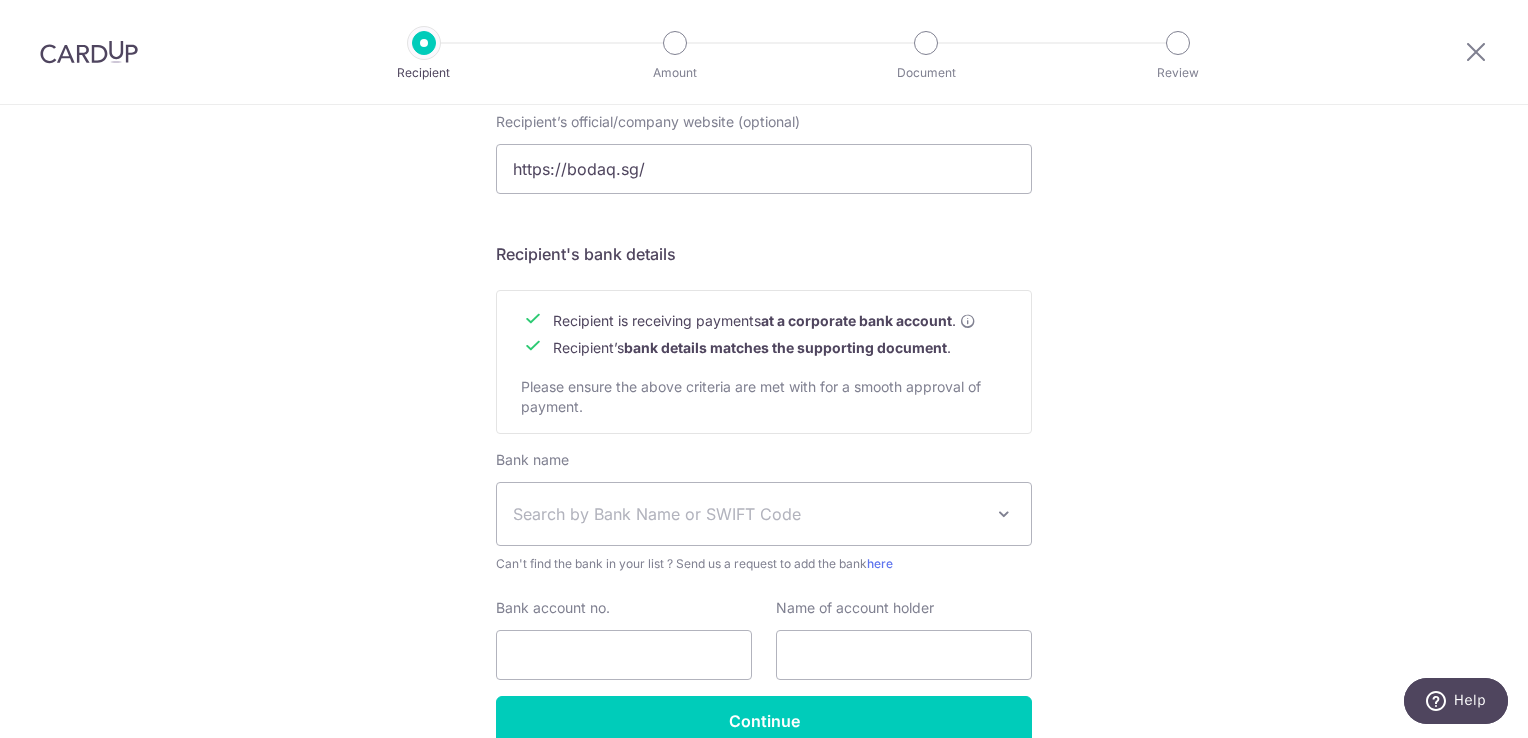 click on "Search by Bank Name or SWIFT Code" at bounding box center (748, 514) 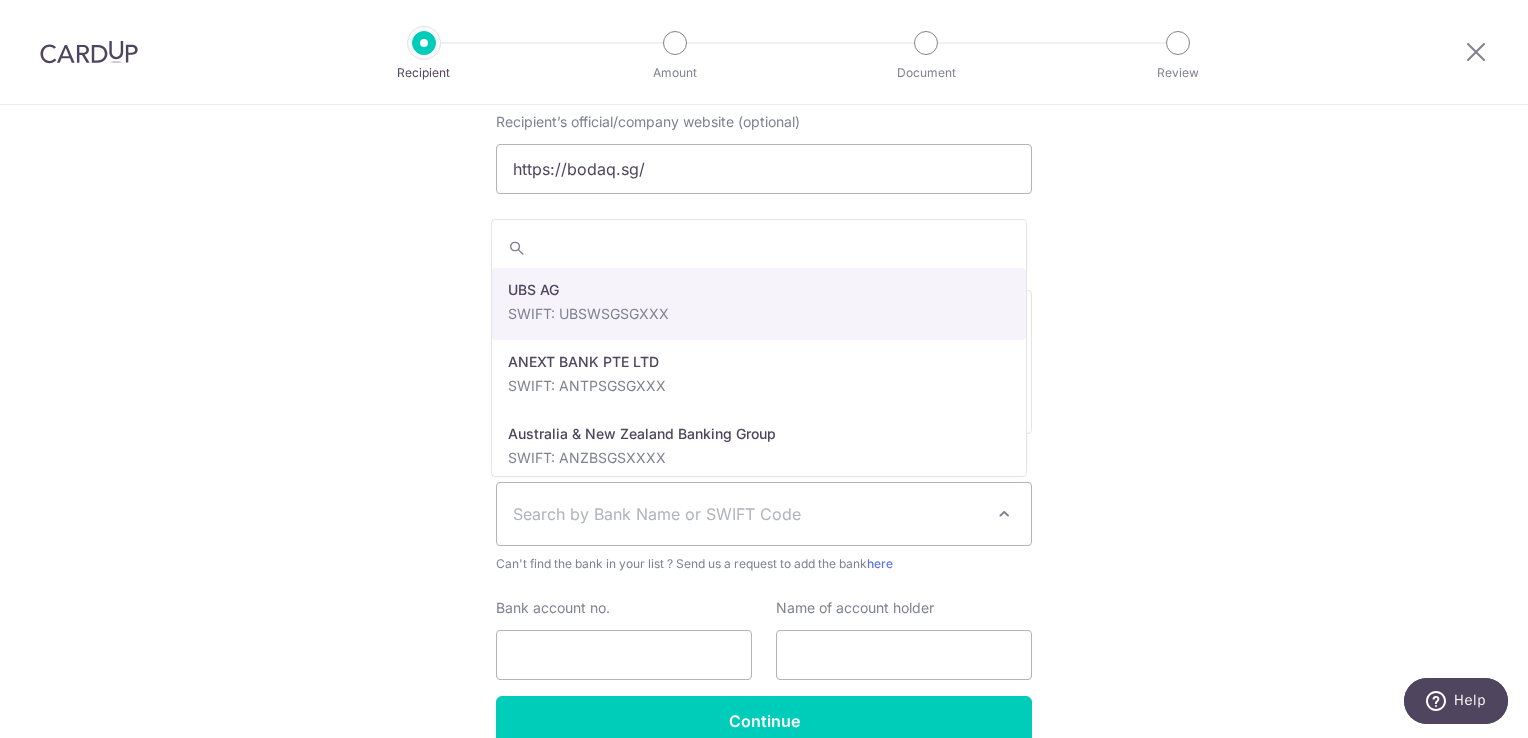click on "Who would you like to pay?
Your recipient does not need a CardUp account to receive your payments.
Recipient’s company details
Recipient is  receiving payments for home furnishing and/or interior renovation expenses , and  more .
The recipient must be a Singapore-based  business  with a corporate bank account (Payments to personal bank account will not be supported).
Please ensure the above criteria are met with for a smooth approval of payment.
Recipient’s UEN/Business registration no.
53464884C
Search for your recipient’s UEN  here .
." at bounding box center (764, 88) 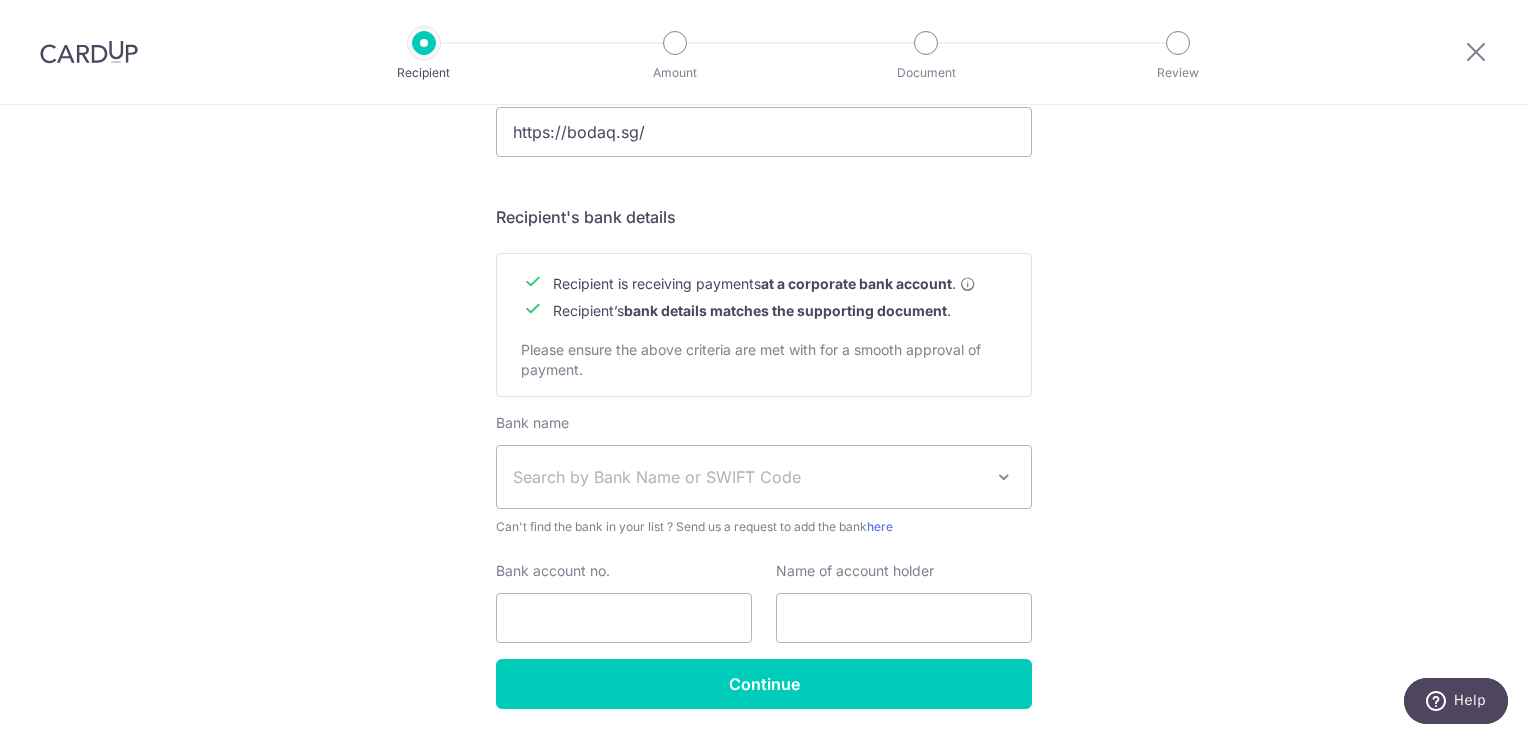 scroll, scrollTop: 869, scrollLeft: 0, axis: vertical 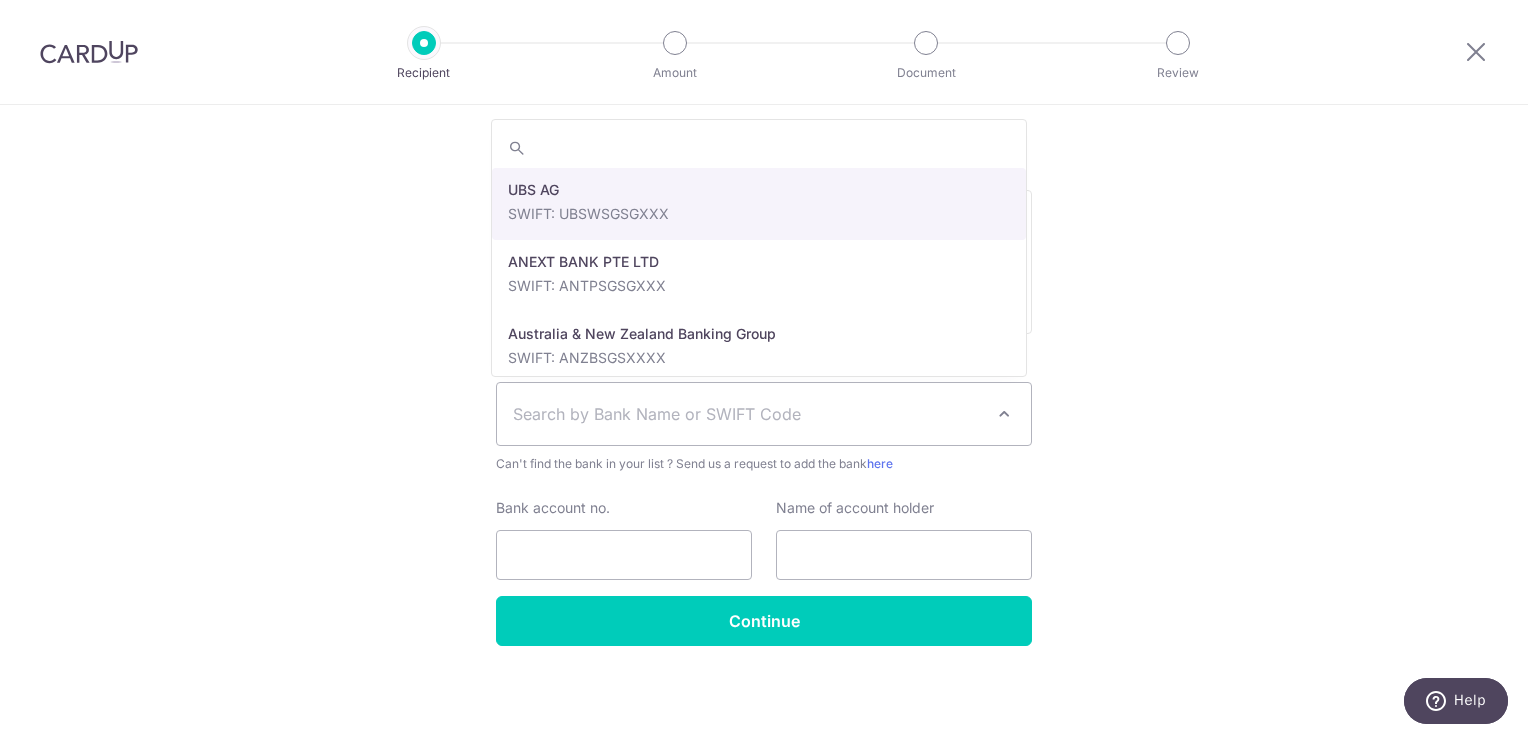 click on "Search by Bank Name or SWIFT Code" at bounding box center (748, 414) 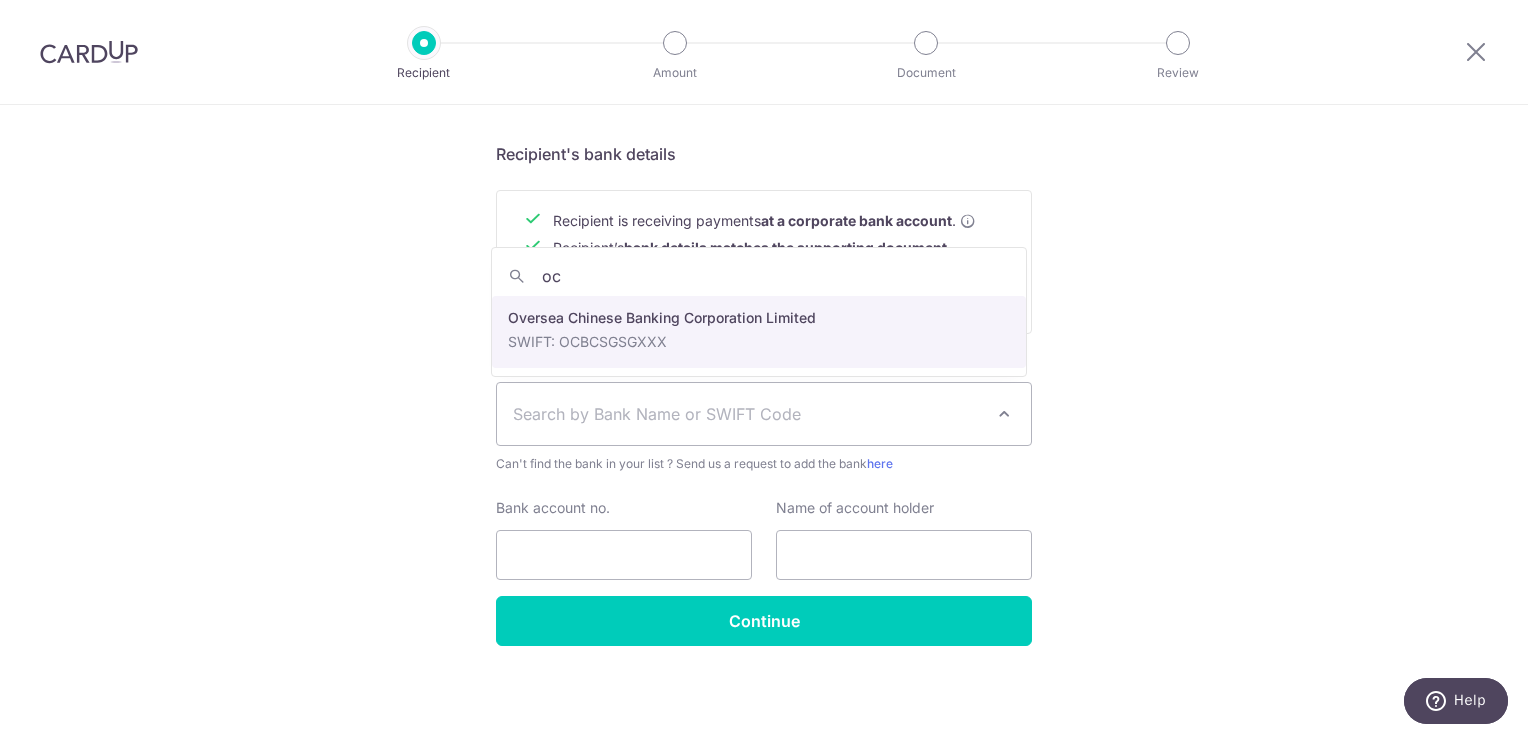 type on "oc" 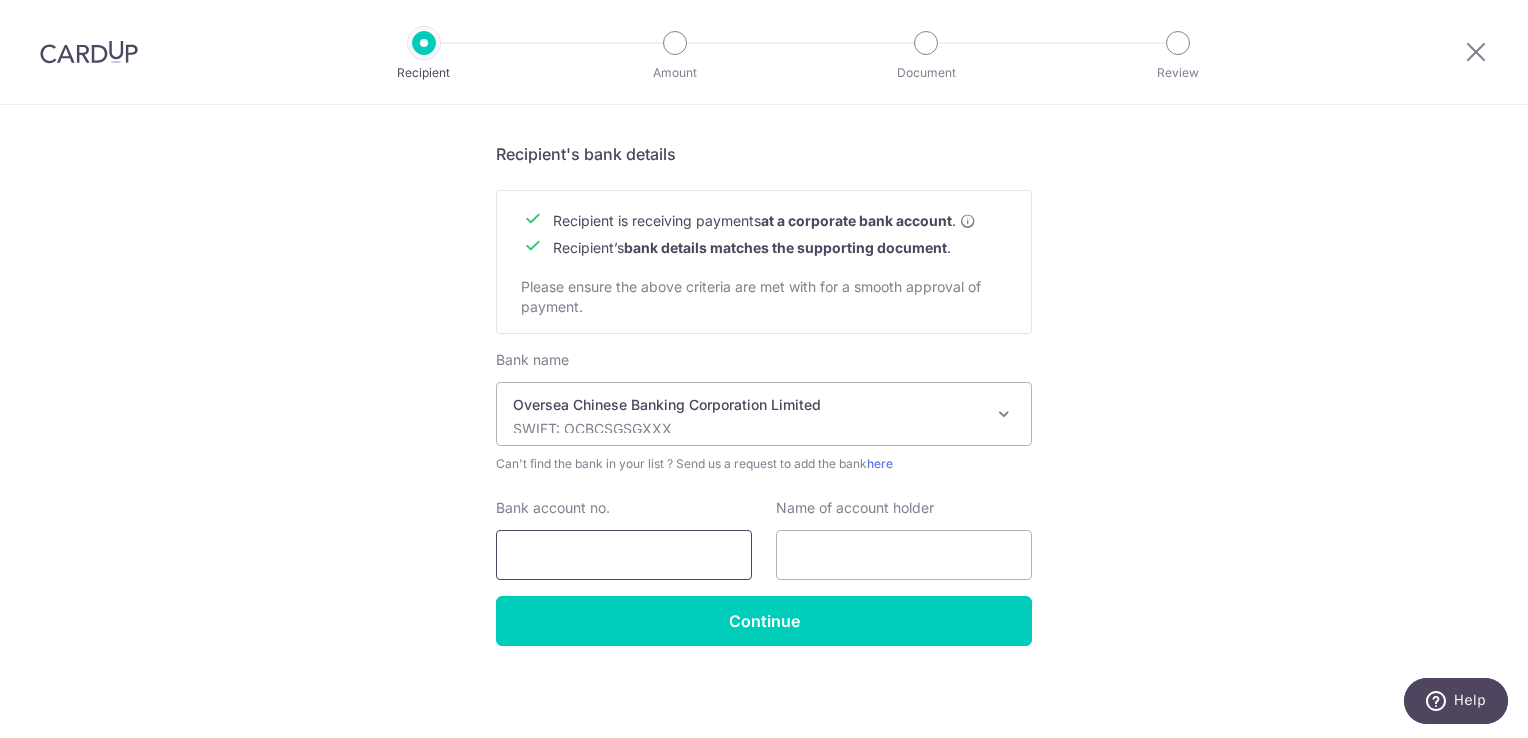 click on "Bank account no." at bounding box center (624, 555) 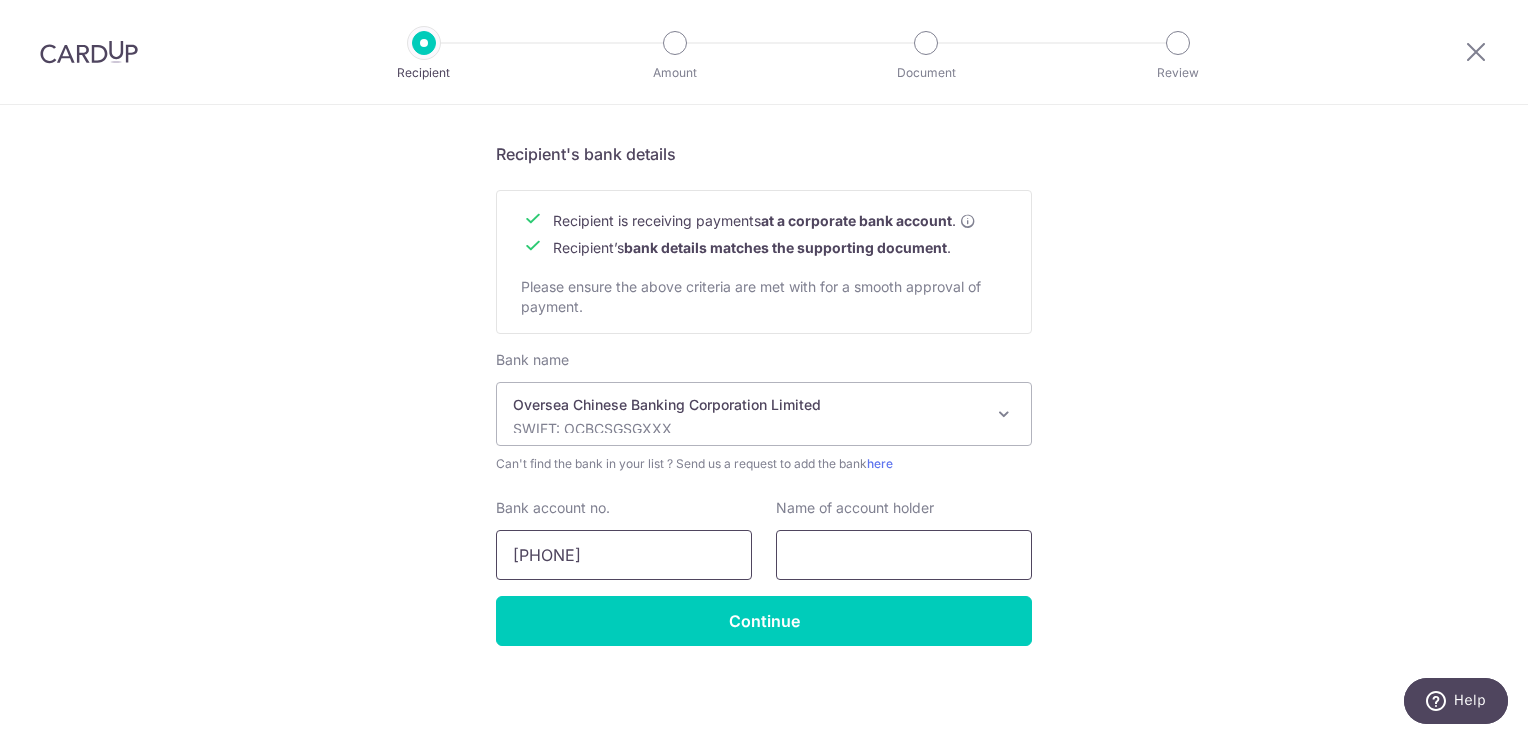 type on "5952 8895 2001" 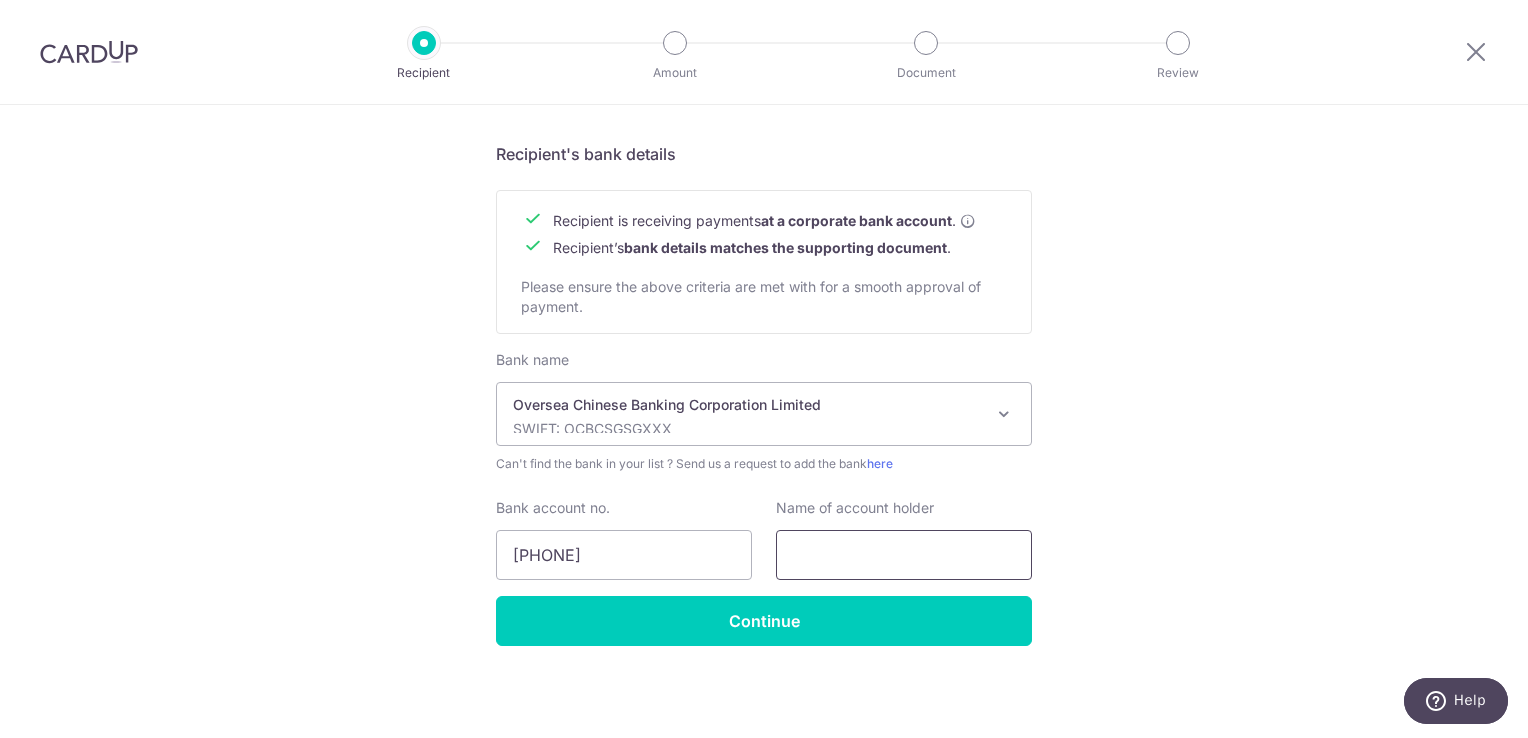 click at bounding box center [904, 555] 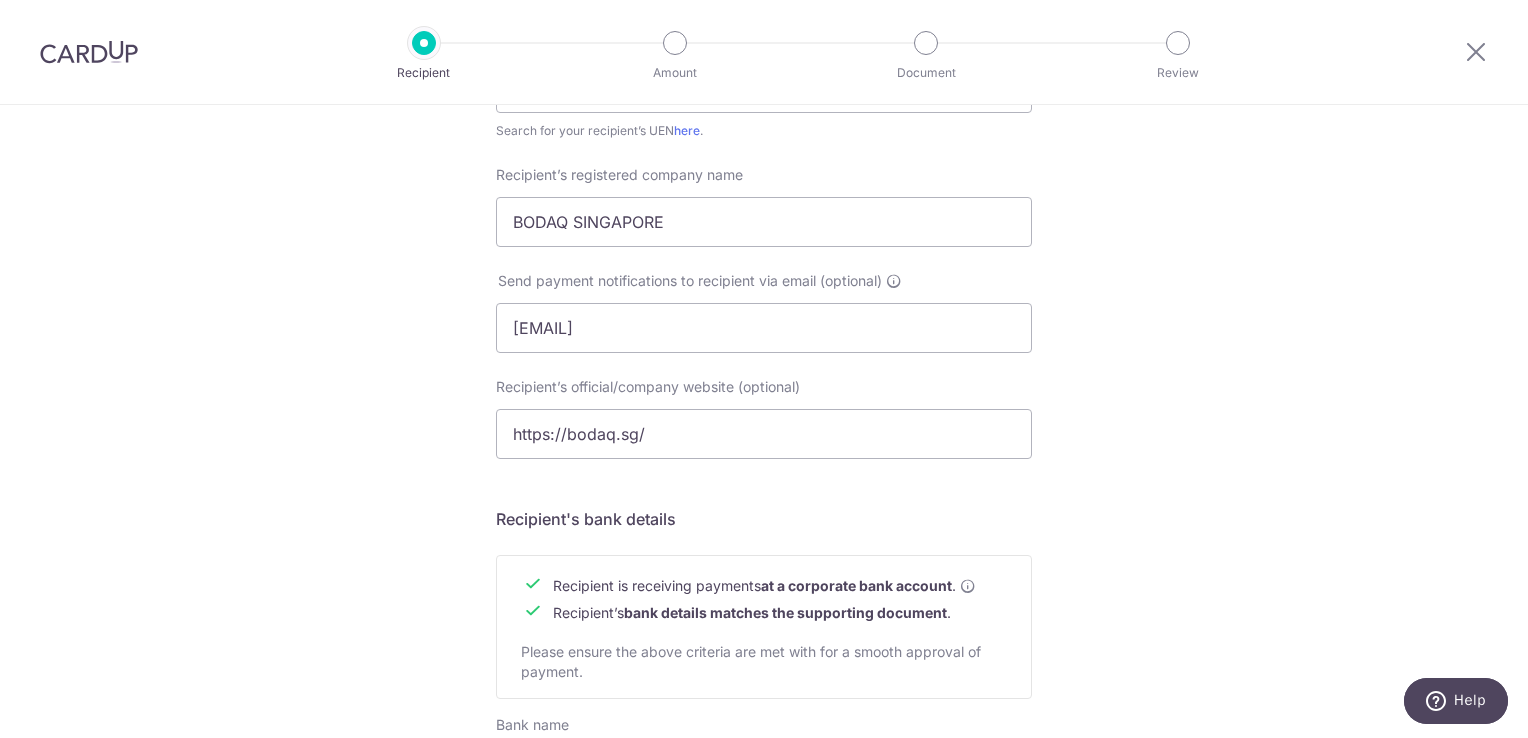 scroll, scrollTop: 469, scrollLeft: 0, axis: vertical 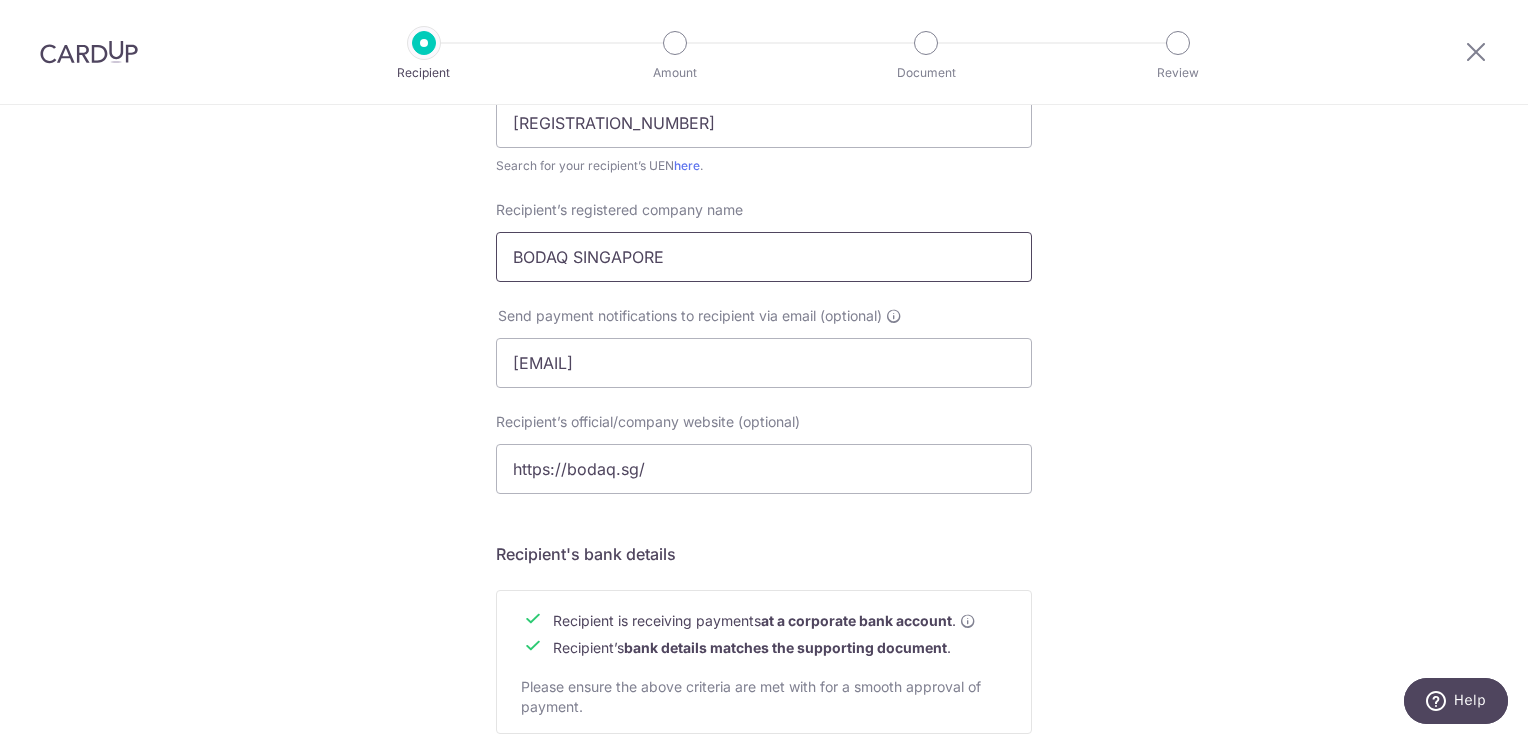 drag, startPoint x: 713, startPoint y: 258, endPoint x: 247, endPoint y: 243, distance: 466.24136 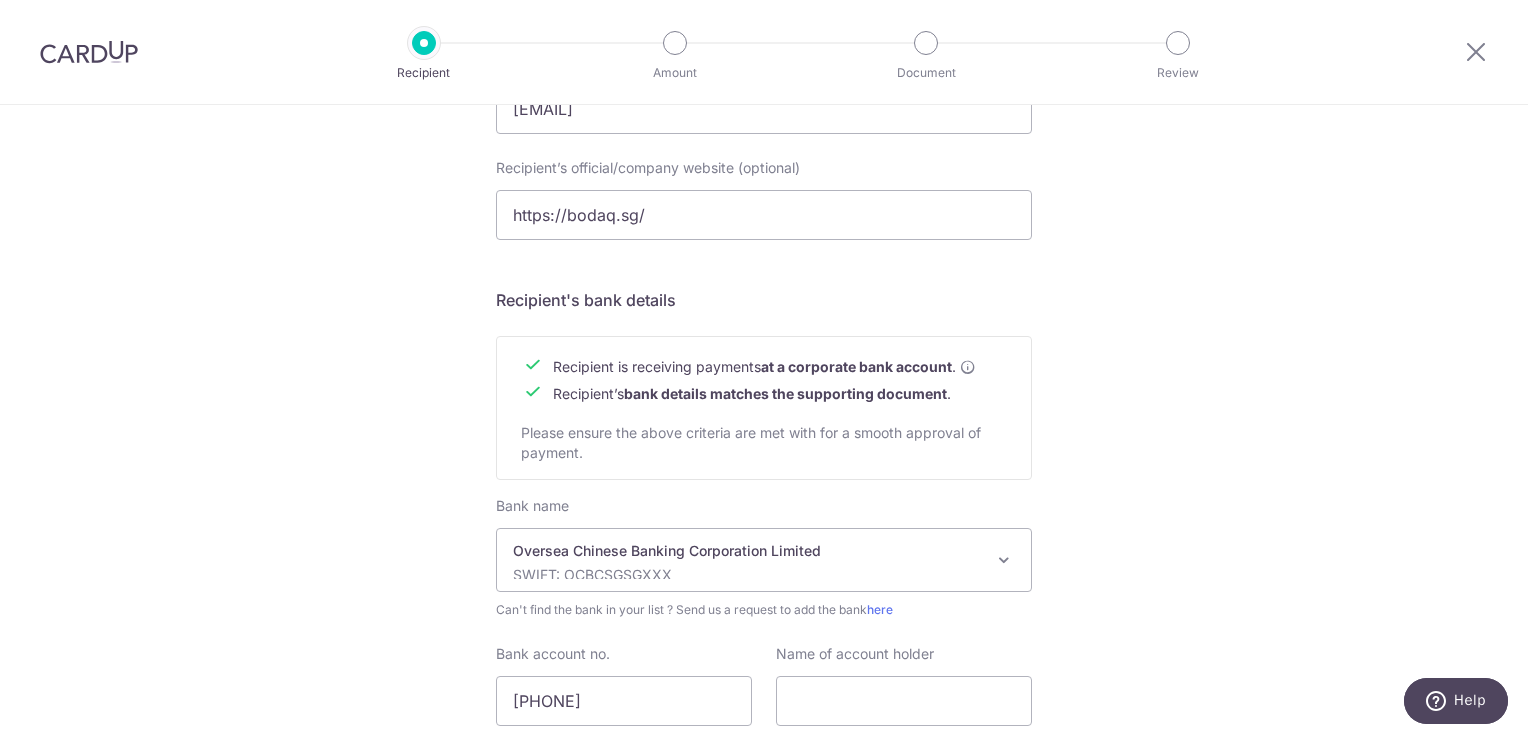 scroll, scrollTop: 869, scrollLeft: 0, axis: vertical 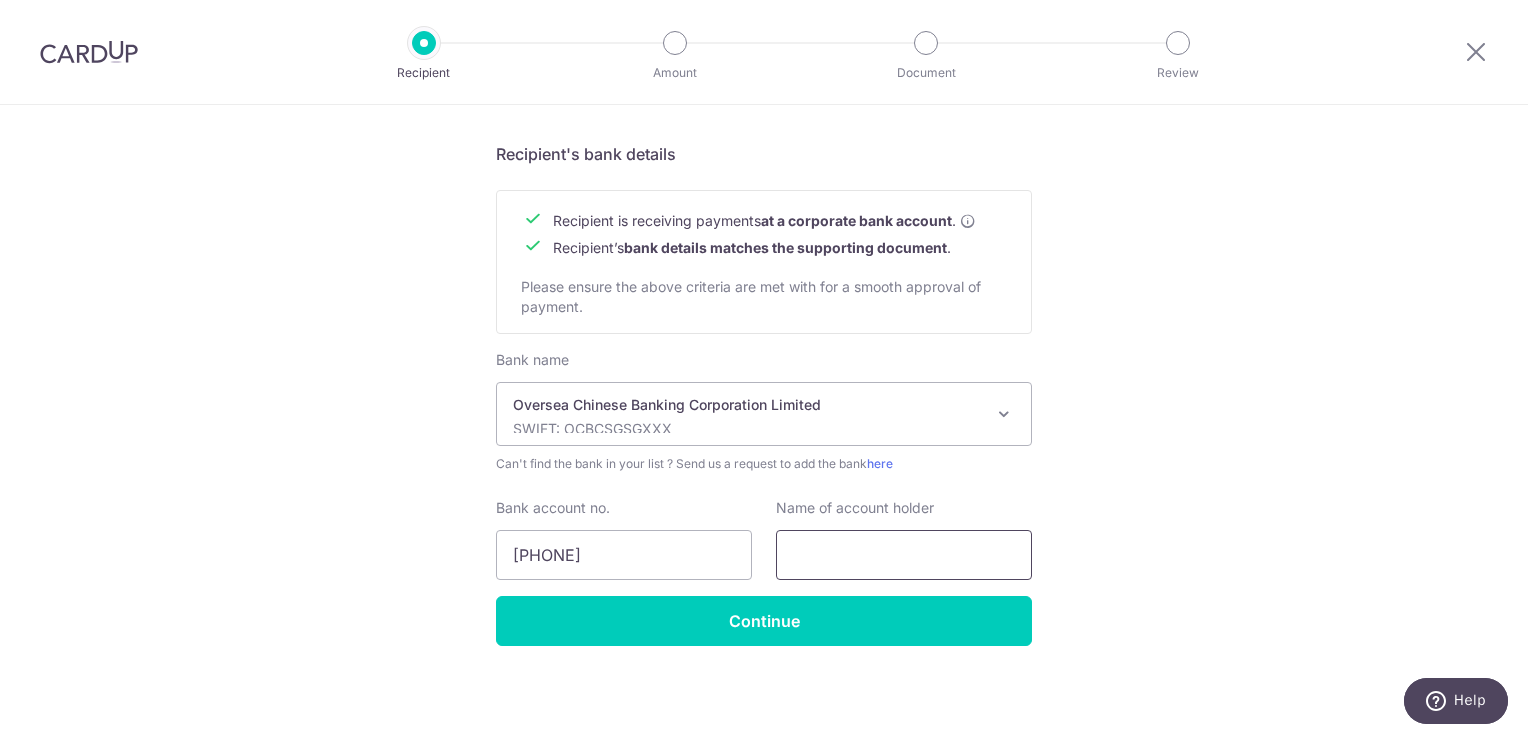 click at bounding box center (904, 555) 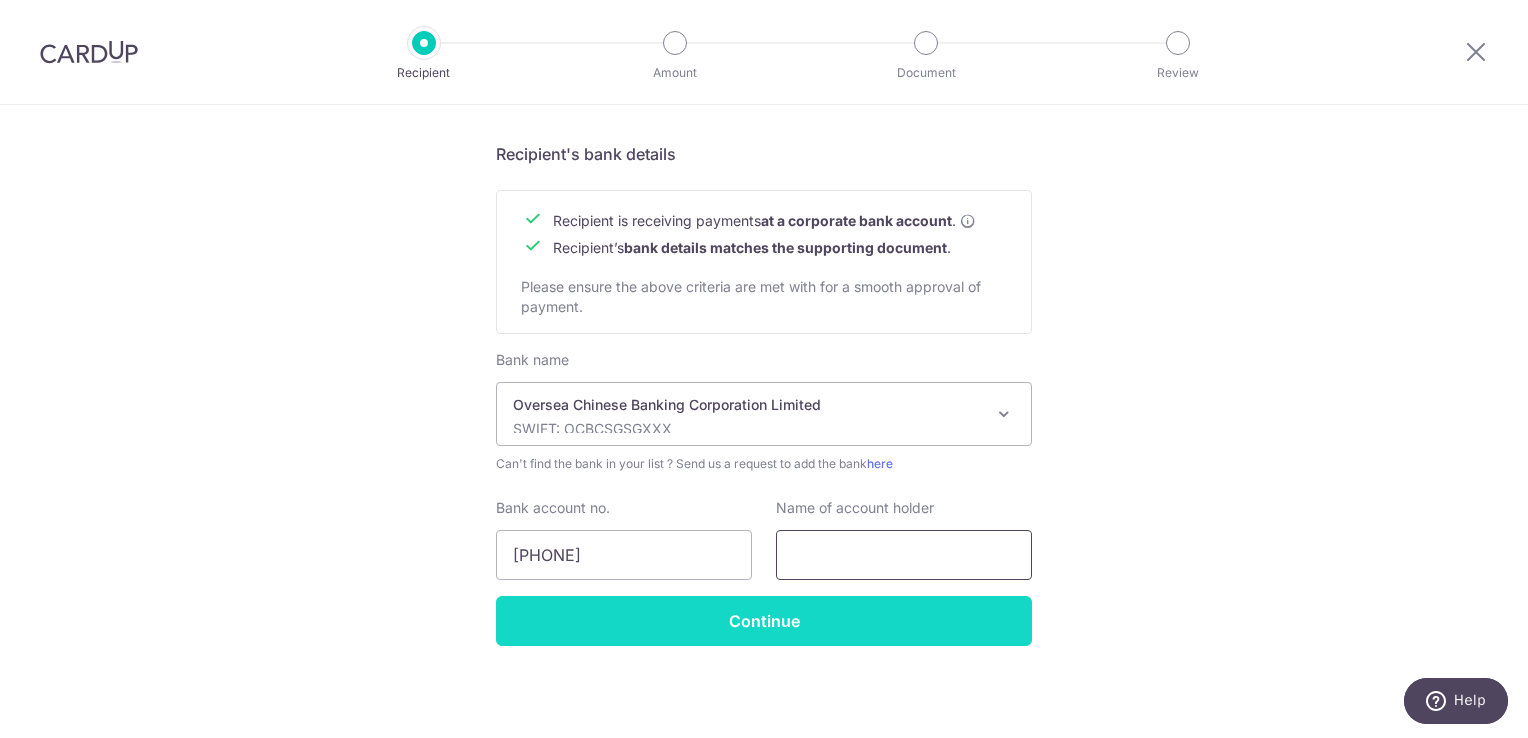 paste on "BODAQ SINGAPORE" 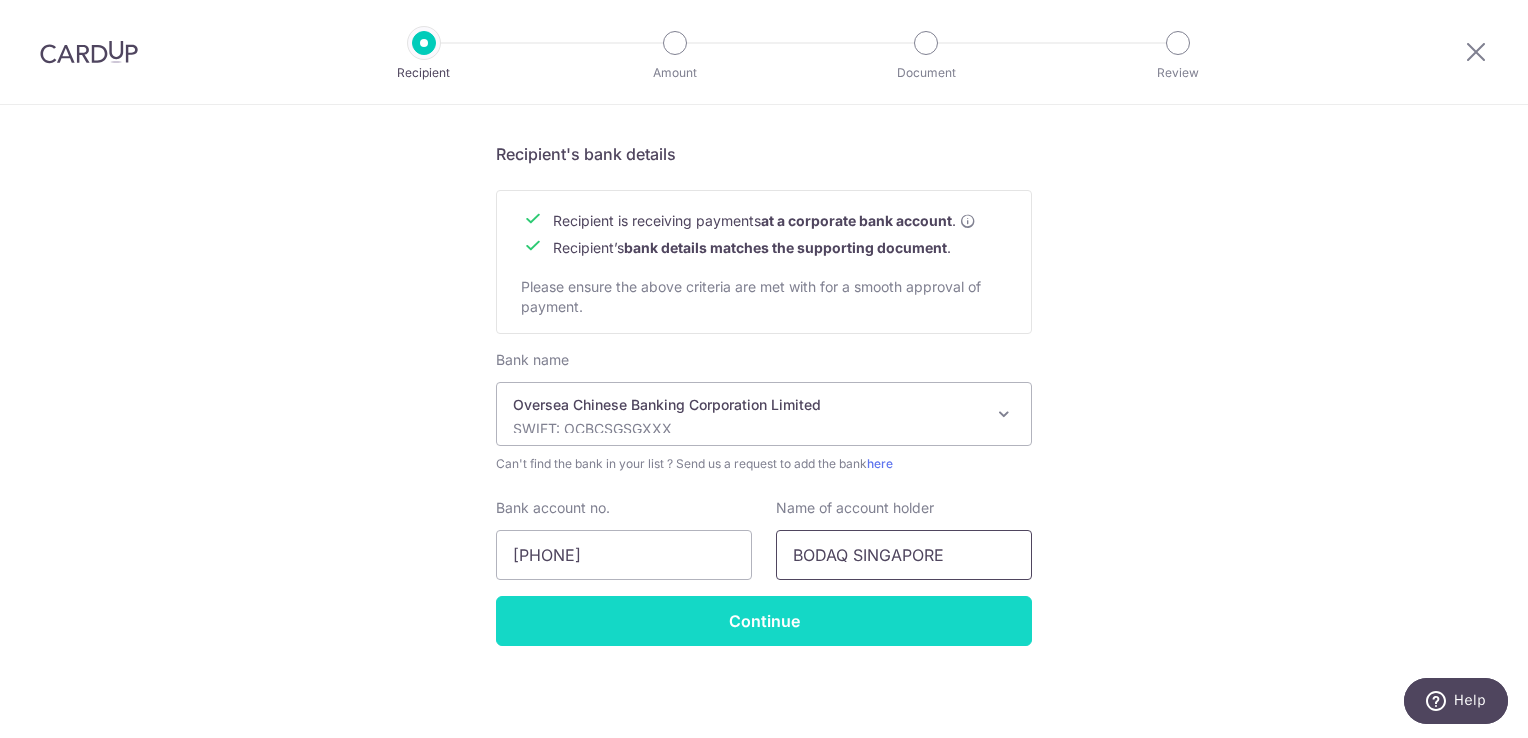 type on "BODAQ SINGAPORE" 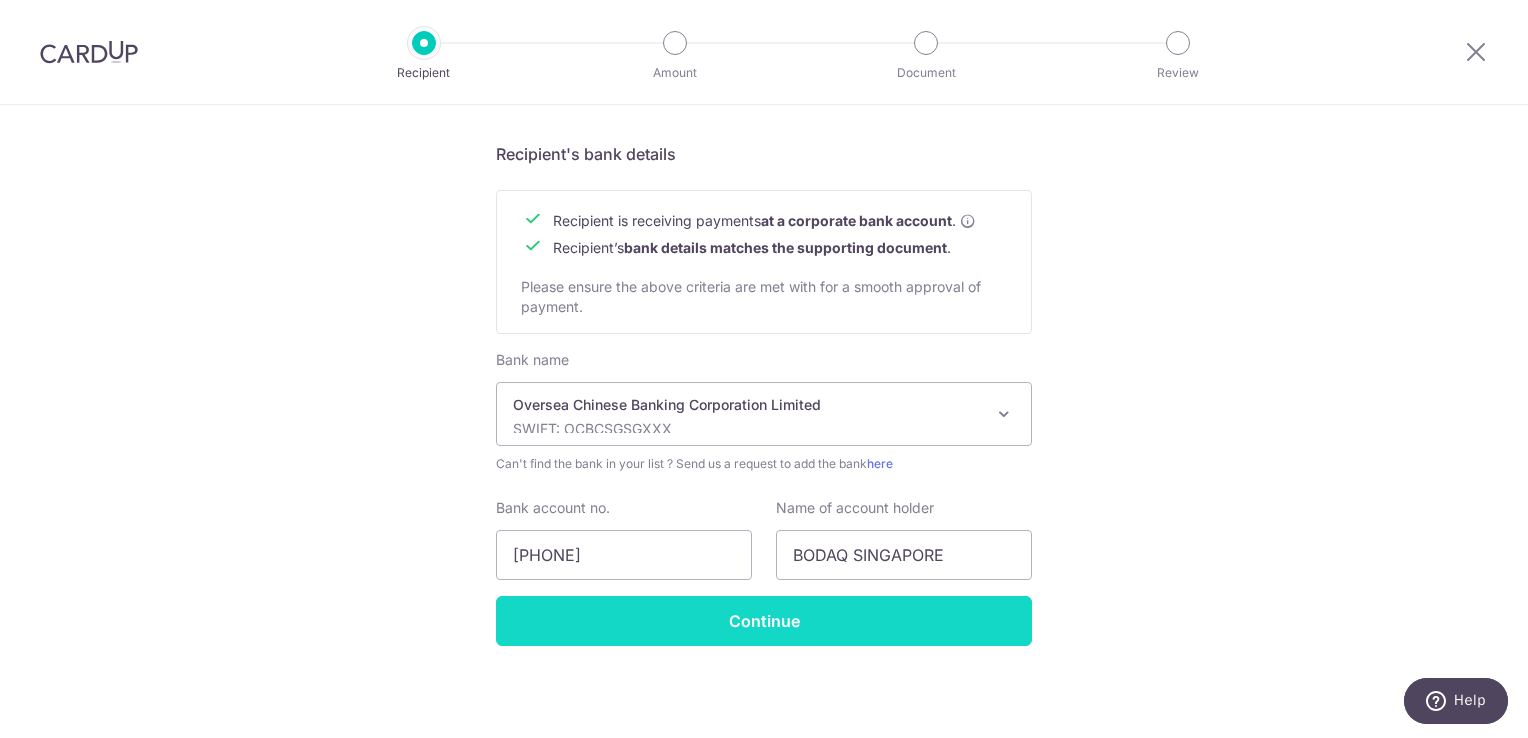 click on "Continue" at bounding box center [764, 621] 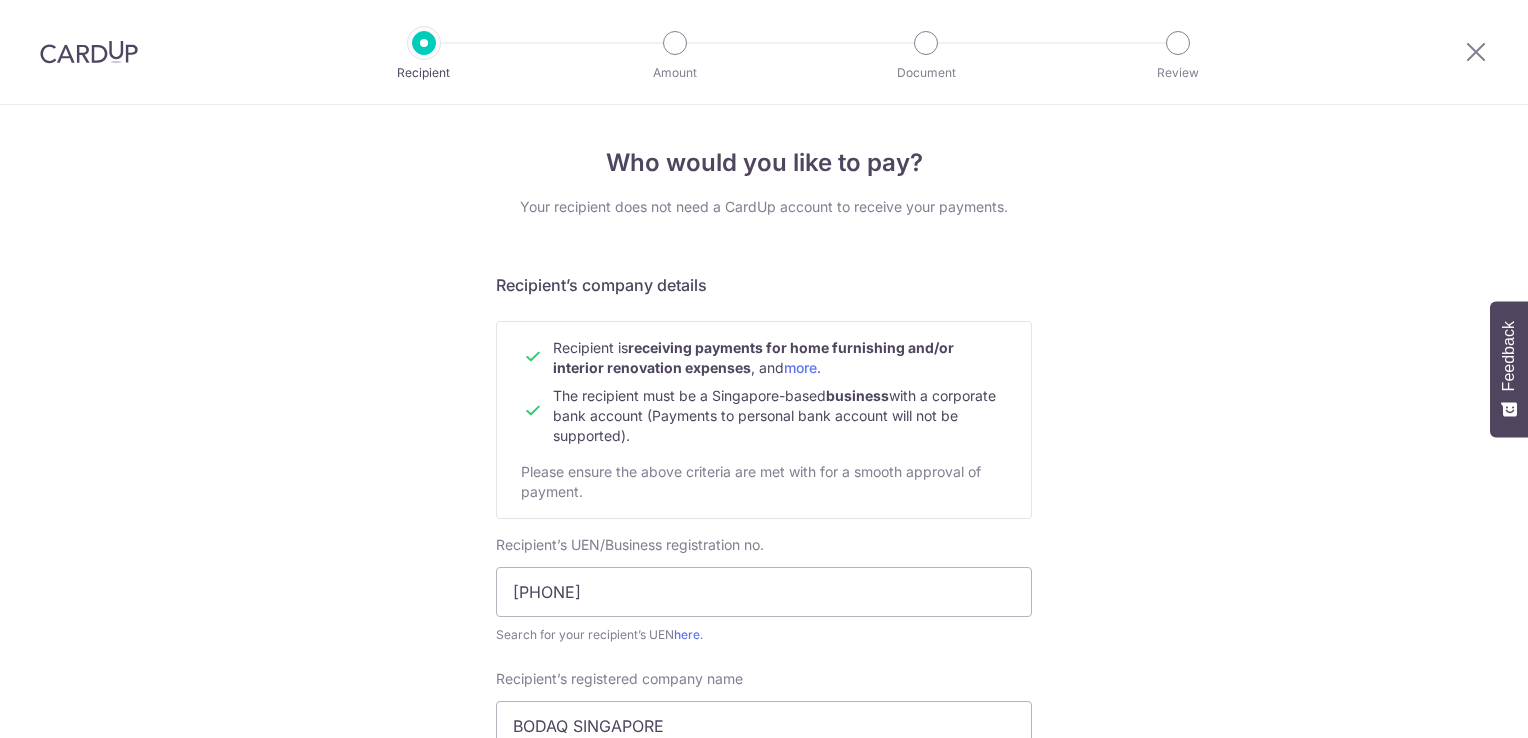scroll, scrollTop: 0, scrollLeft: 0, axis: both 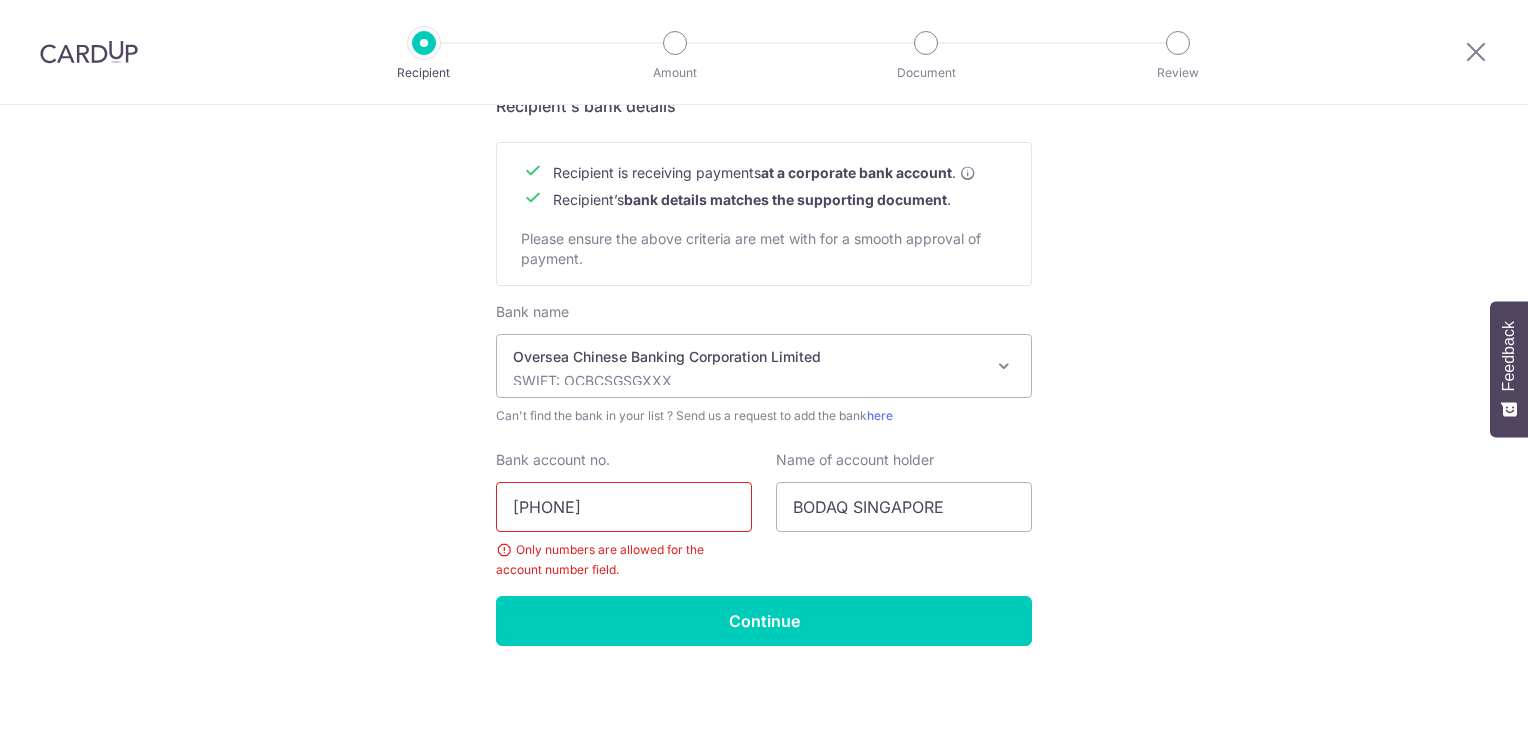 drag, startPoint x: 685, startPoint y: 498, endPoint x: 665, endPoint y: 506, distance: 21.540659 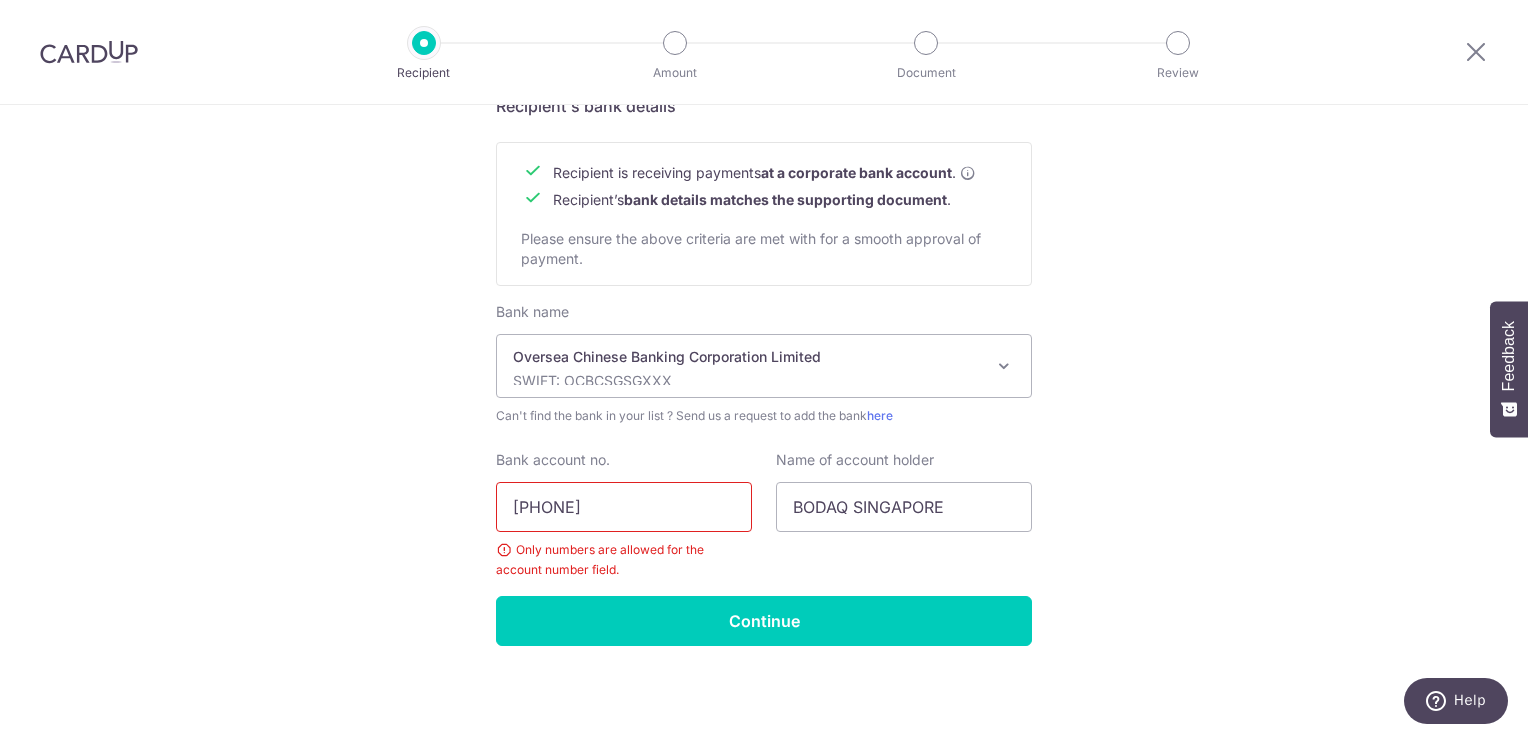 click on "5952 8895 2001" at bounding box center (624, 507) 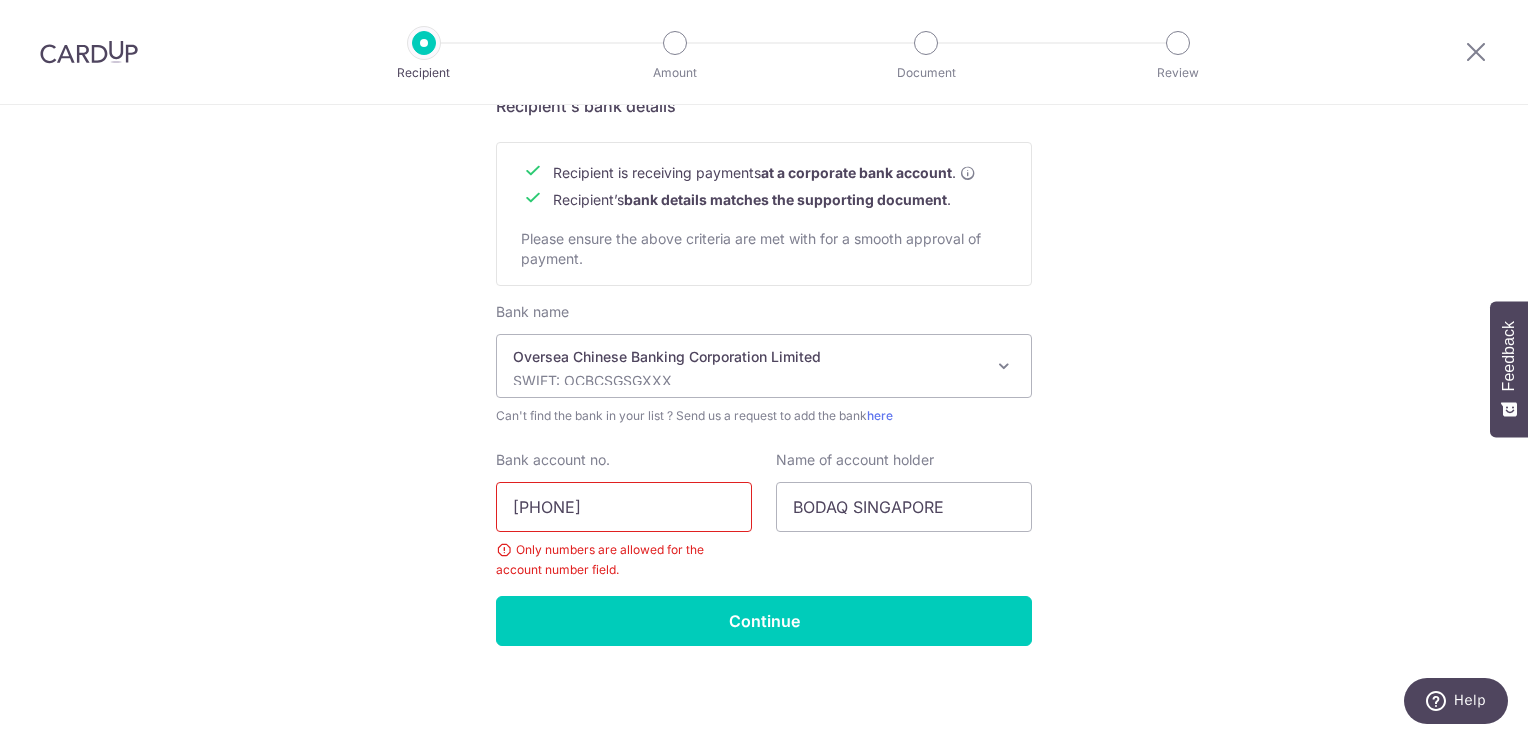 click on "5952 88952001" at bounding box center (624, 507) 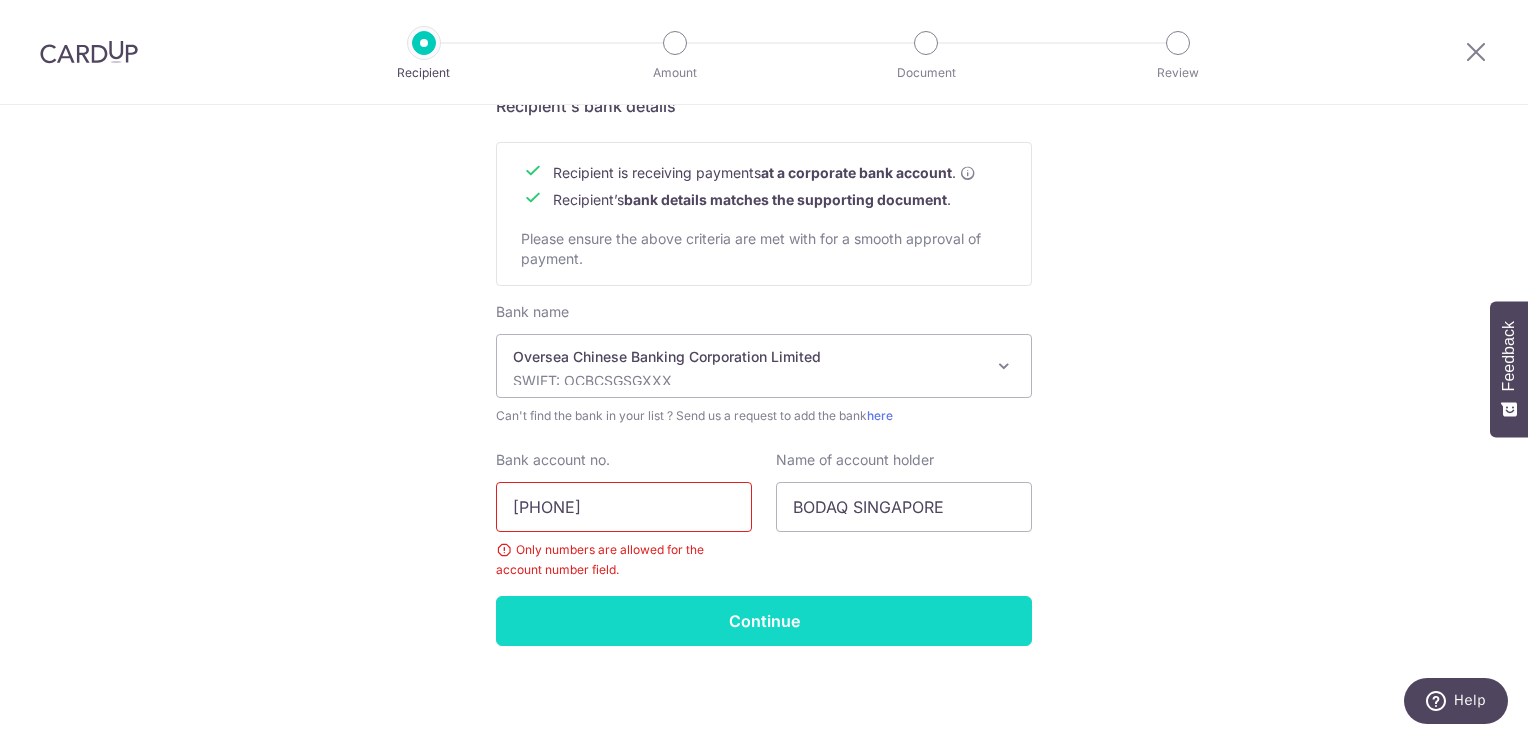 type on "595288952001" 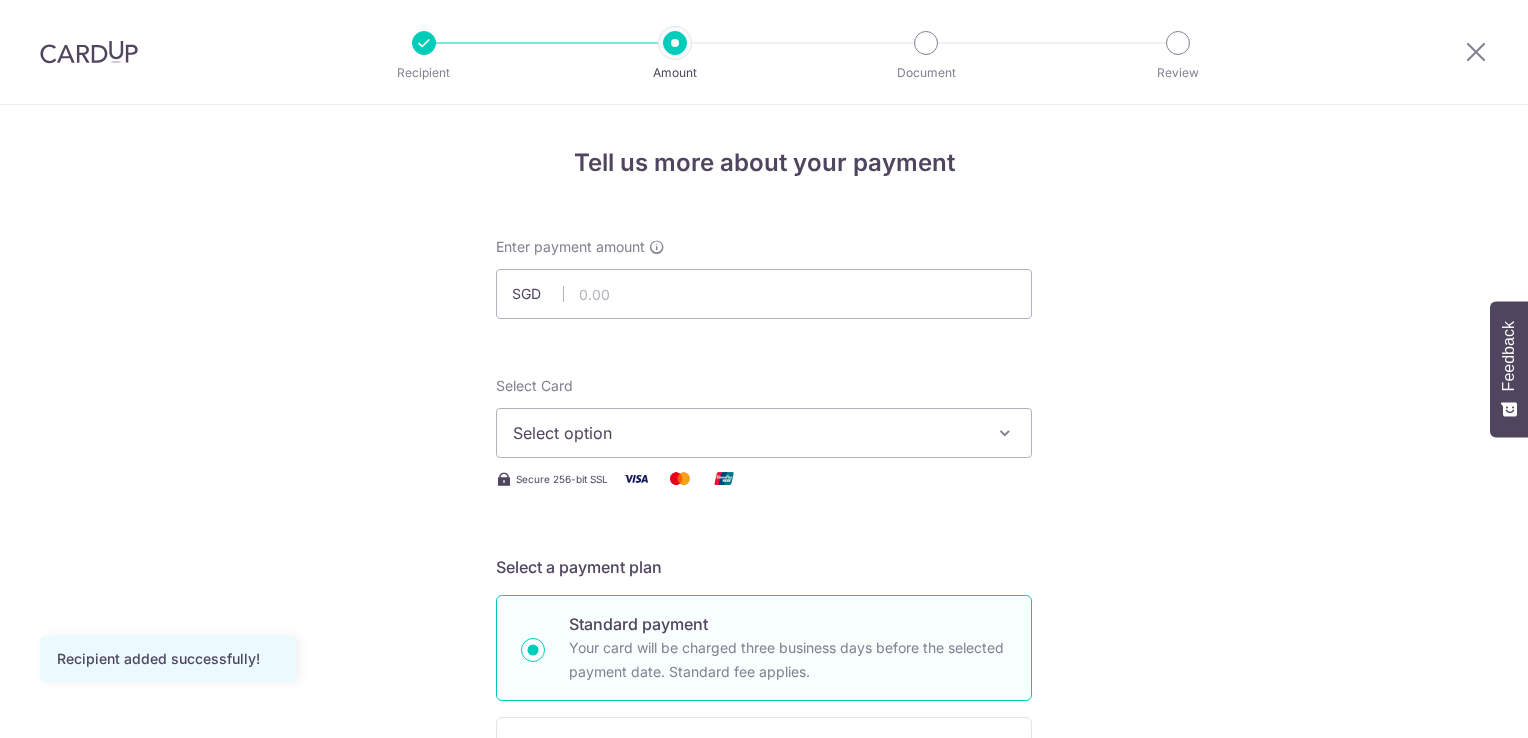 scroll, scrollTop: 0, scrollLeft: 0, axis: both 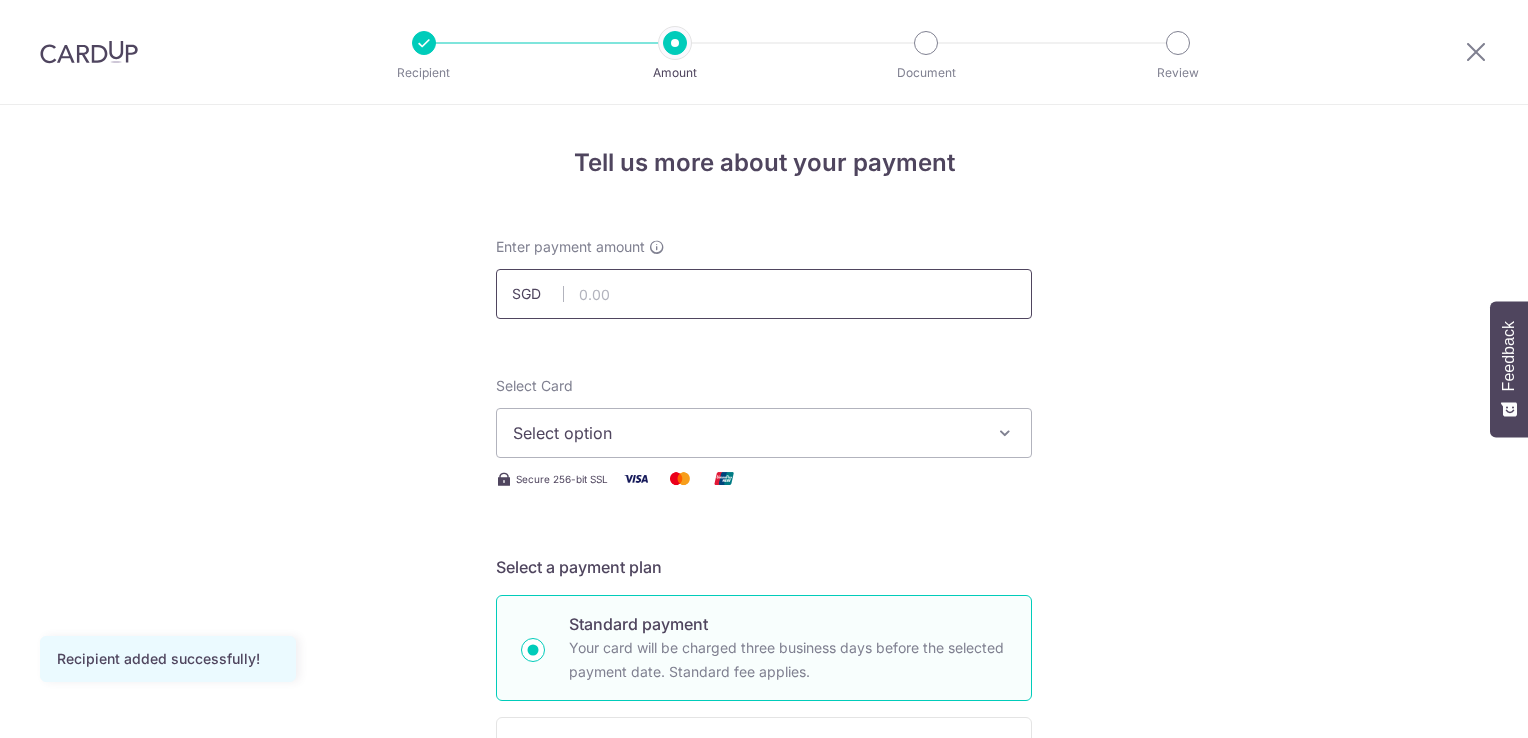 click at bounding box center (764, 294) 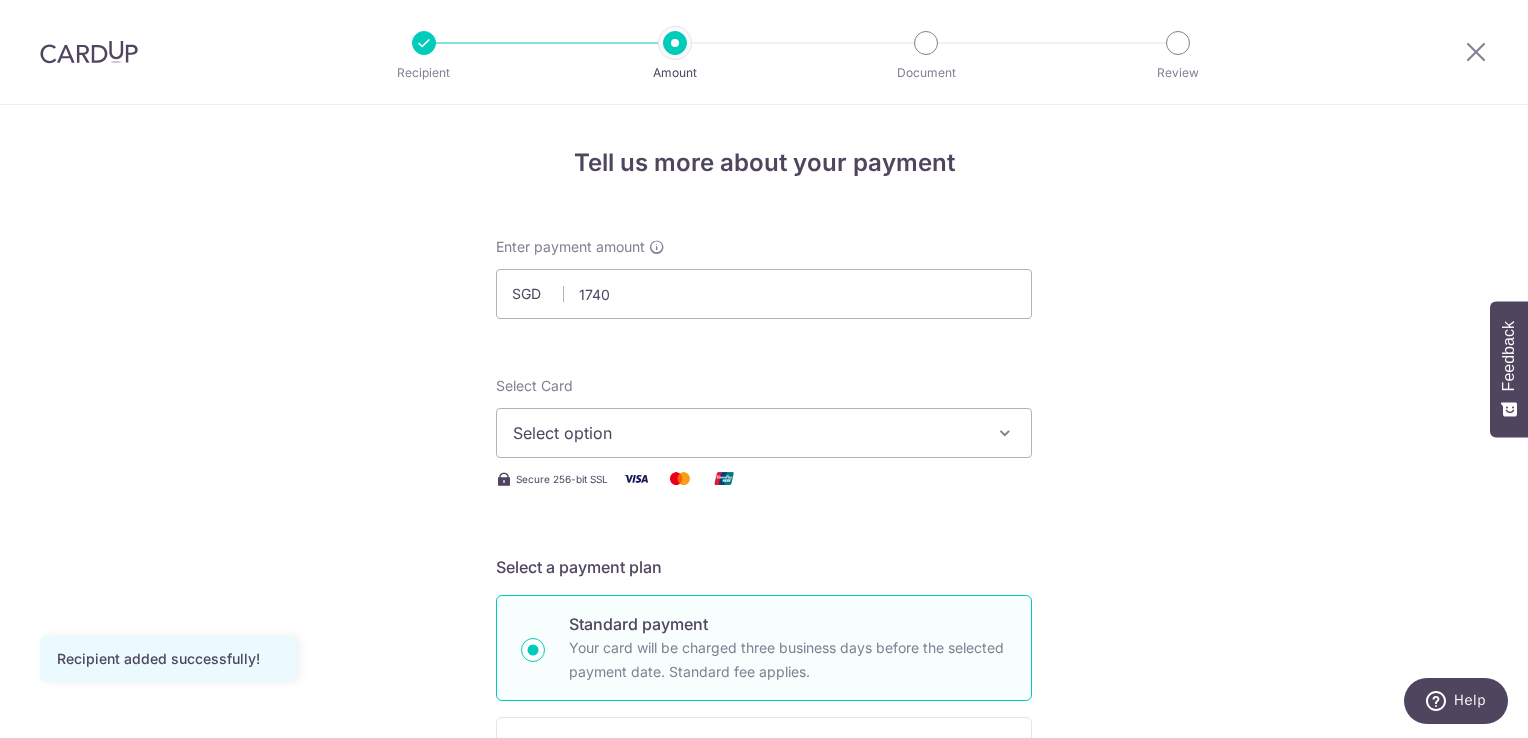 type on "1,740.00" 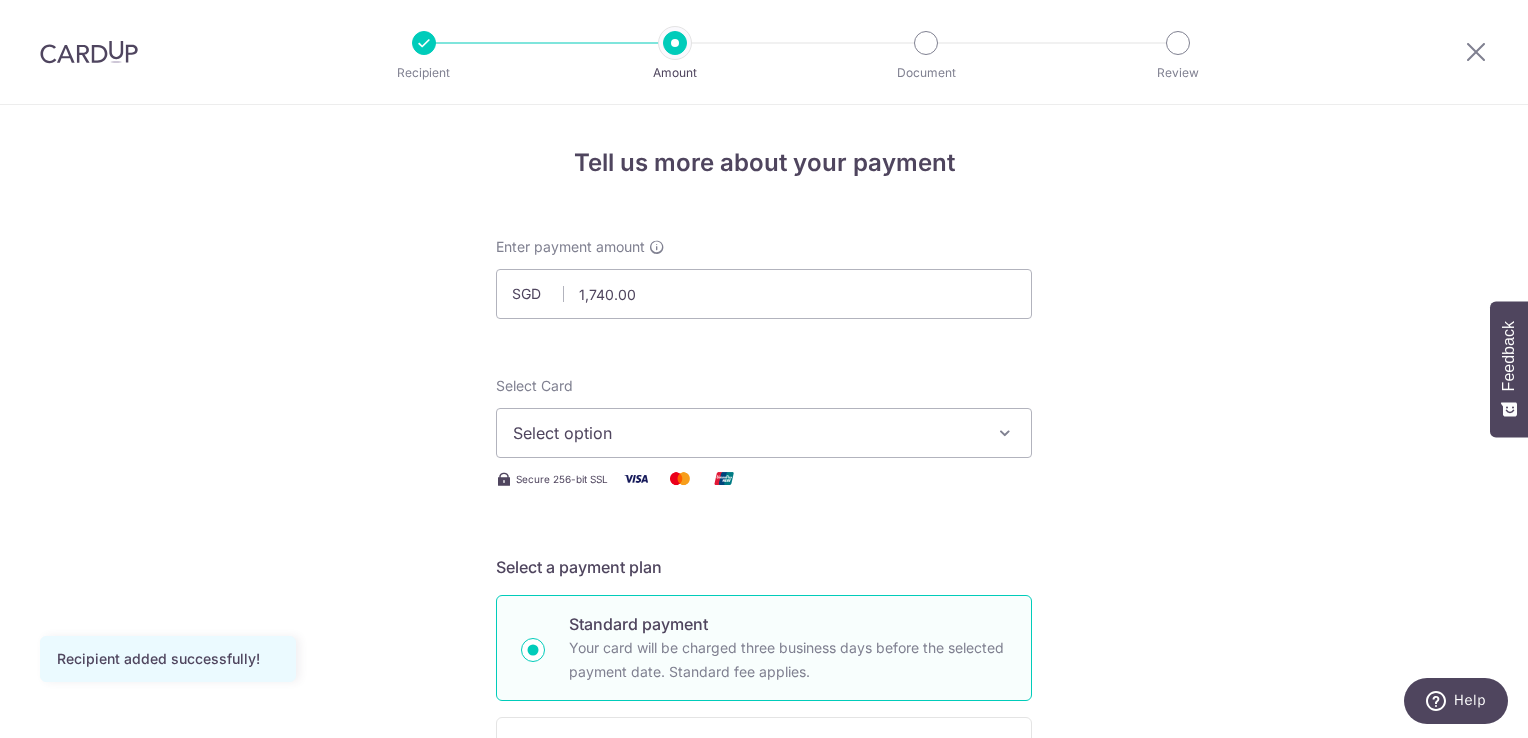 click on "Tell us more about your payment
Enter payment amount
SGD
1,740.00
1740.00
Recipient added successfully!
Select Card
Select option
Add credit card
Your Cards
**** 7177
Secure 256-bit SSL
Text
New card details
Card
Secure 256-bit SSL" at bounding box center (764, 1076) 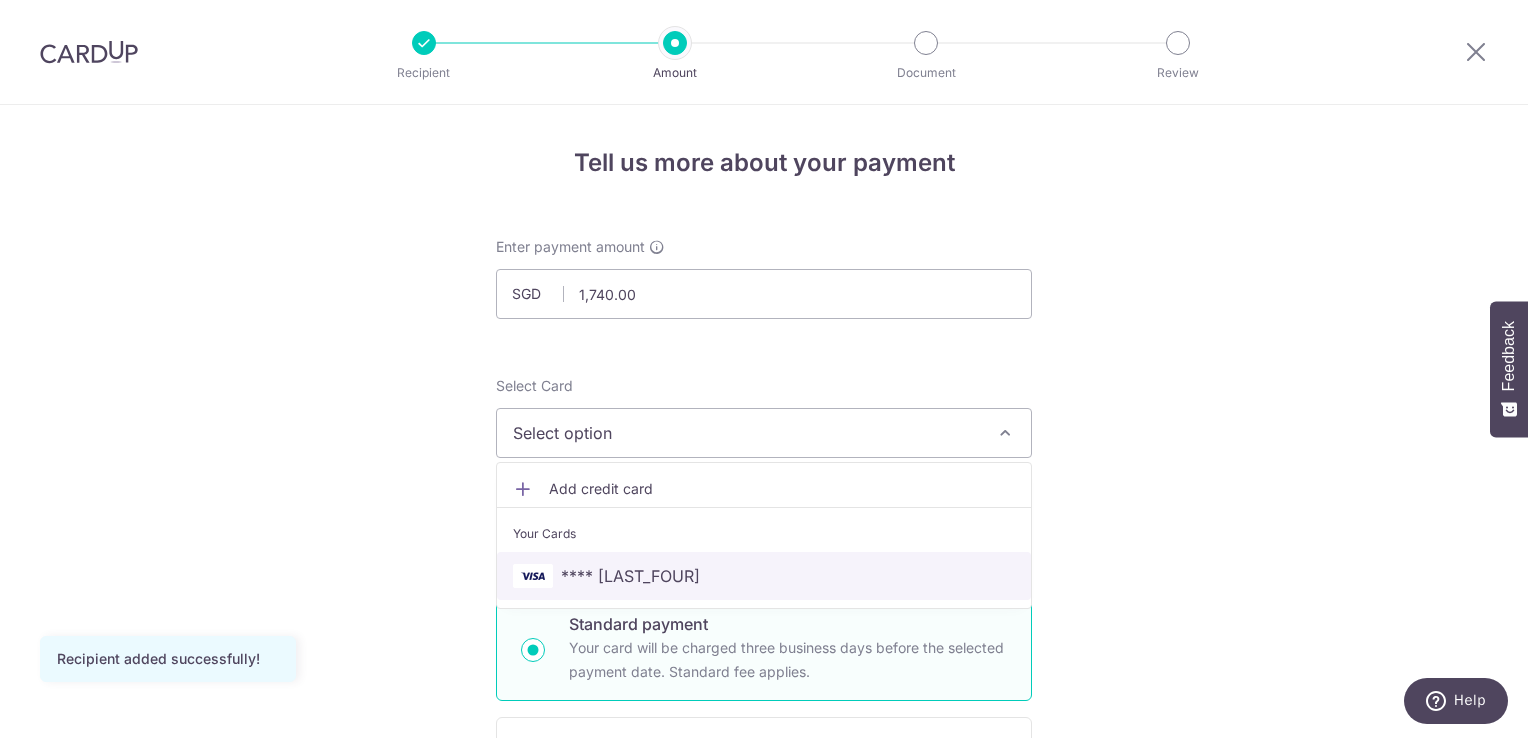 drag, startPoint x: 594, startPoint y: 574, endPoint x: 505, endPoint y: 559, distance: 90.255196 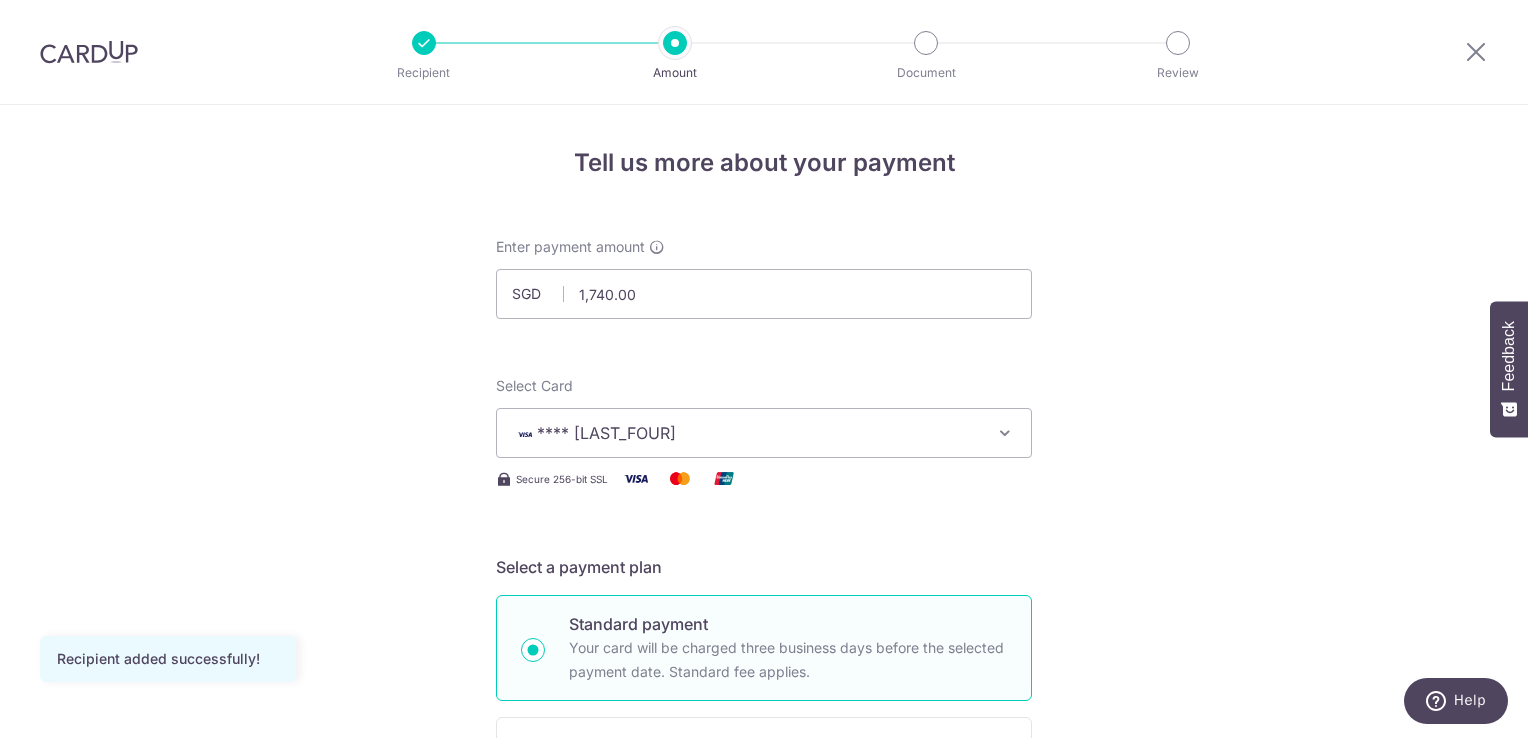 click on "Tell us more about your payment
Enter payment amount
SGD
1,740.00
1740.00
Recipient added successfully!
Select Card
**** 7177
Add credit card
Your Cards
**** 7177
Secure 256-bit SSL
Text
New card details
Card
Secure 256-bit SSL" at bounding box center [764, 1076] 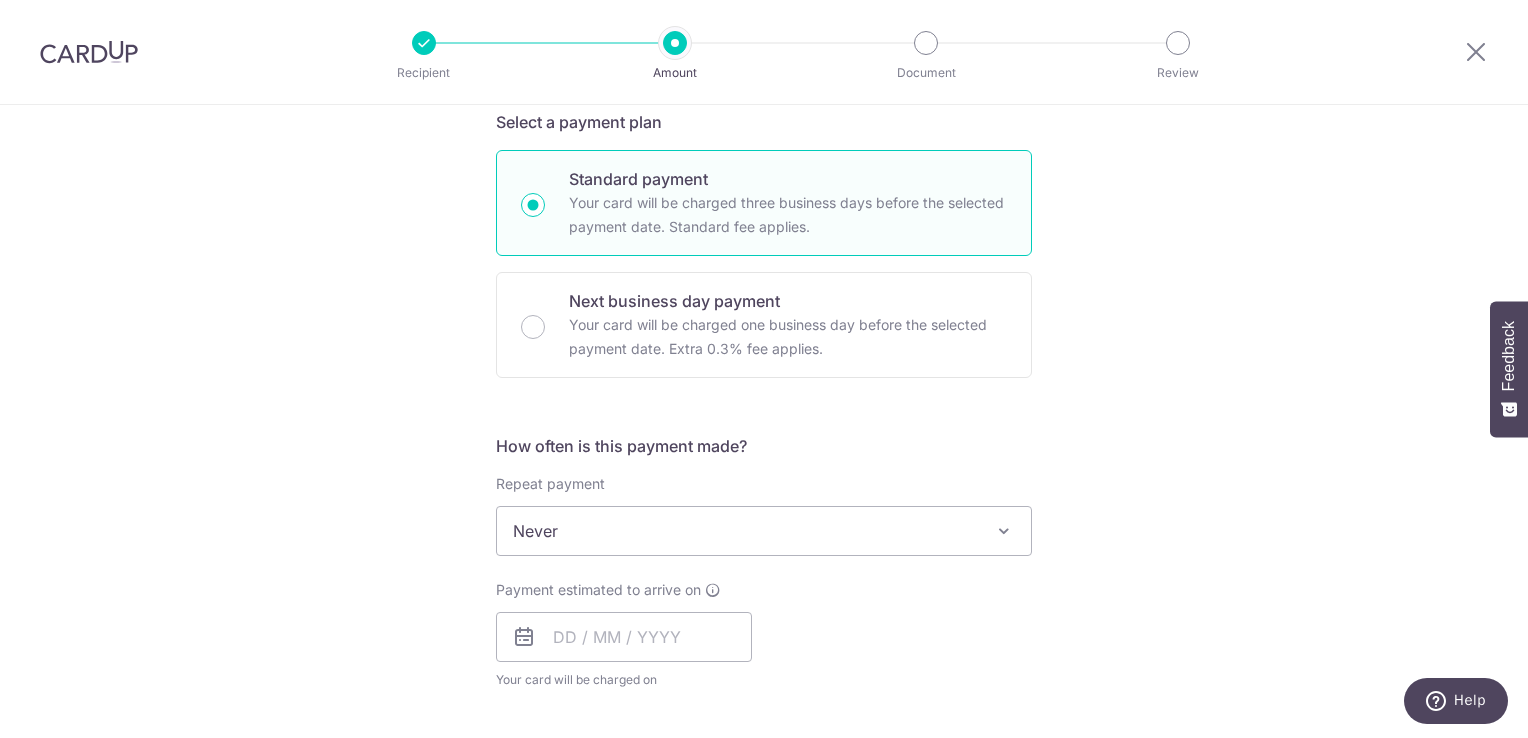 scroll, scrollTop: 500, scrollLeft: 0, axis: vertical 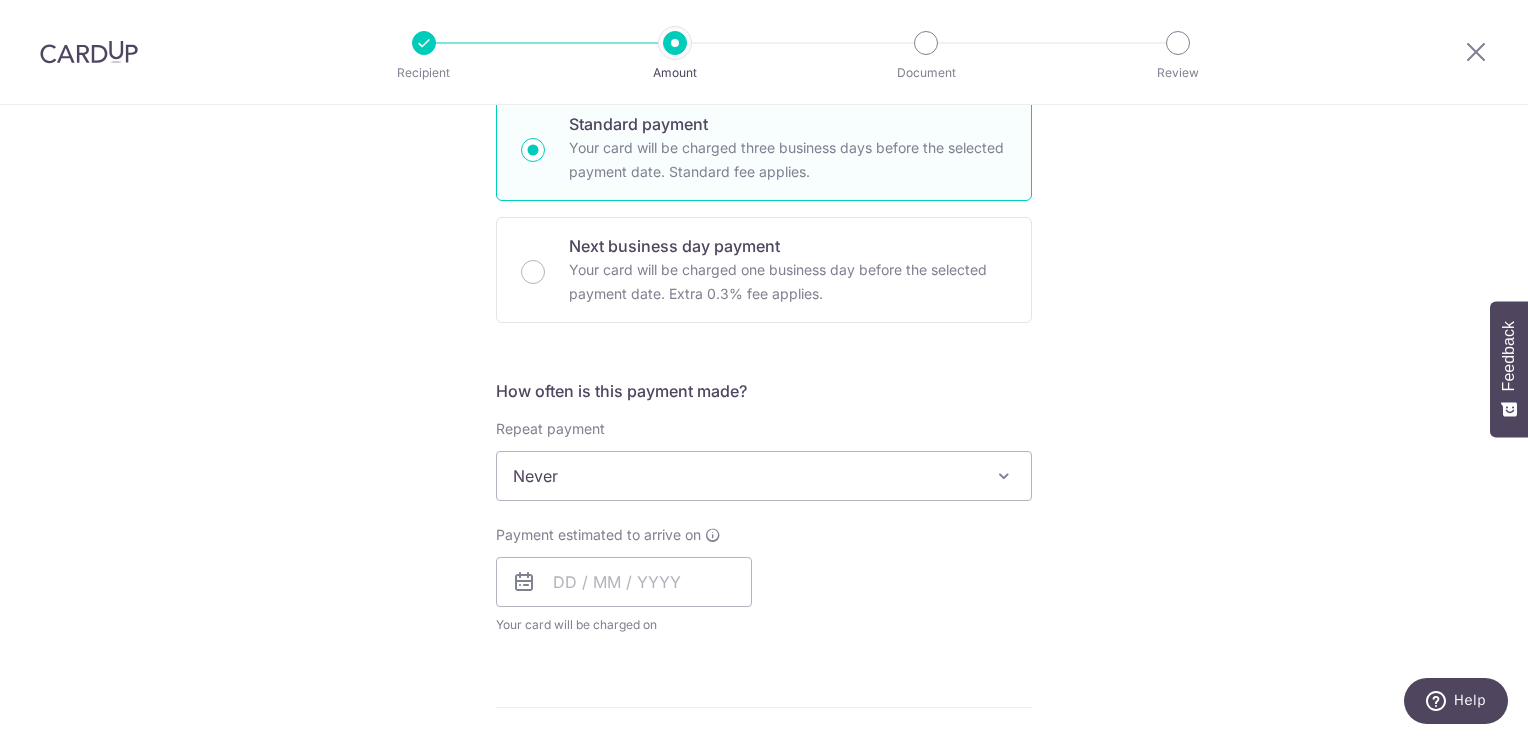 click on "Never" at bounding box center [764, 476] 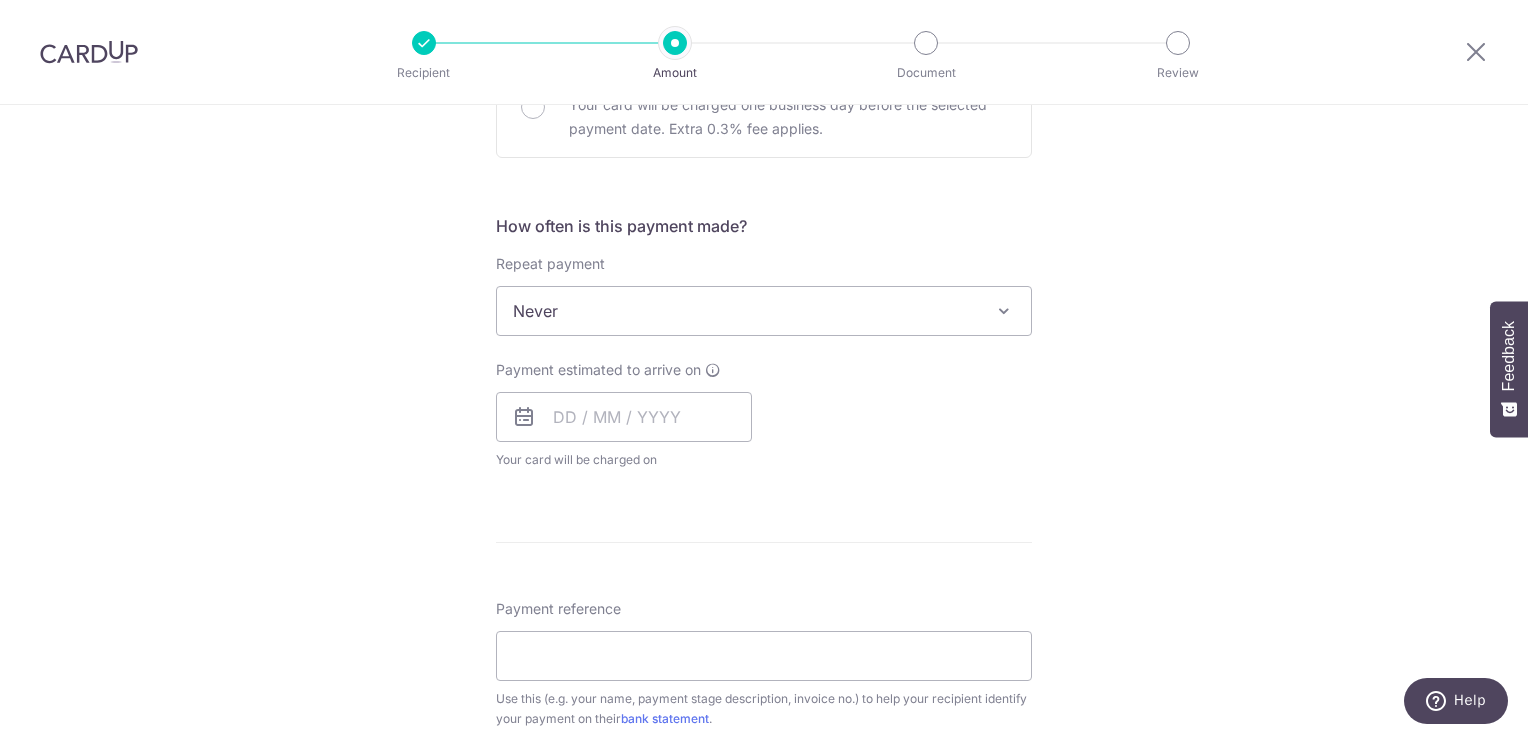 scroll, scrollTop: 700, scrollLeft: 0, axis: vertical 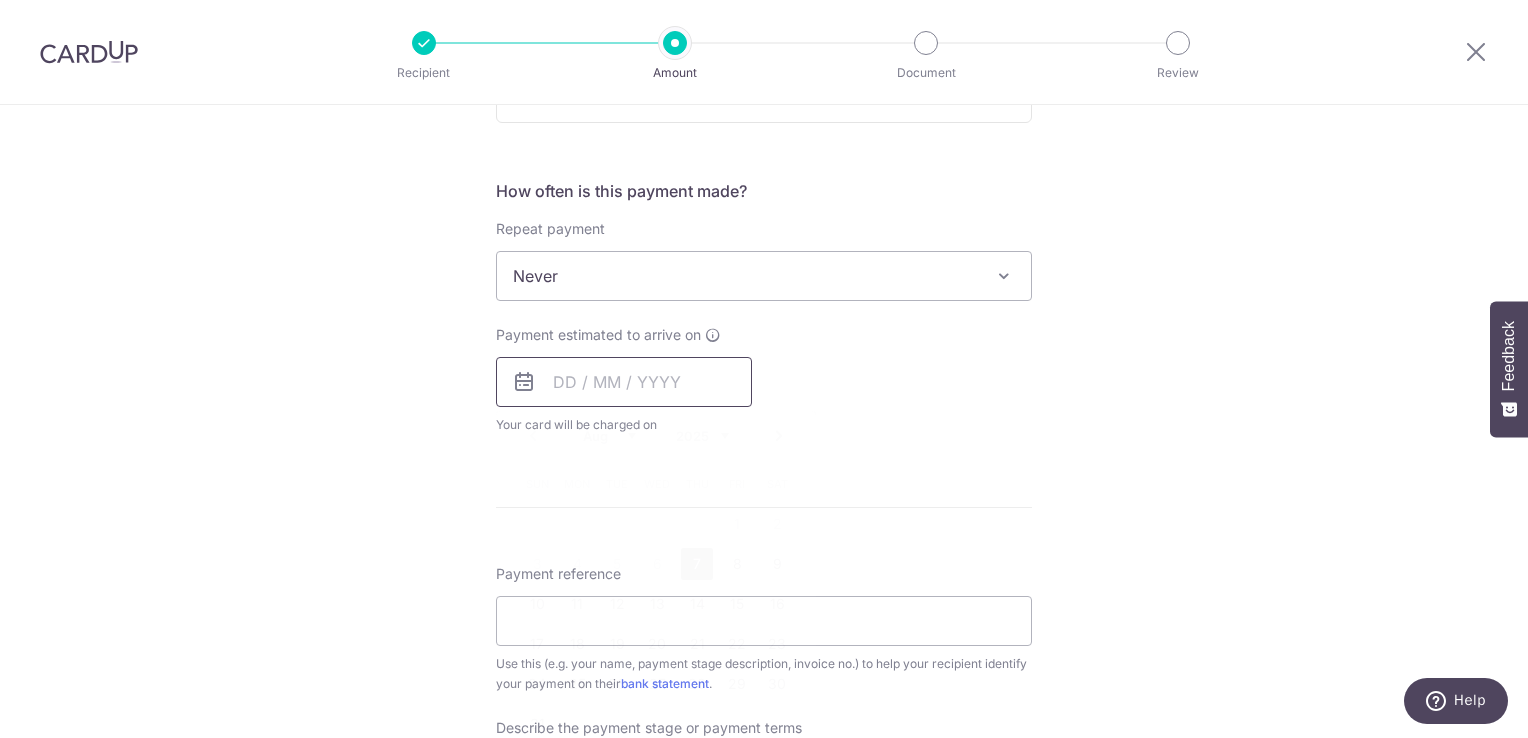 click at bounding box center (624, 382) 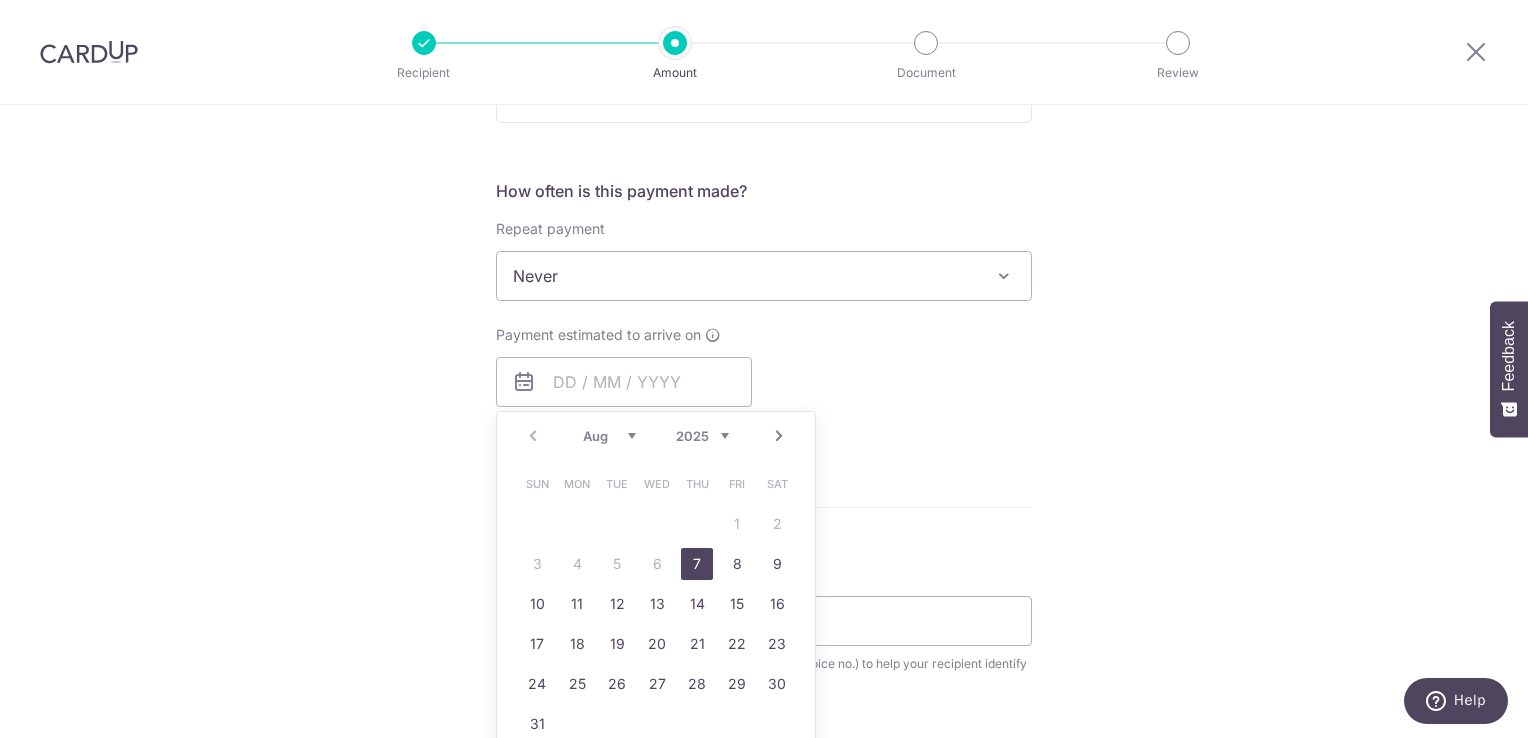 click on "7" at bounding box center [697, 564] 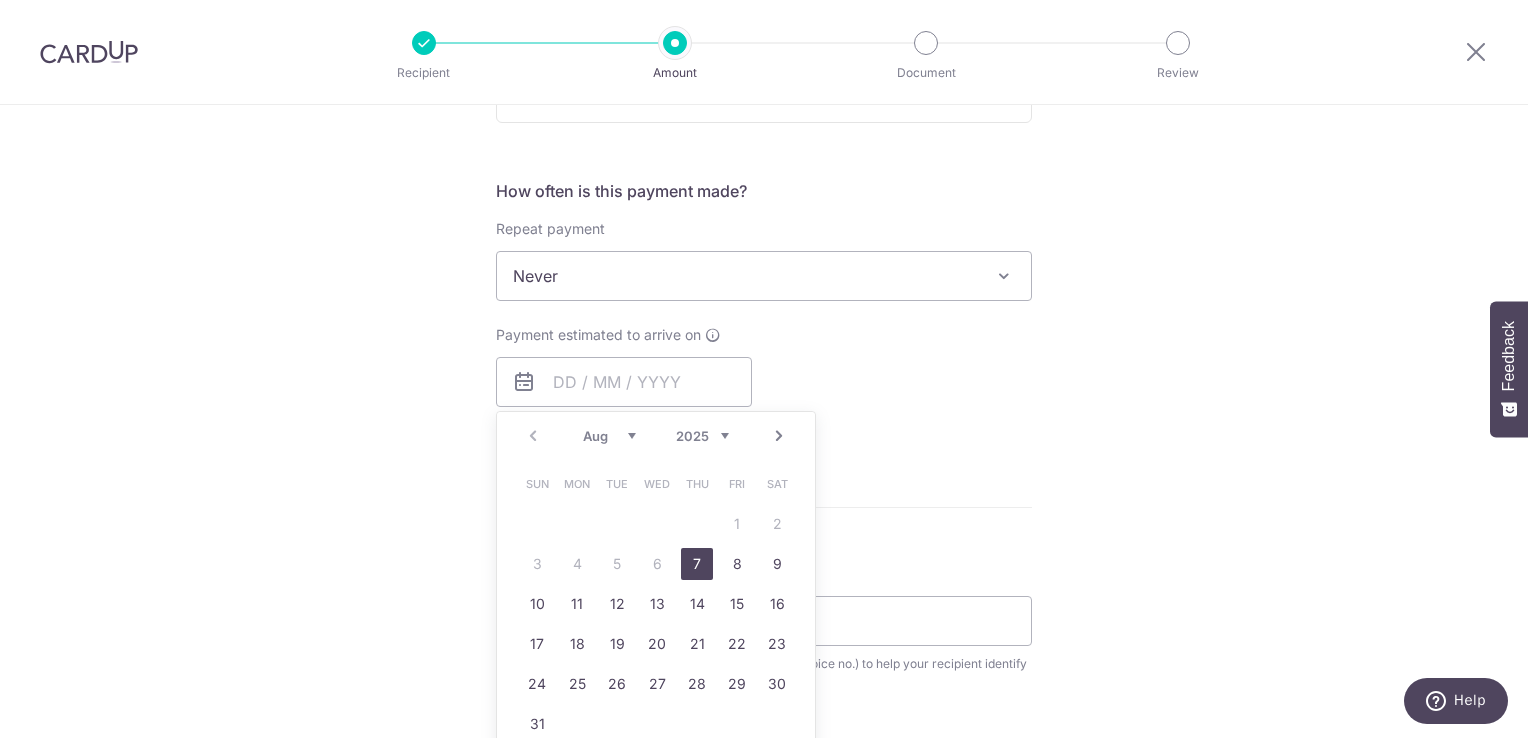 type on "07/08/2025" 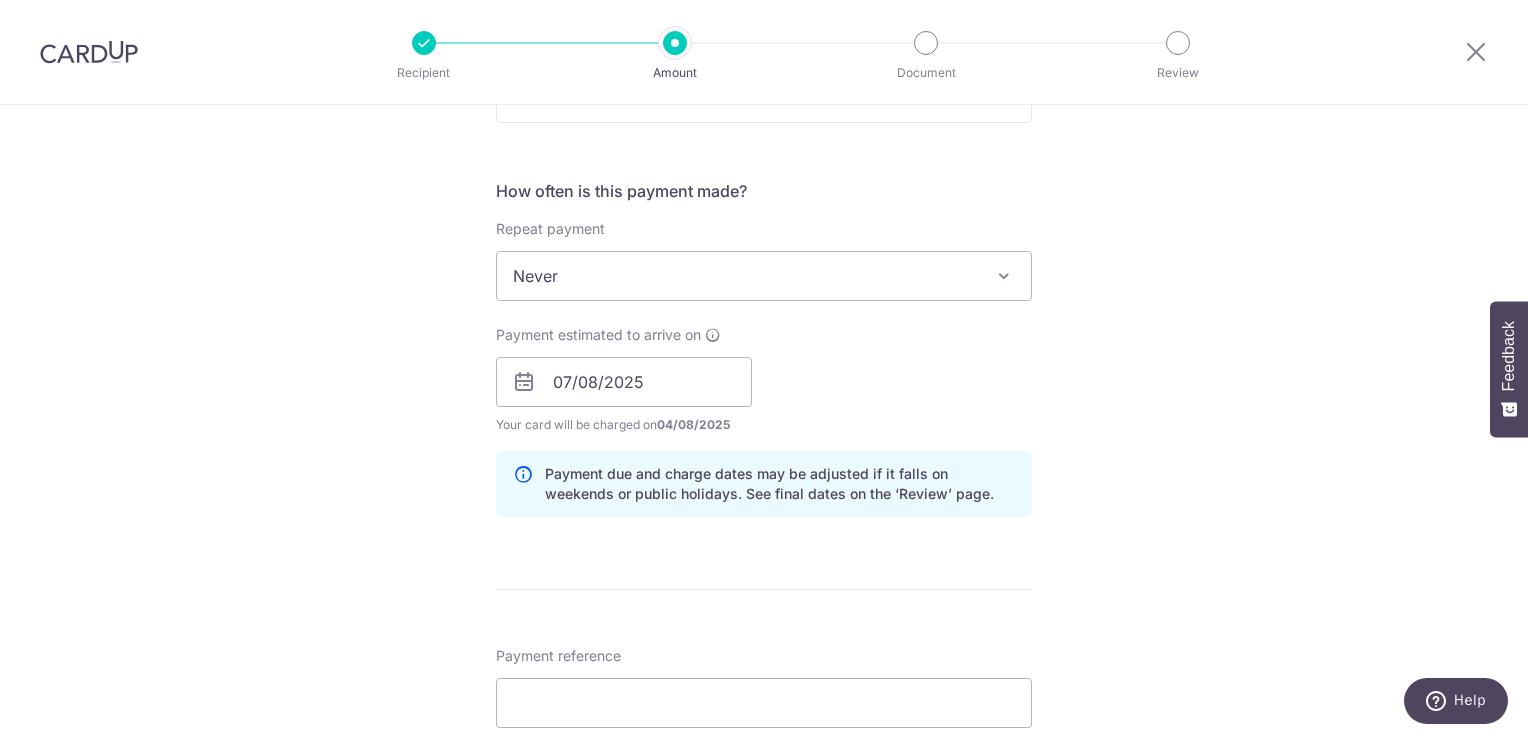 click on "Tell us more about your payment
Enter payment amount
SGD
1,740.00
1740.00
Recipient added successfully!
Select Card
**** 7177
Add credit card
Your Cards
**** 7177
Secure 256-bit SSL
Text
New card details
Card
Secure 256-bit SSL" at bounding box center (764, 417) 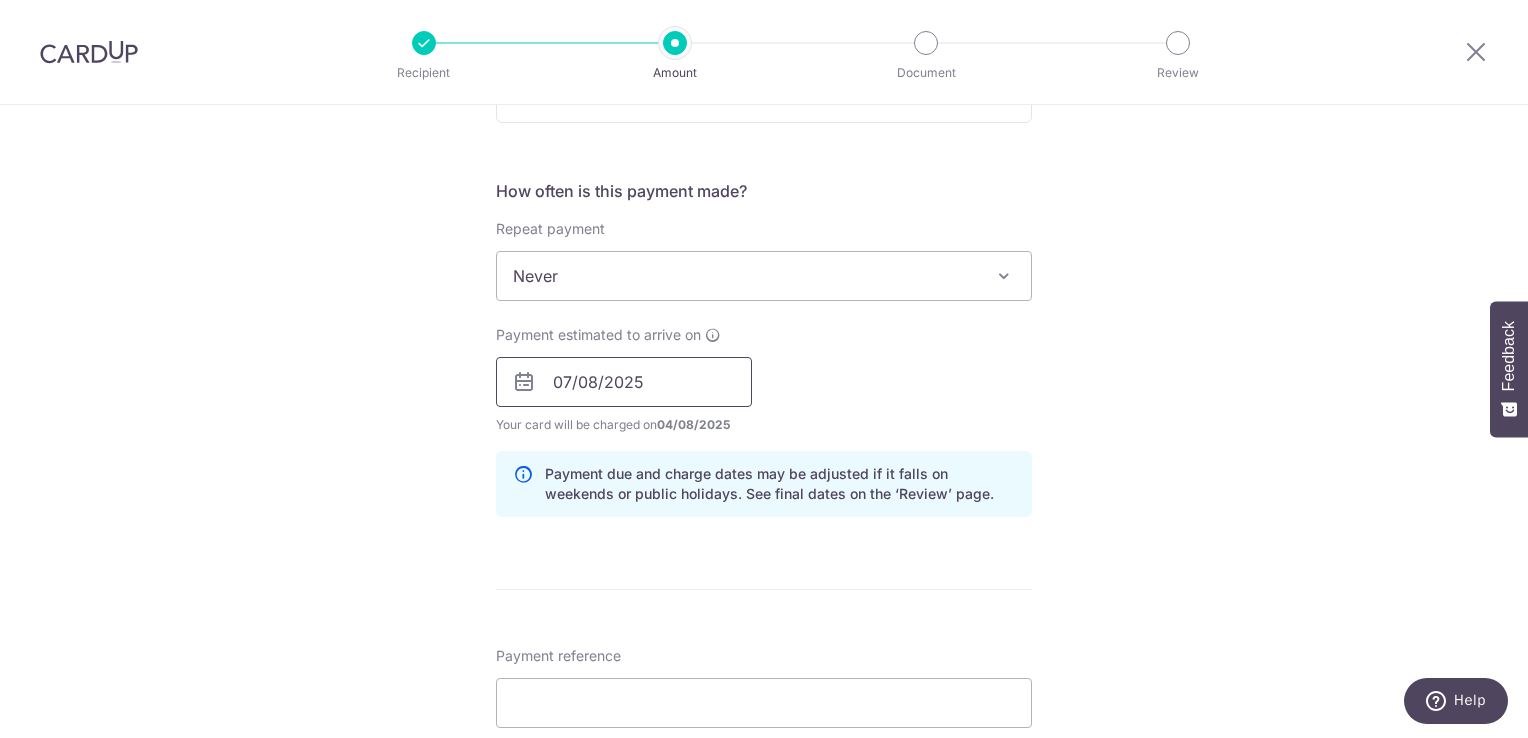 click on "07/08/2025" at bounding box center (624, 382) 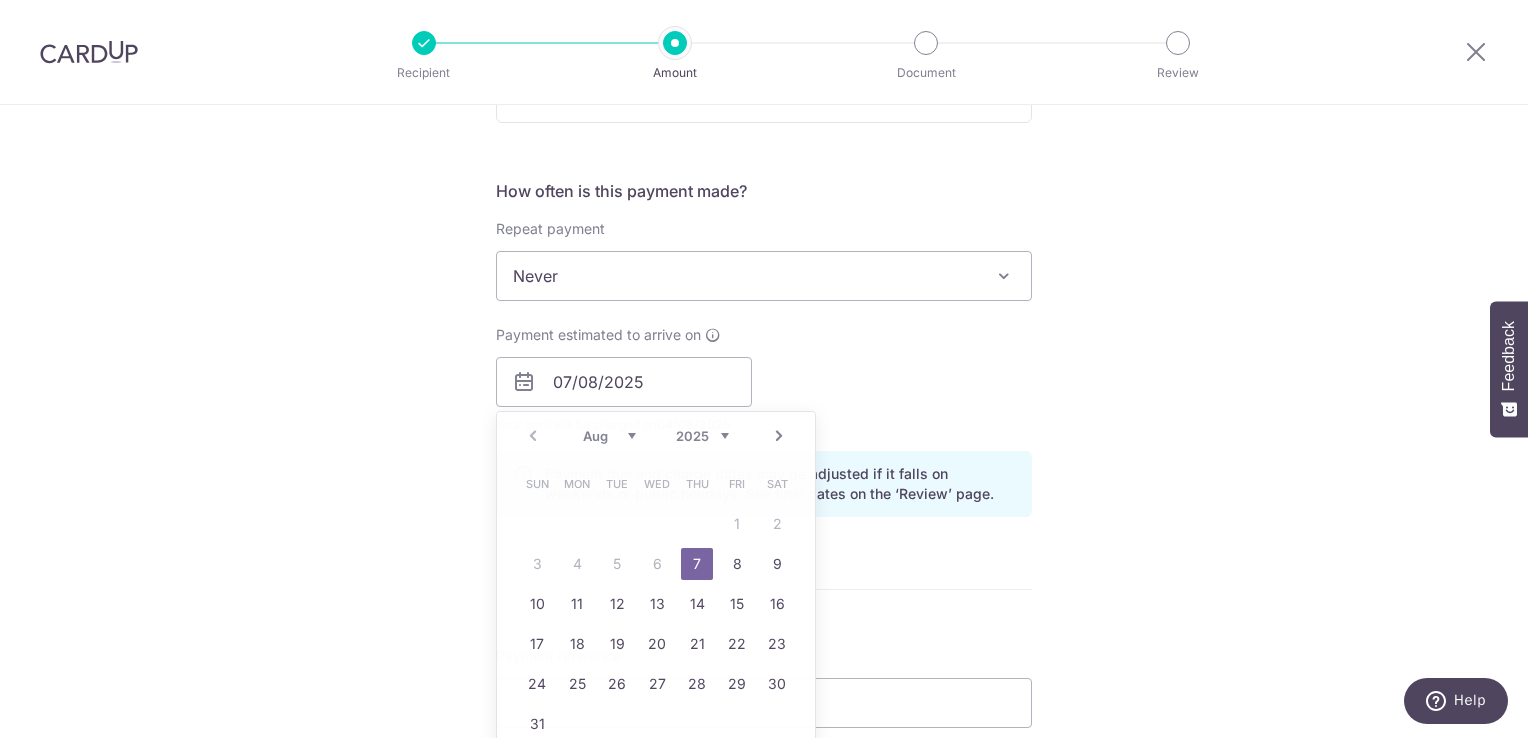 click on "Payment estimated to arrive on
07/08/2025
Prev Next Aug Sep Oct Nov Dec 2025 2026 2027 2028 2029 2030 2031 2032 2033 2034 2035 Sun Mon Tue Wed Thu Fri Sat           1 2 3 4 5 6 7 8 9 10 11 12 13 14 15 16 17 18 19 20 21 22 23 24 25 26 27 28 29 30 31             Why are some dates not available?
Your card will be charged on  04/08/2025  for the first payment
* If your payment is funded by  9:00am SGT on Tuesday 05/08/2025
05/08/2025
No. of Payments" at bounding box center [764, 380] 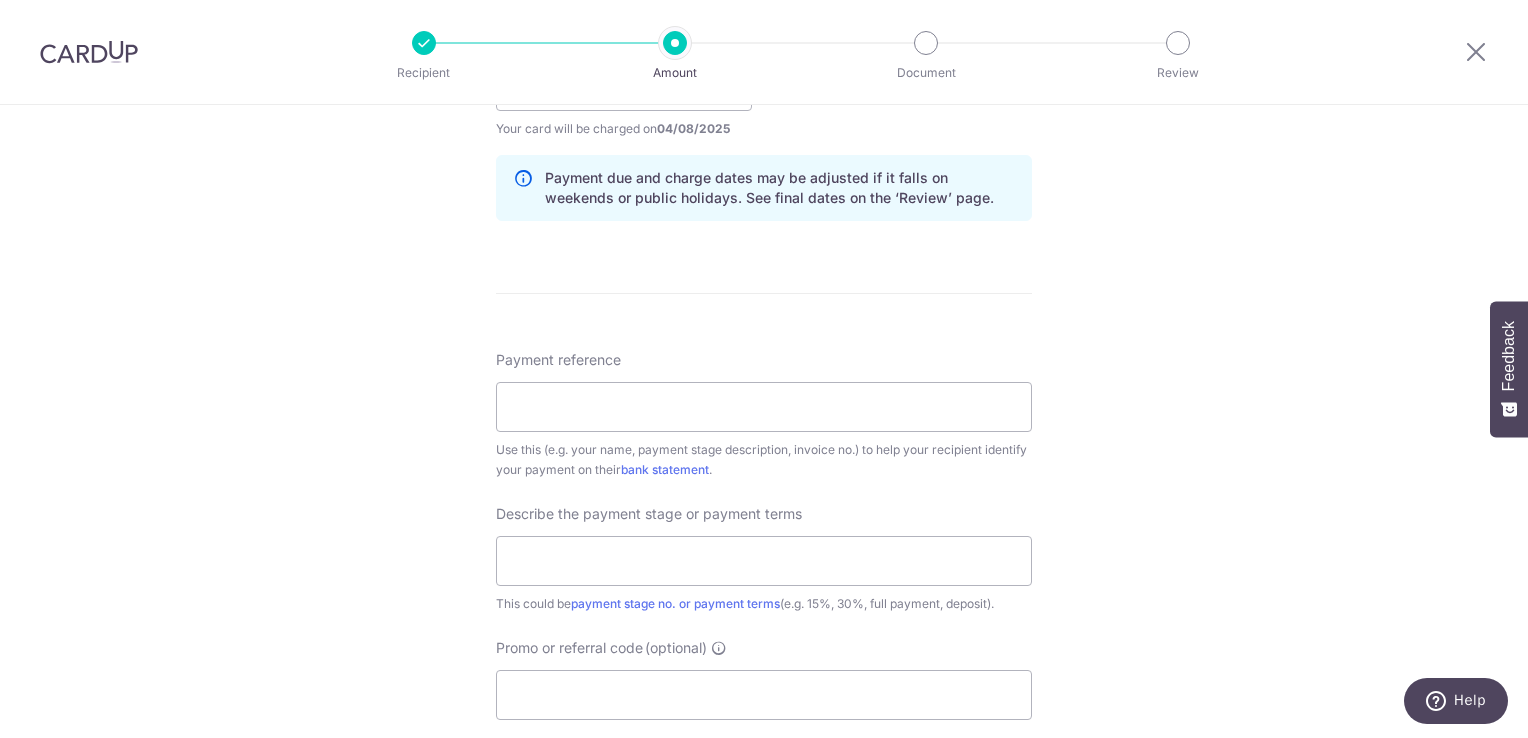 scroll, scrollTop: 1000, scrollLeft: 0, axis: vertical 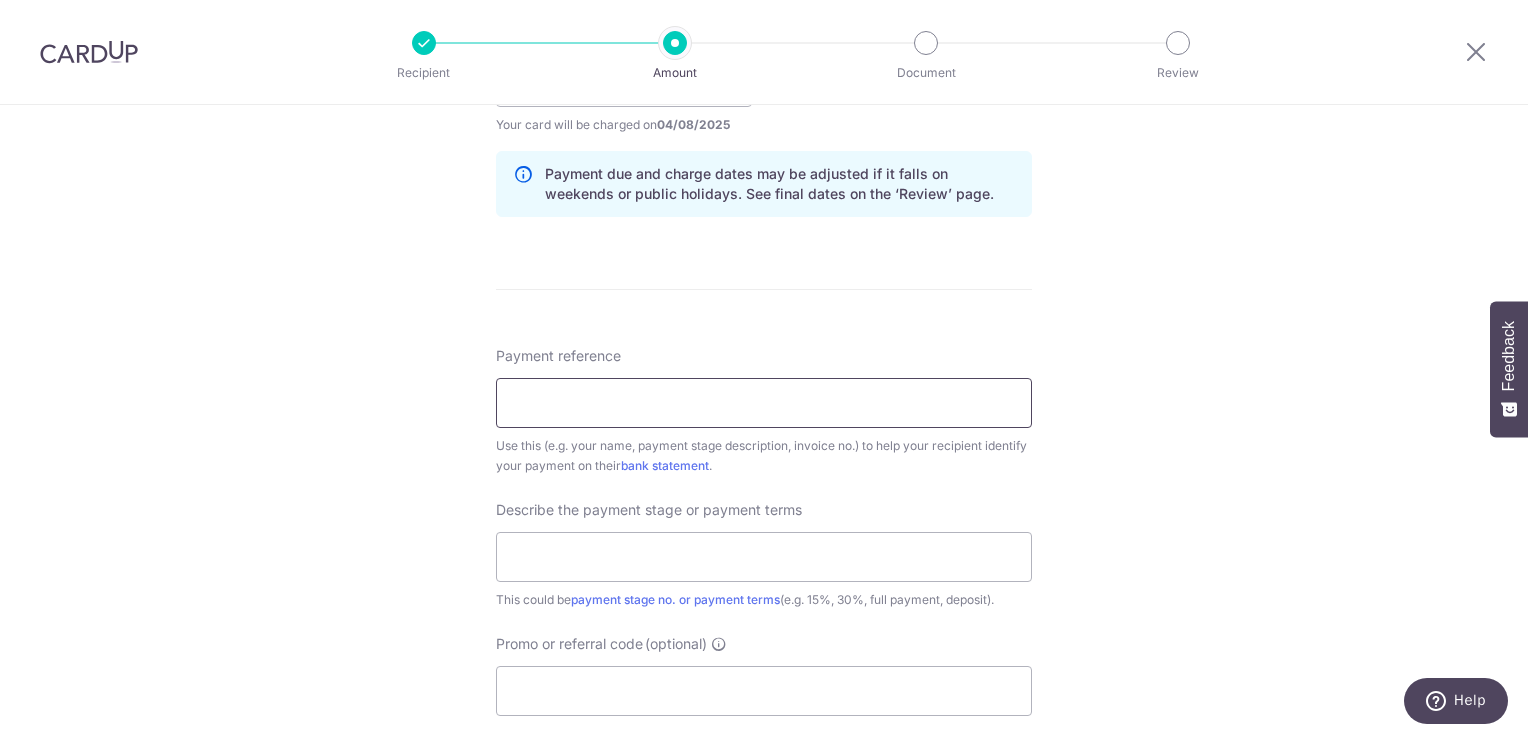 click on "Payment reference" at bounding box center (764, 403) 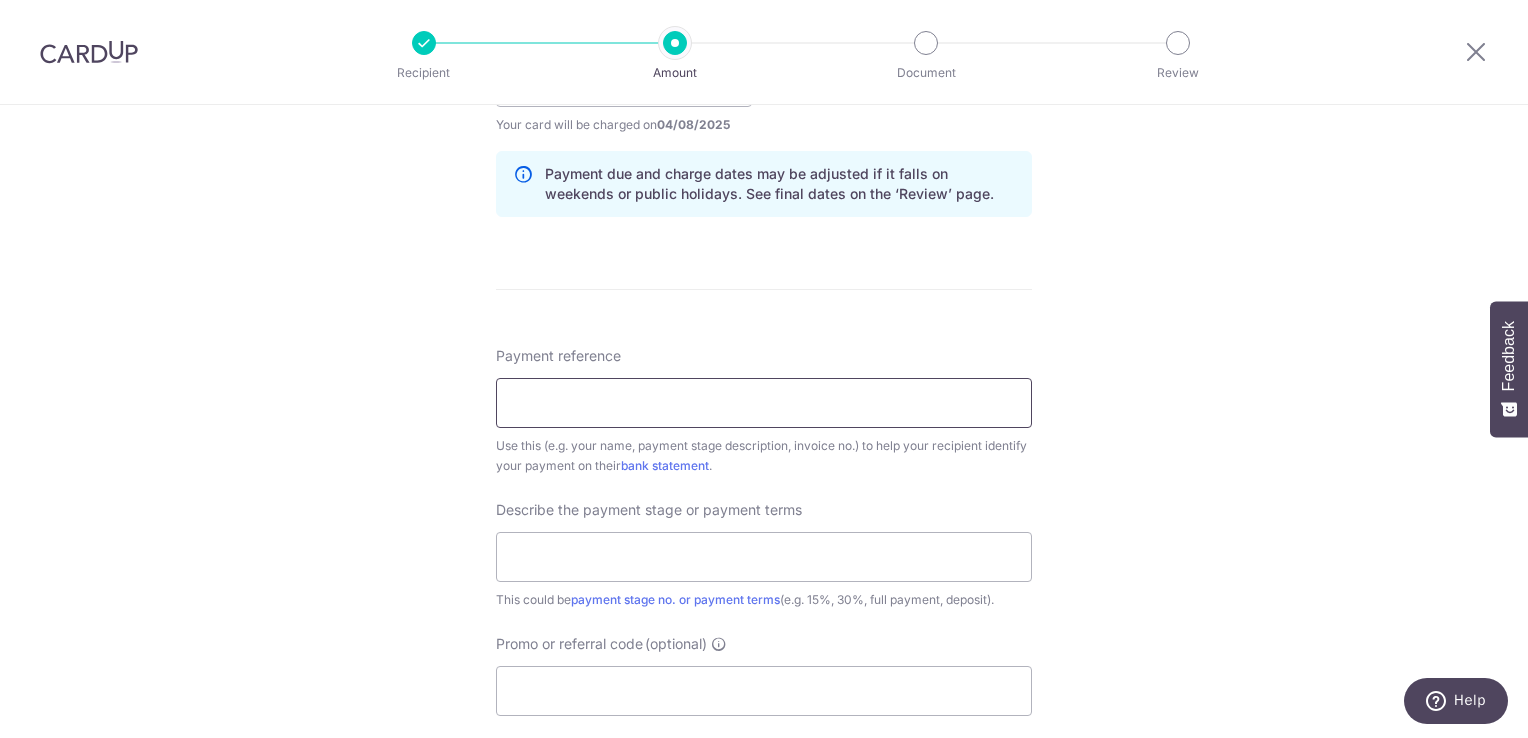 paste on "231944" 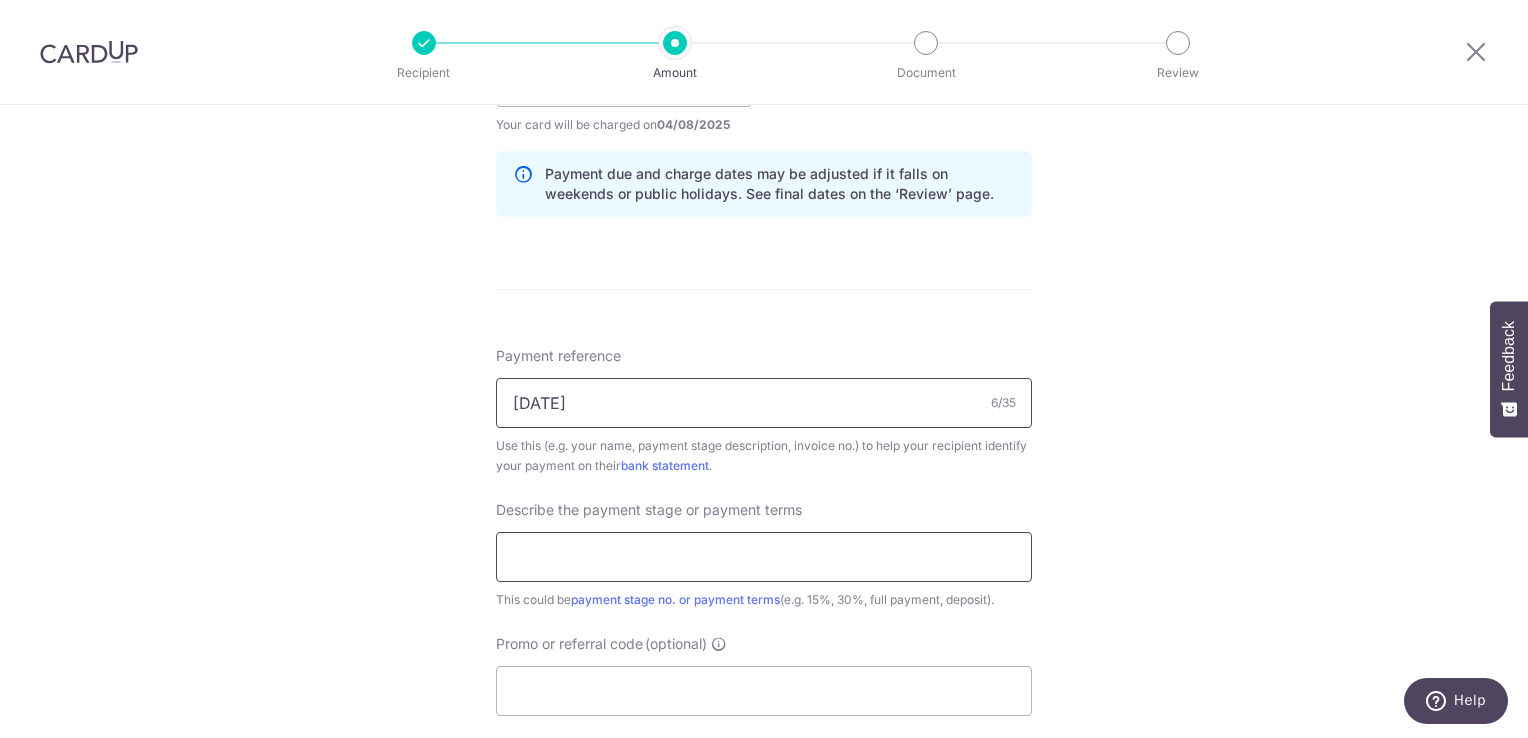 type on "231944" 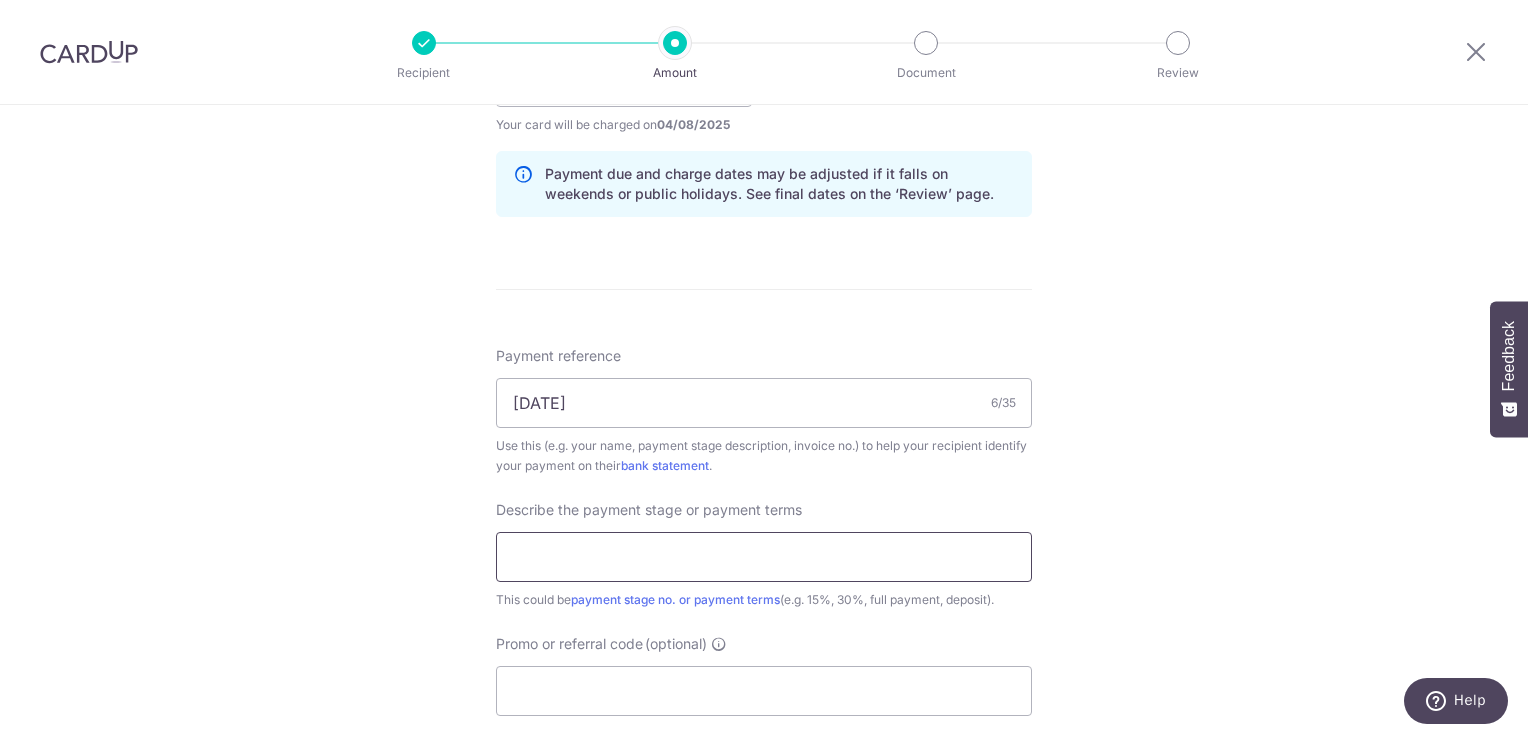 click at bounding box center [764, 557] 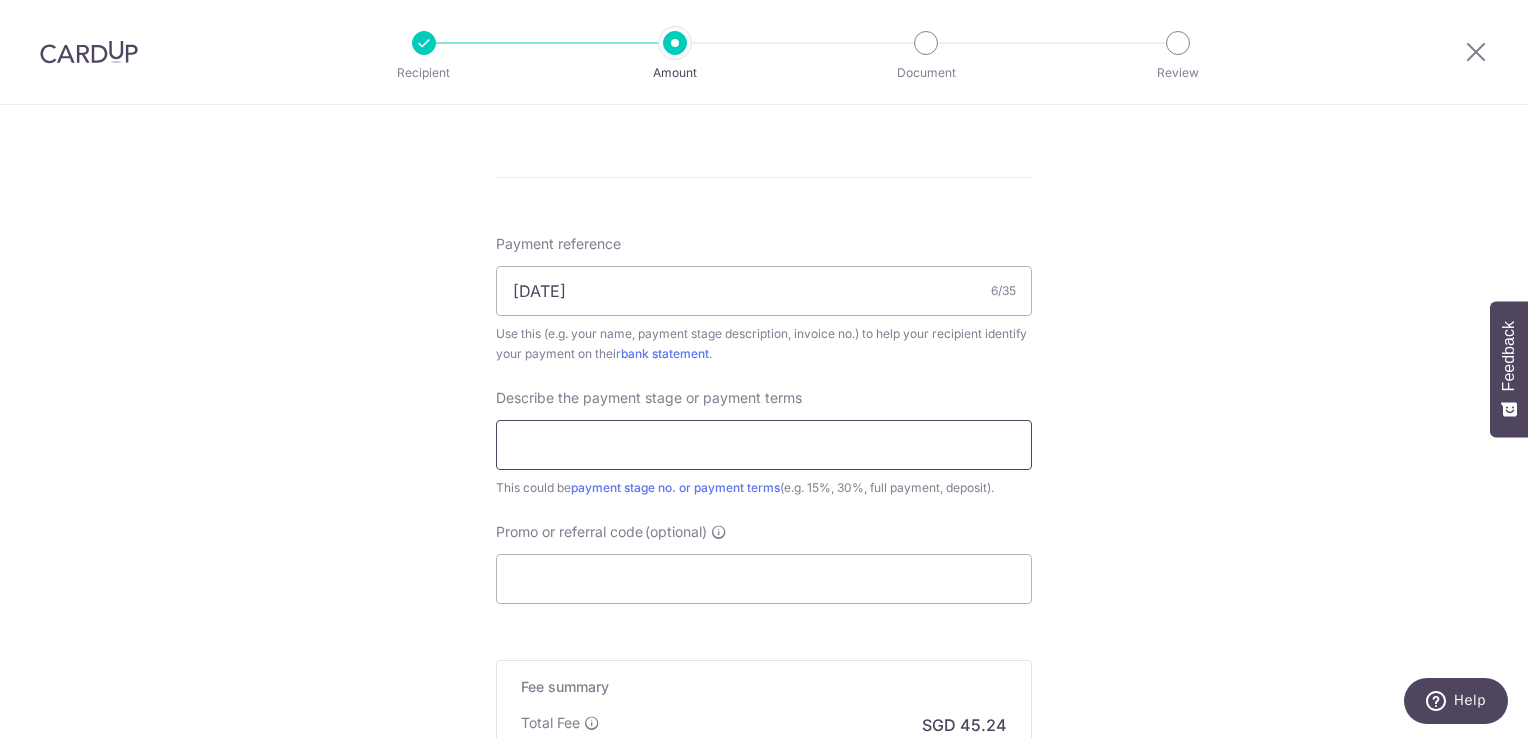 scroll, scrollTop: 1100, scrollLeft: 0, axis: vertical 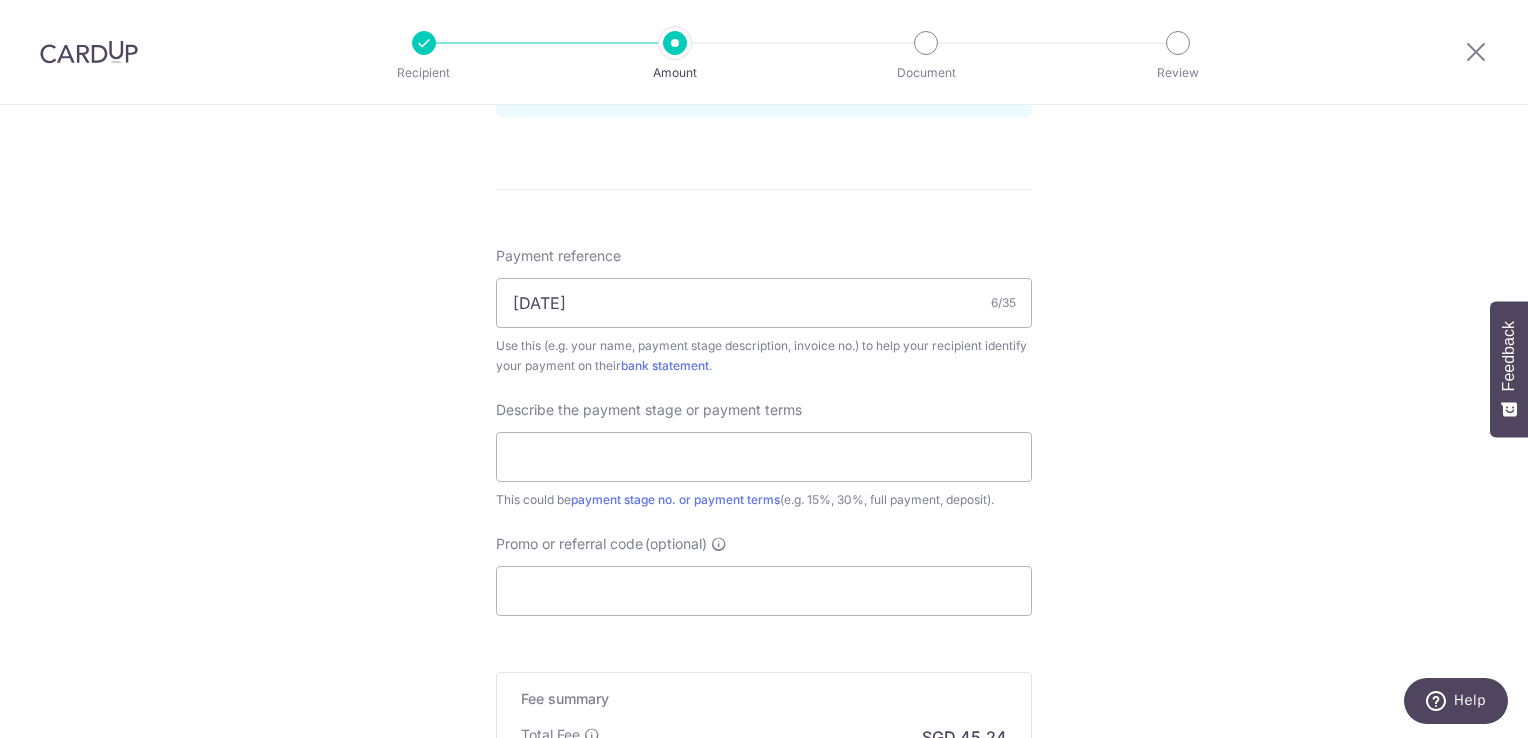 drag, startPoint x: 248, startPoint y: 354, endPoint x: 263, endPoint y: 378, distance: 28.301943 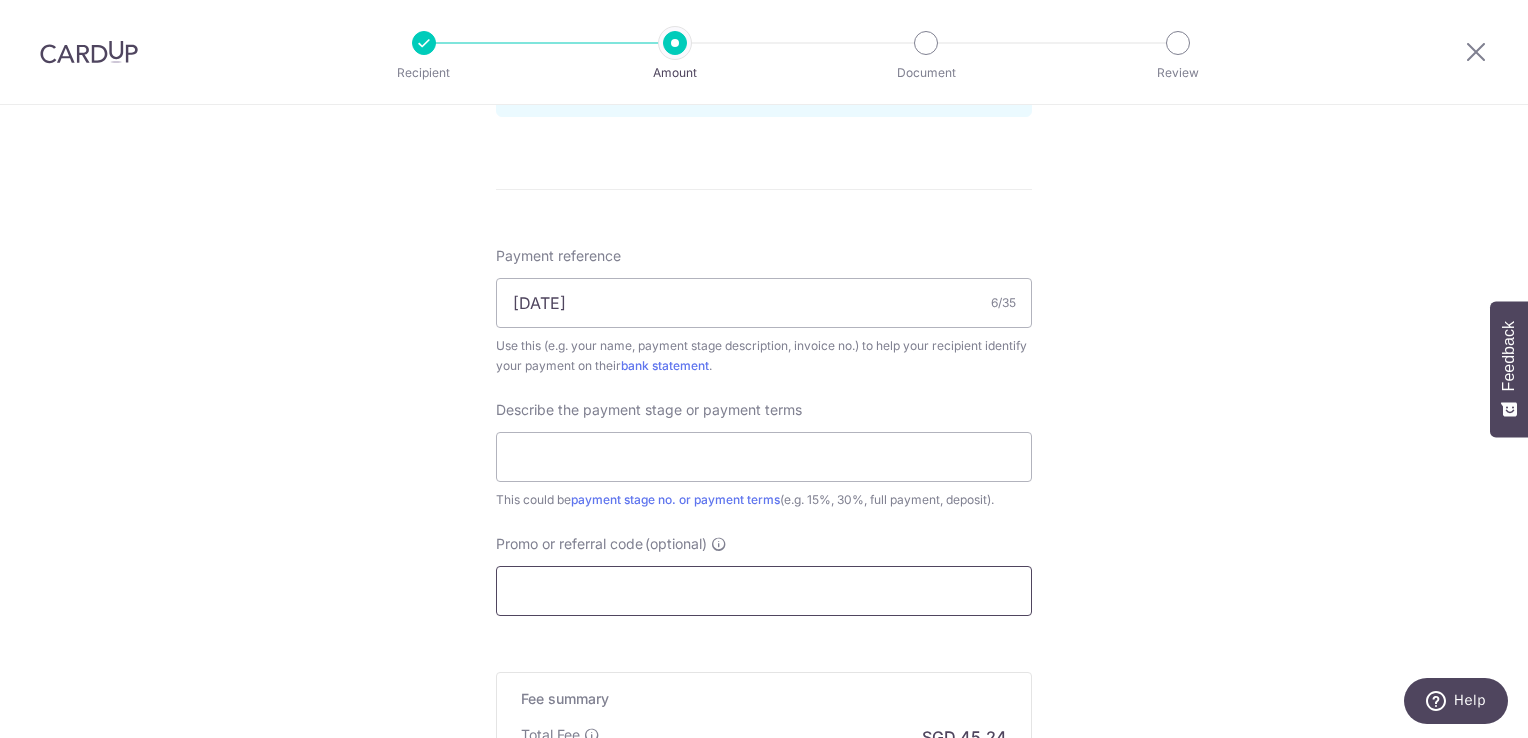 drag, startPoint x: 644, startPoint y: 604, endPoint x: 626, endPoint y: 592, distance: 21.633308 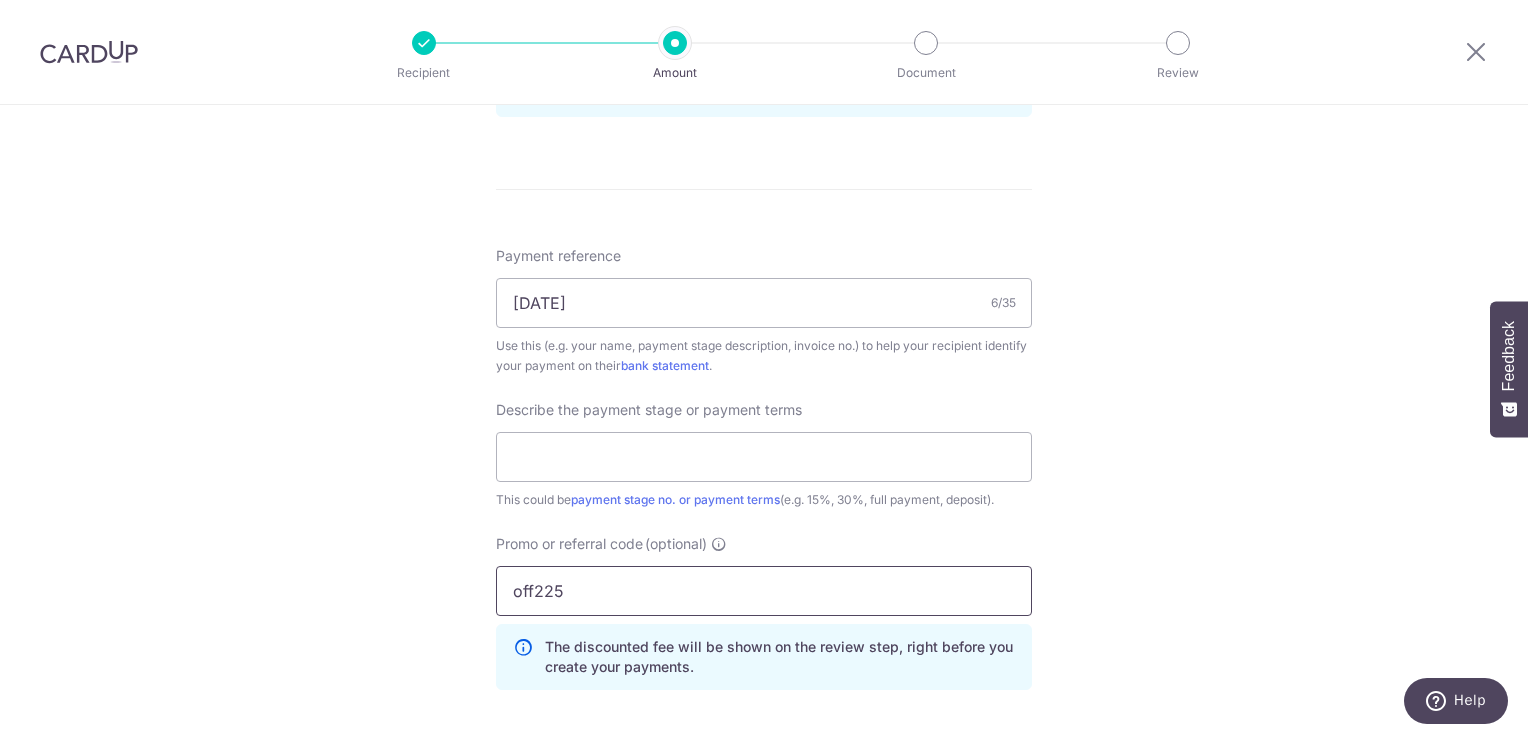 type on "off225" 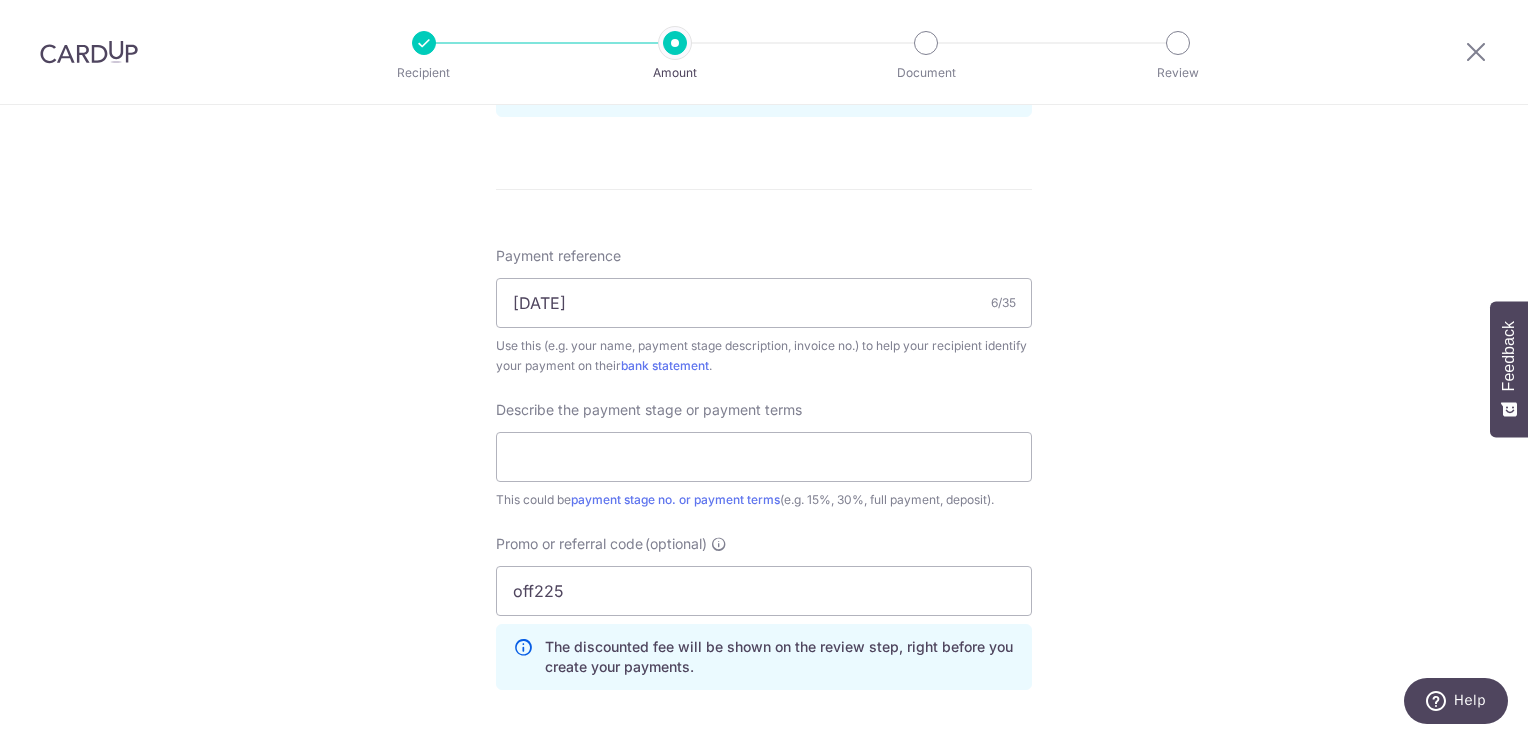 click on "Tell us more about your payment
Enter payment amount
SGD
1,740.00
1740.00
Recipient added successfully!
Select Card
**** 7177
Add credit card
Your Cards
**** 7177
Secure 256-bit SSL
Text
New card details
Card
Secure 256-bit SSL" at bounding box center (764, 62) 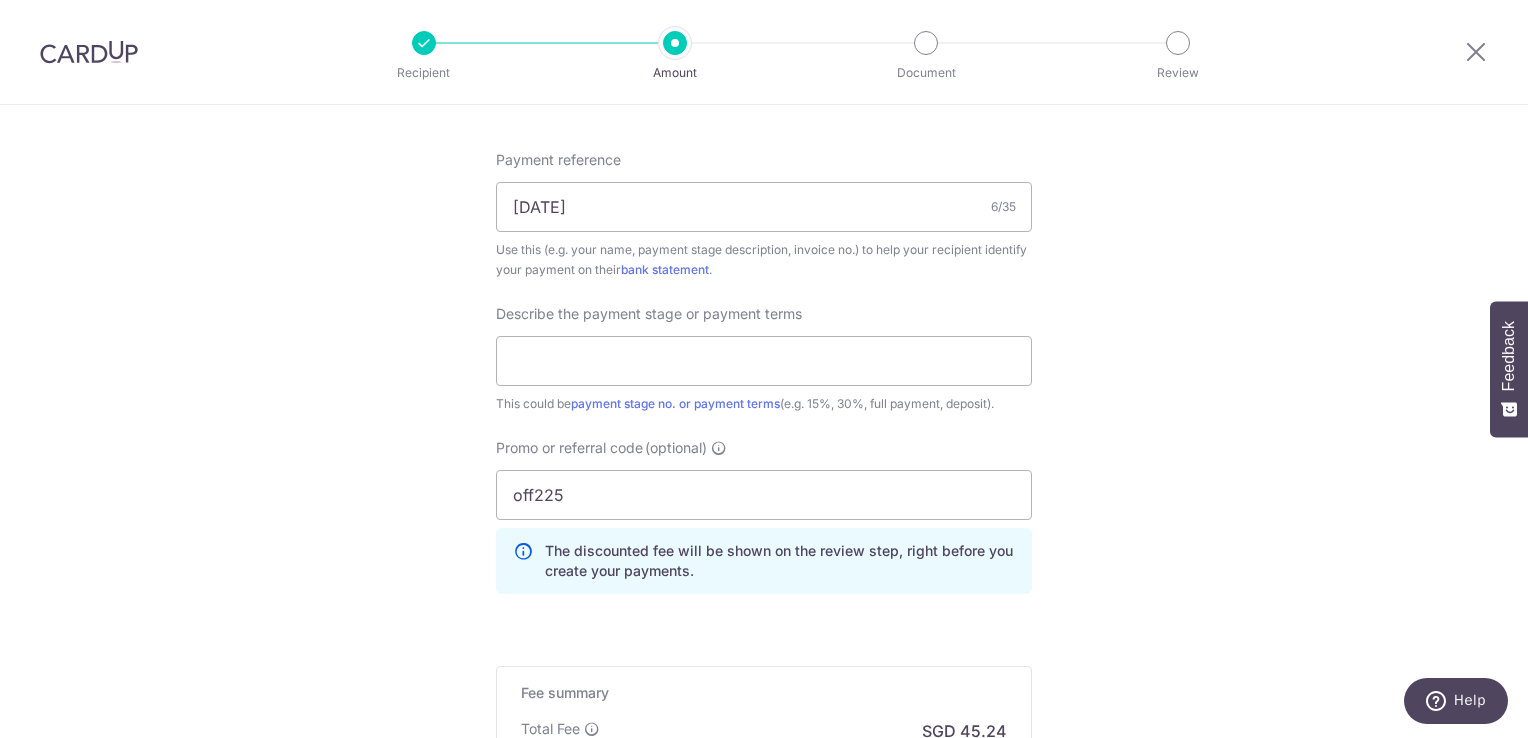 scroll, scrollTop: 1200, scrollLeft: 0, axis: vertical 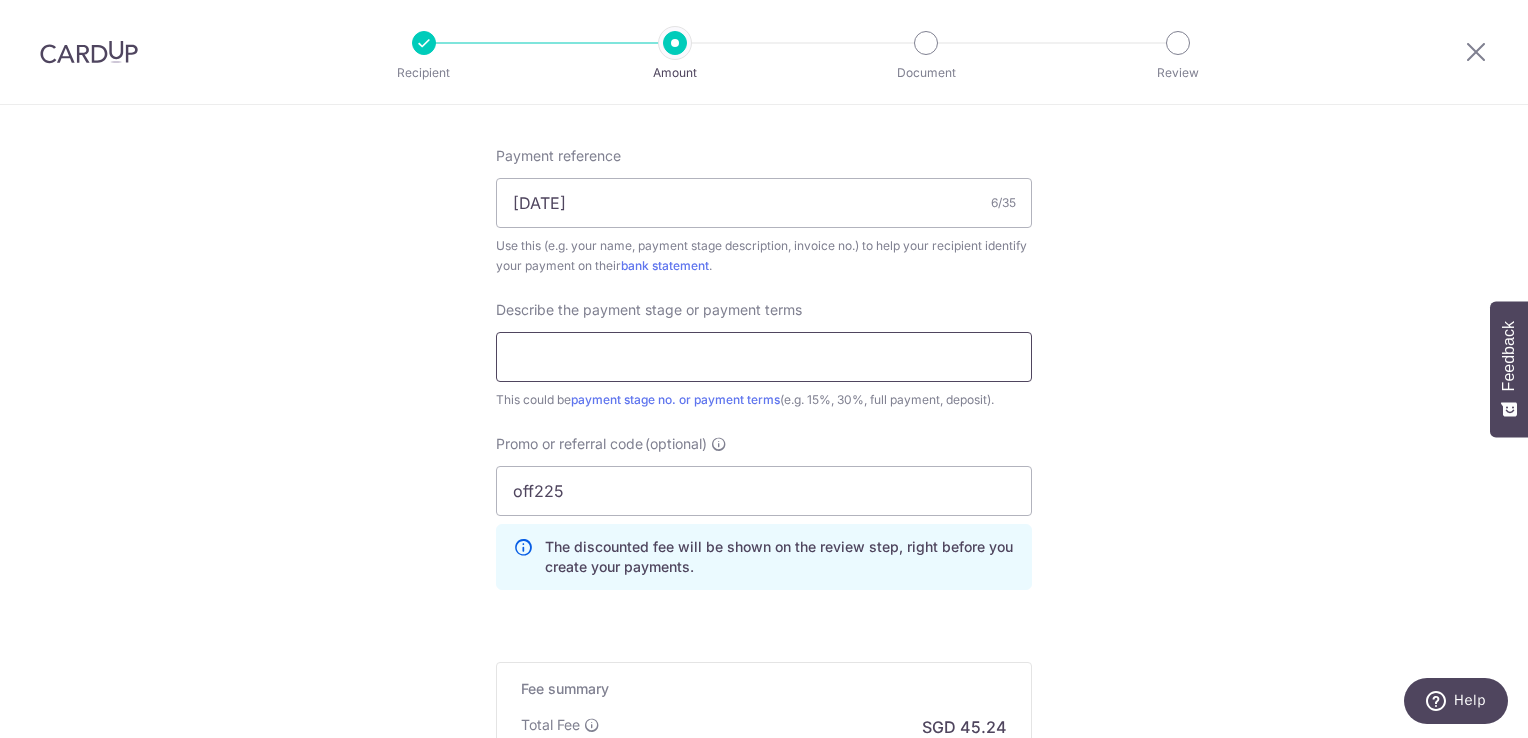 click at bounding box center (764, 357) 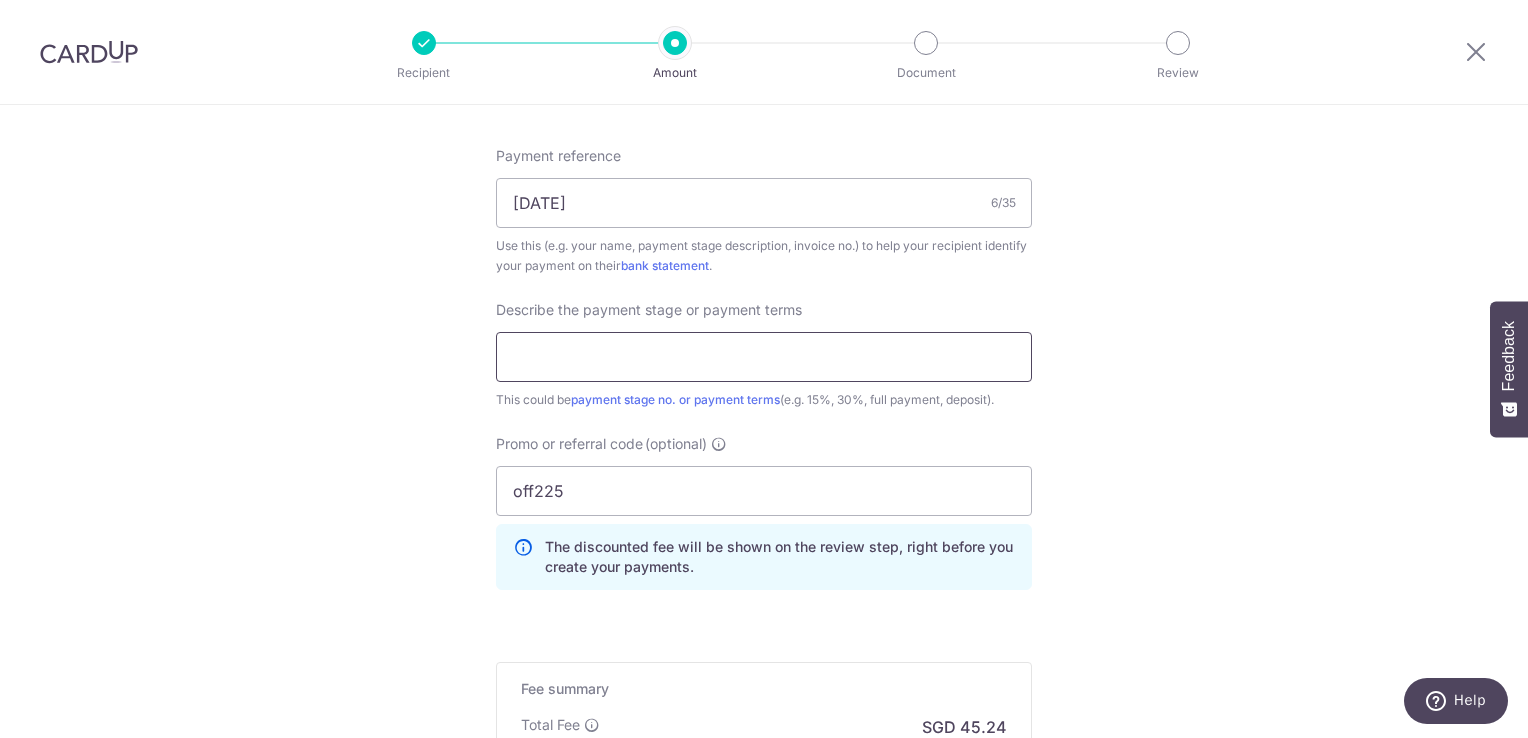 type on "1" 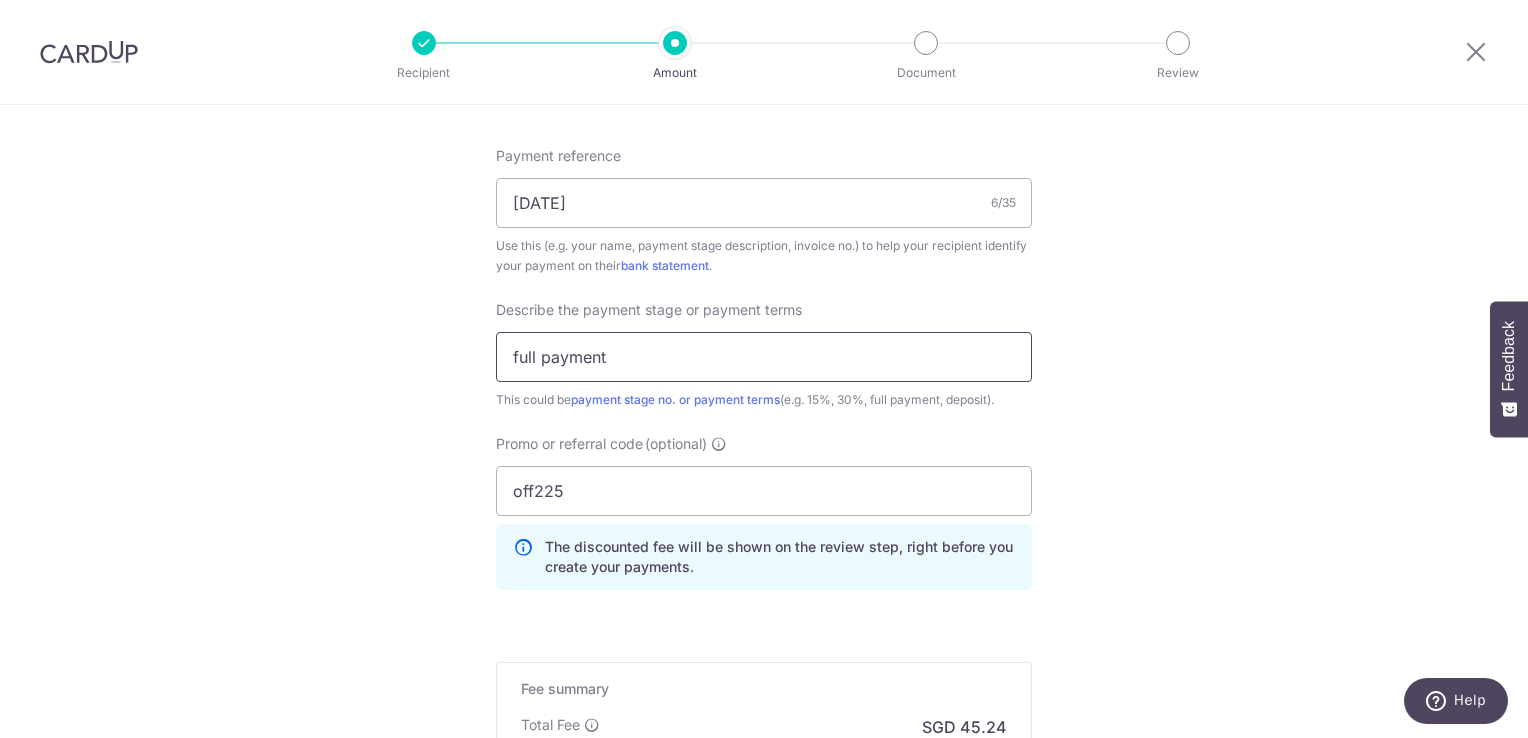 type on "full payment" 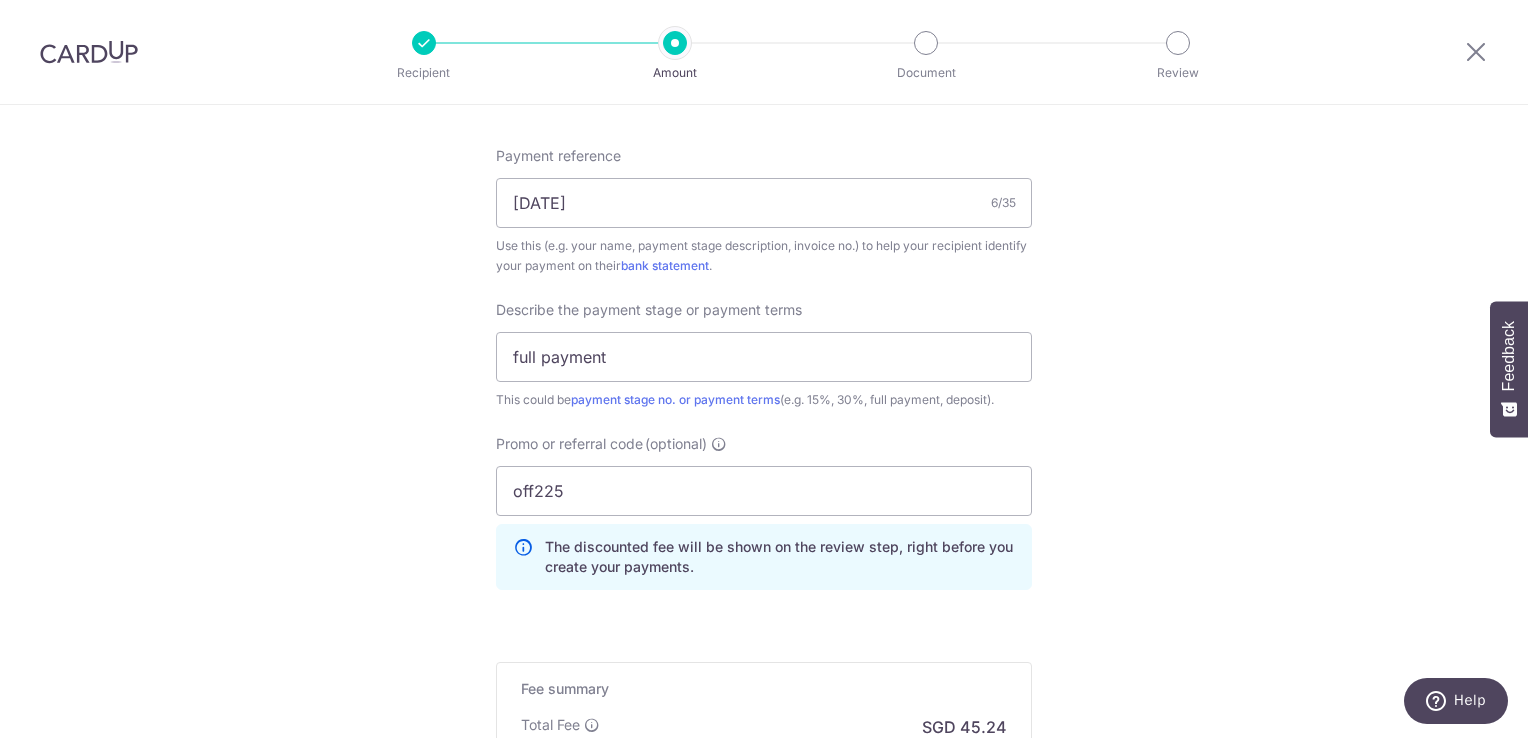 click on "Tell us more about your payment
Enter payment amount
SGD
1,740.00
1740.00
Recipient added successfully!
Select Card
**** 7177
Add credit card
Your Cards
**** 7177
Secure 256-bit SSL
Text
New card details
Card
Secure 256-bit SSL" at bounding box center [764, -38] 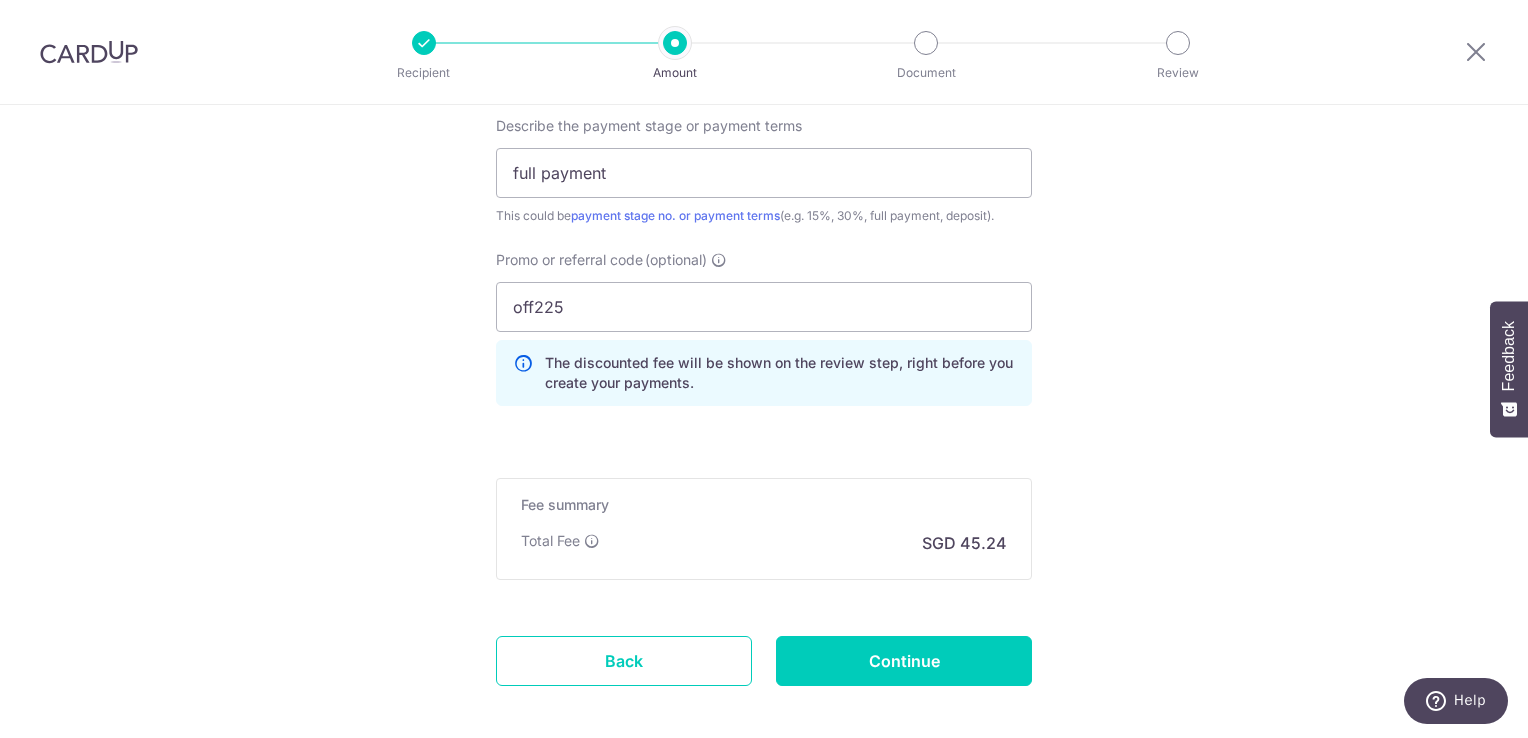 scroll, scrollTop: 1378, scrollLeft: 0, axis: vertical 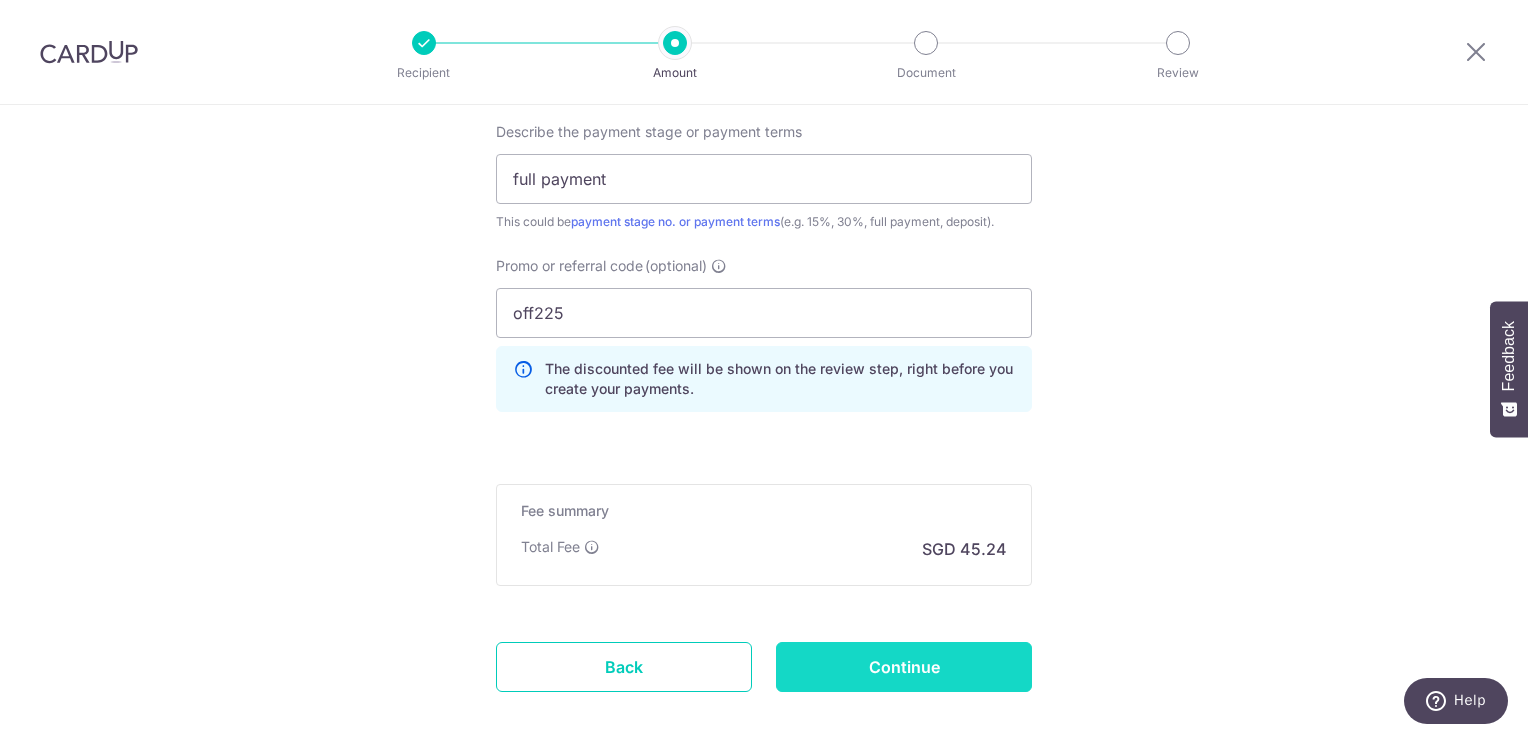 click on "Continue" at bounding box center (904, 667) 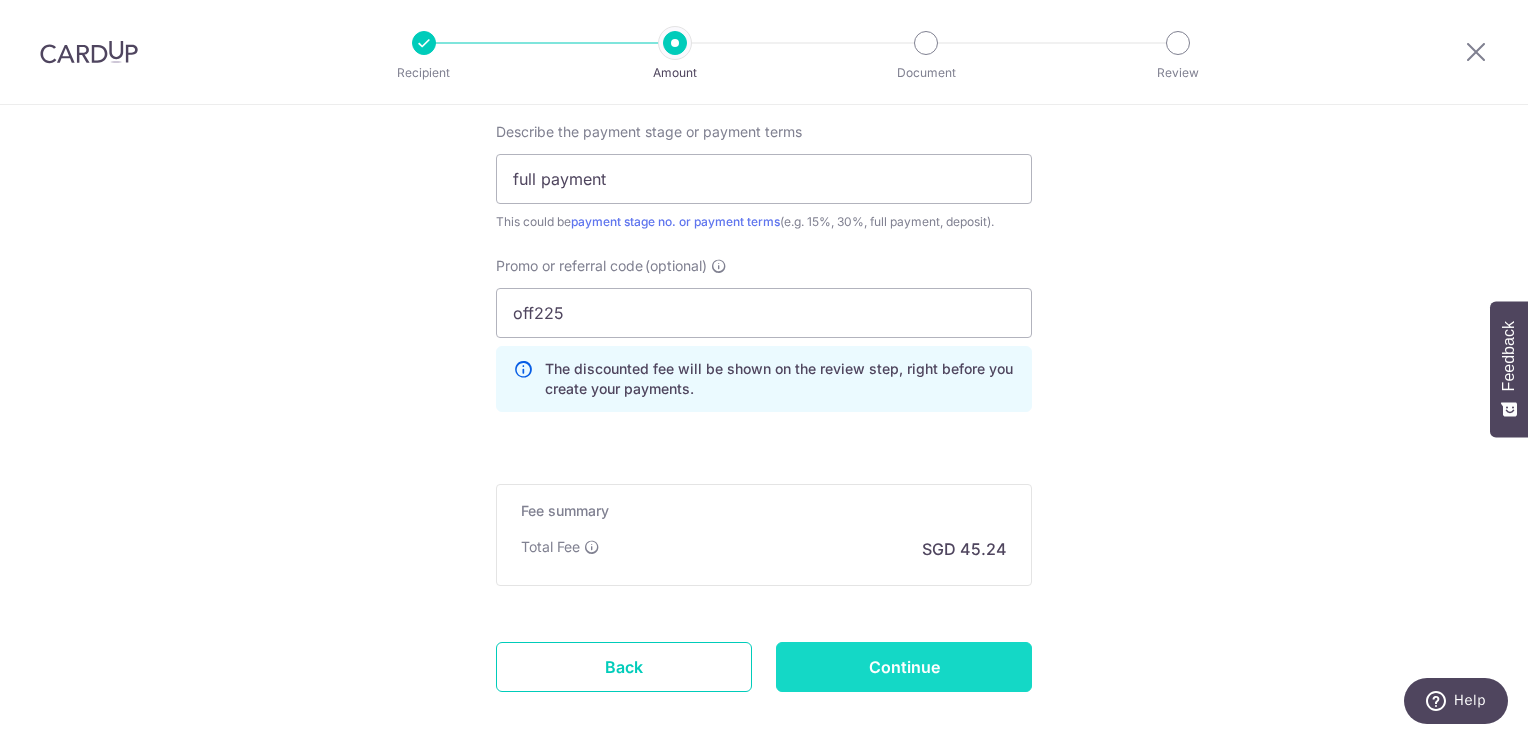 type on "Create Schedule" 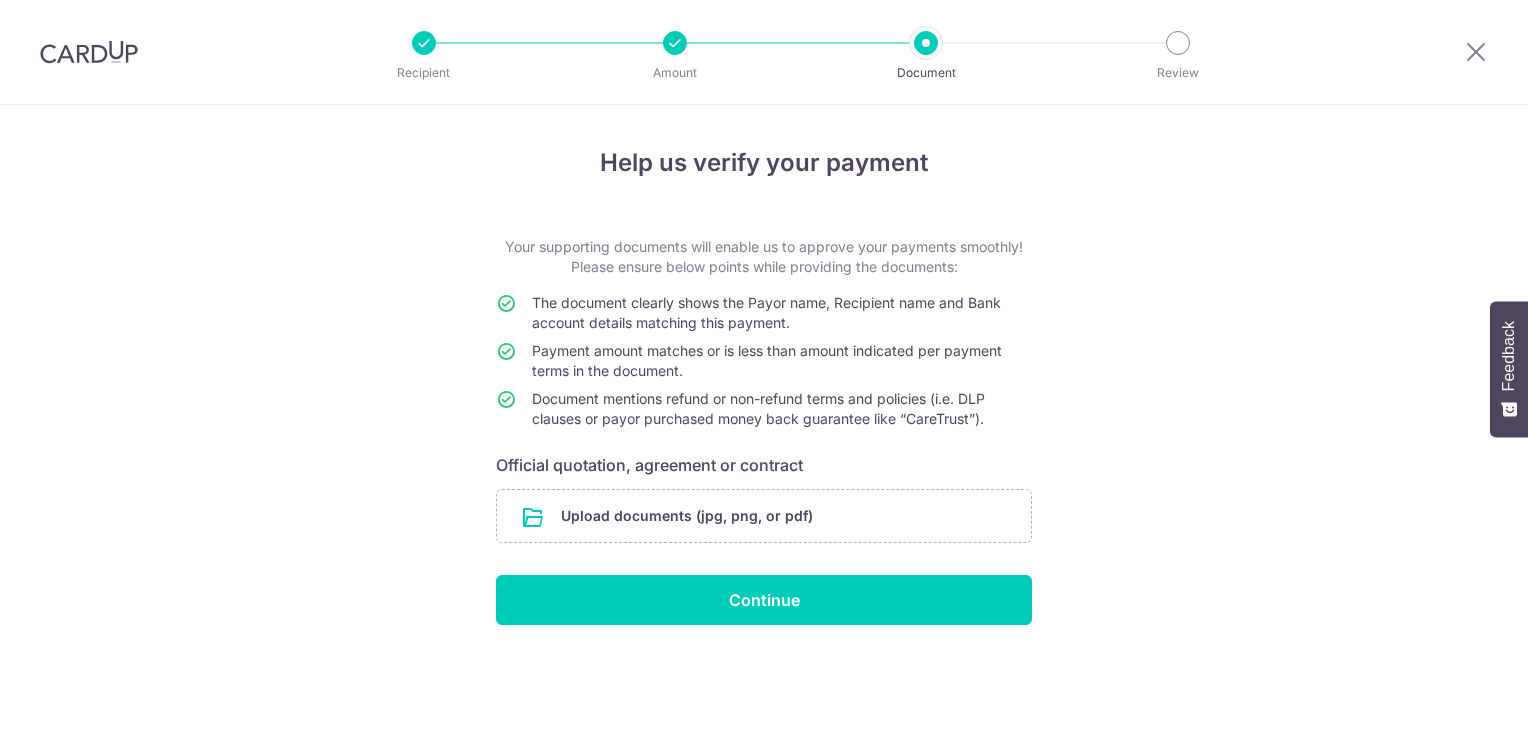 scroll, scrollTop: 0, scrollLeft: 0, axis: both 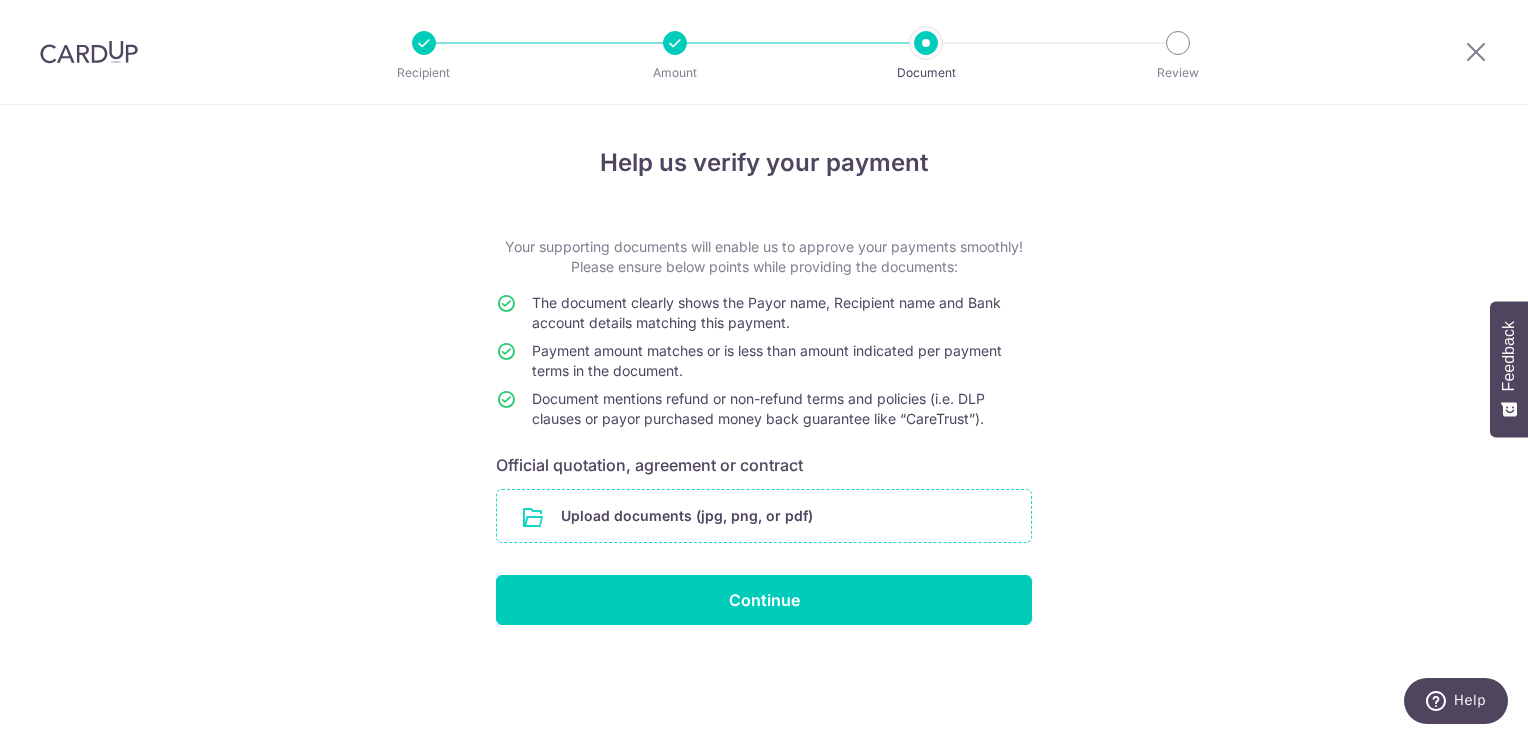 click at bounding box center [764, 516] 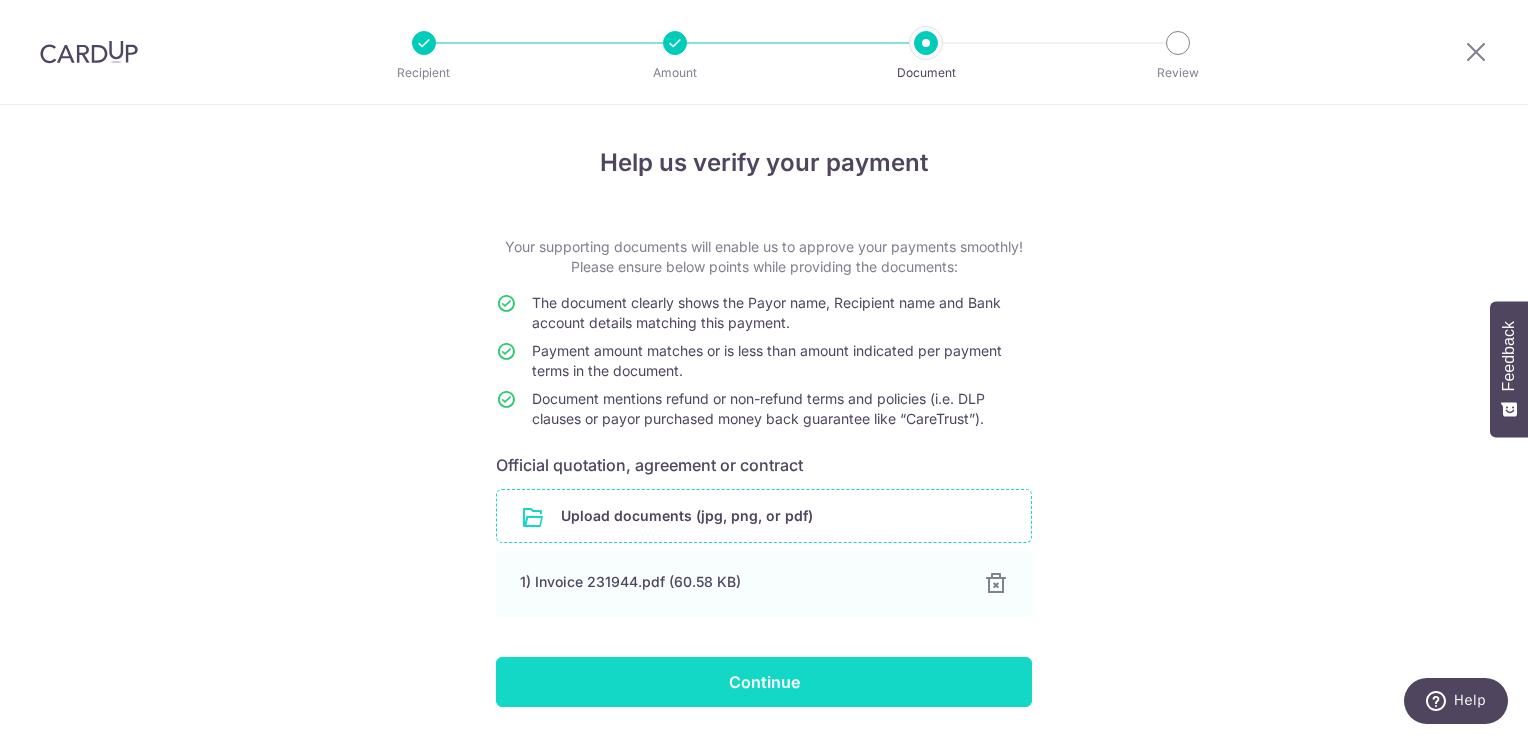 click on "Continue" at bounding box center (764, 682) 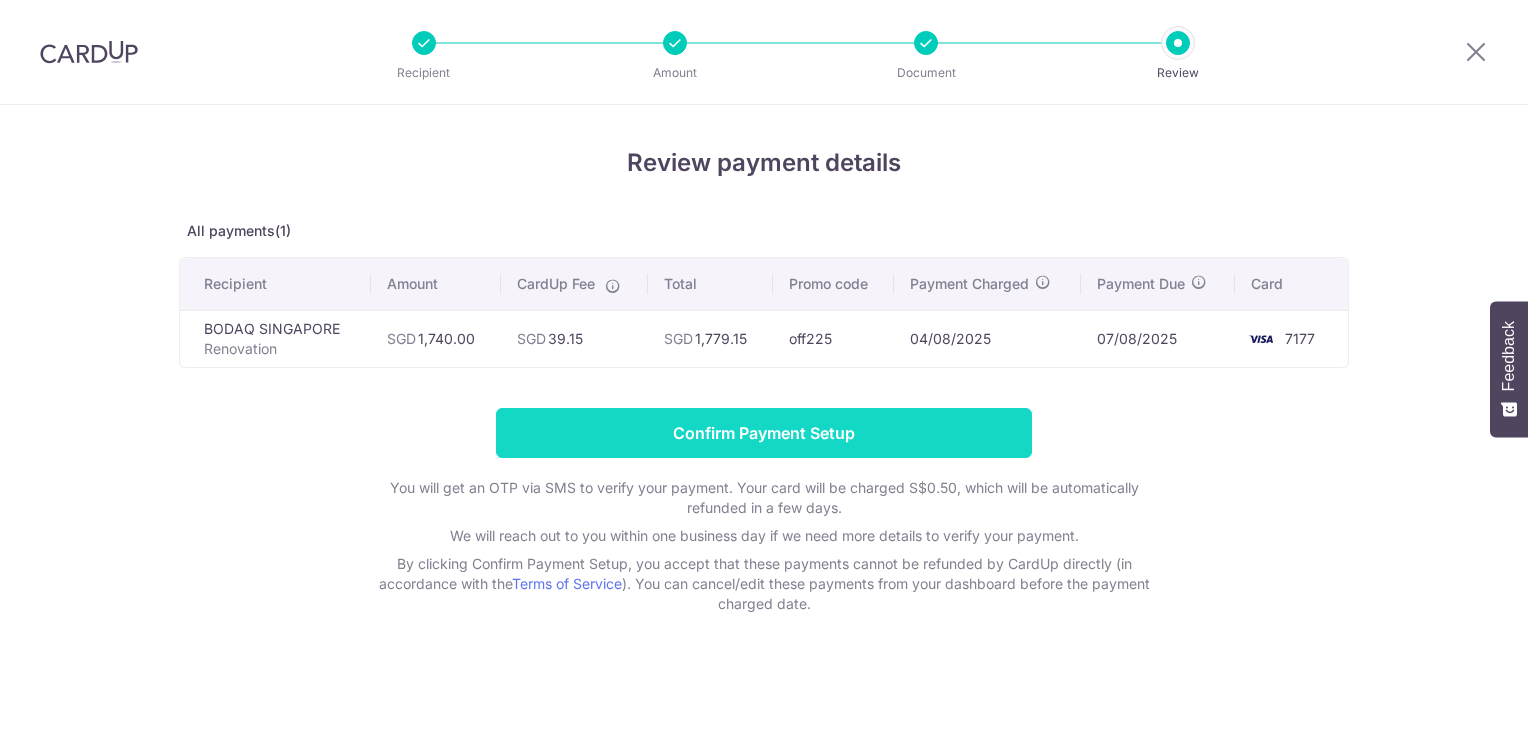 scroll, scrollTop: 0, scrollLeft: 0, axis: both 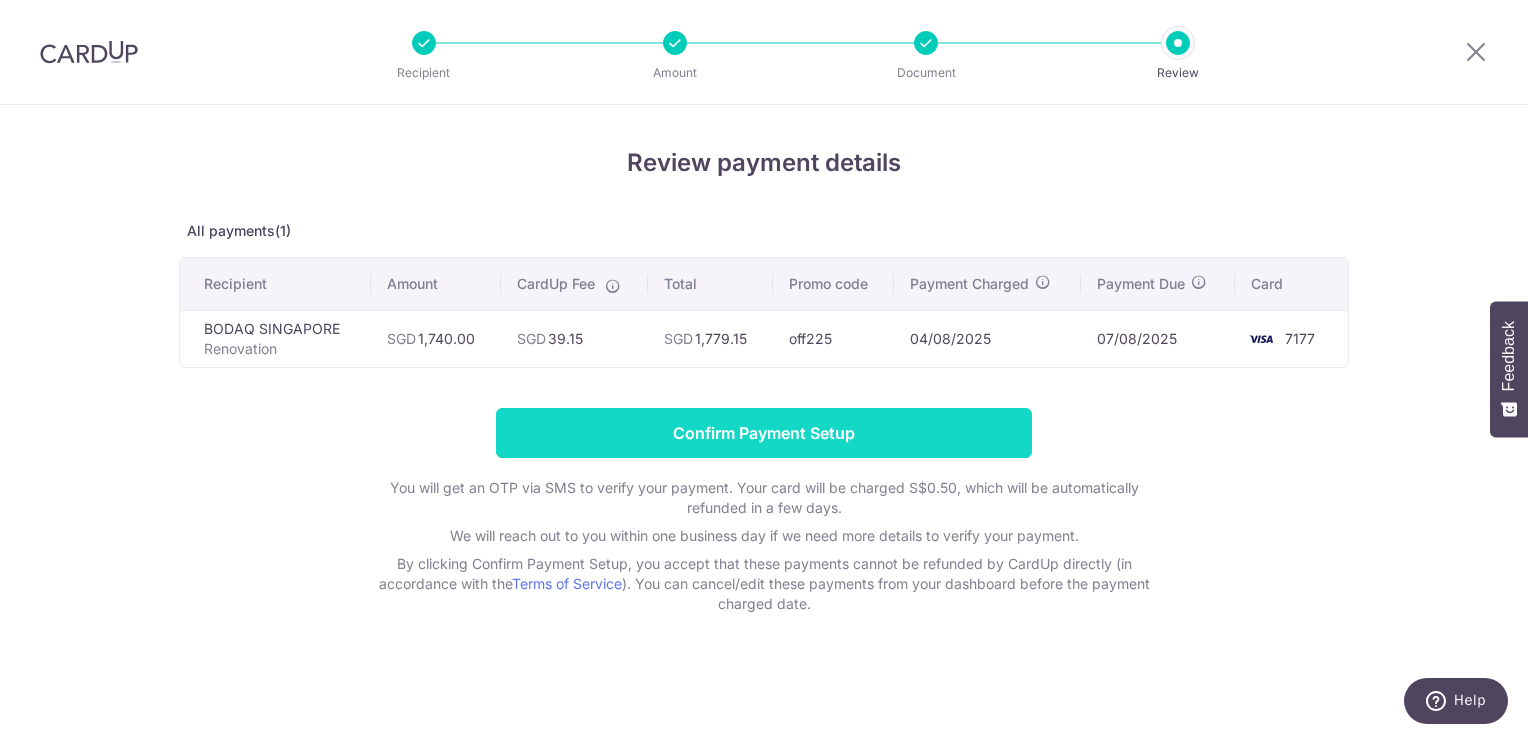 click on "Confirm Payment Setup" at bounding box center (764, 433) 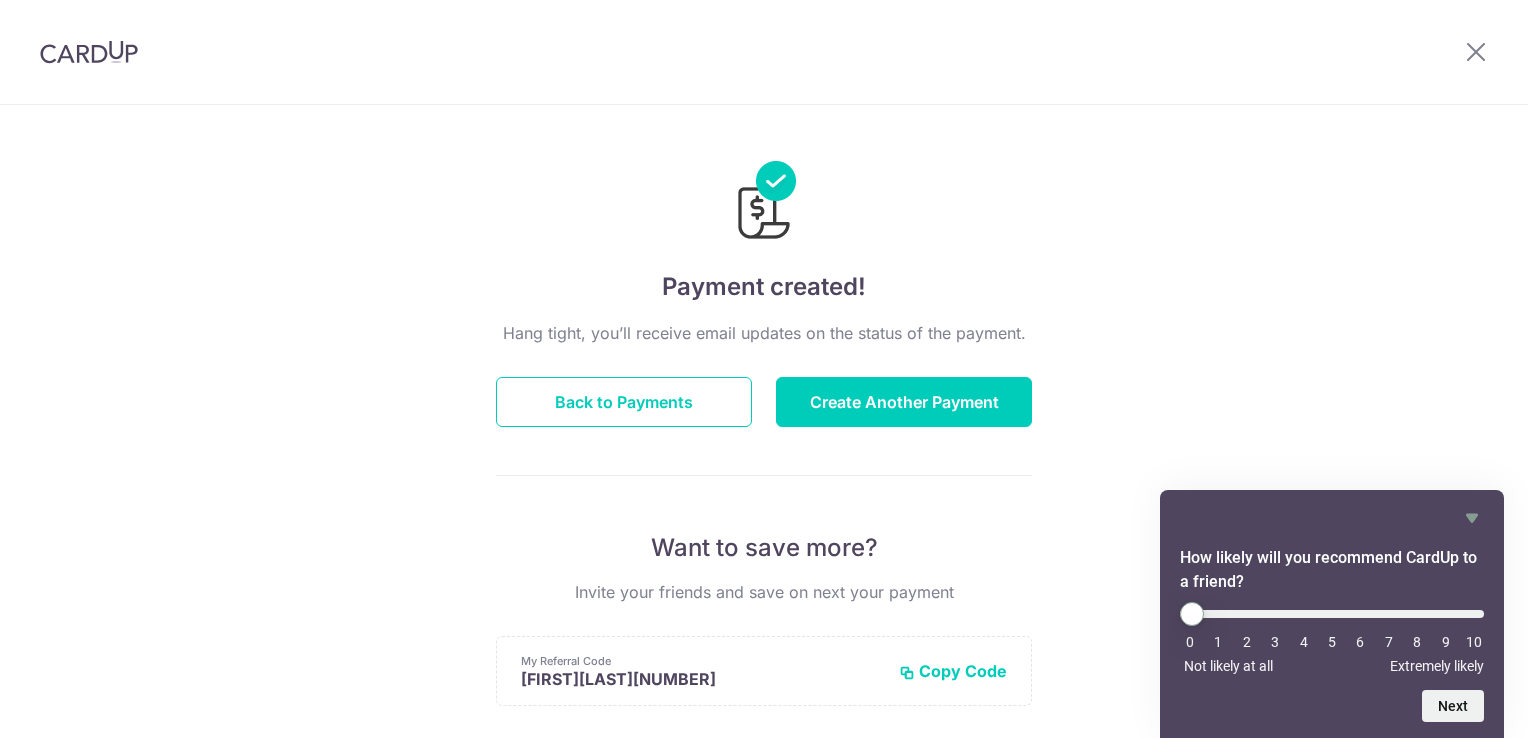 scroll, scrollTop: 0, scrollLeft: 0, axis: both 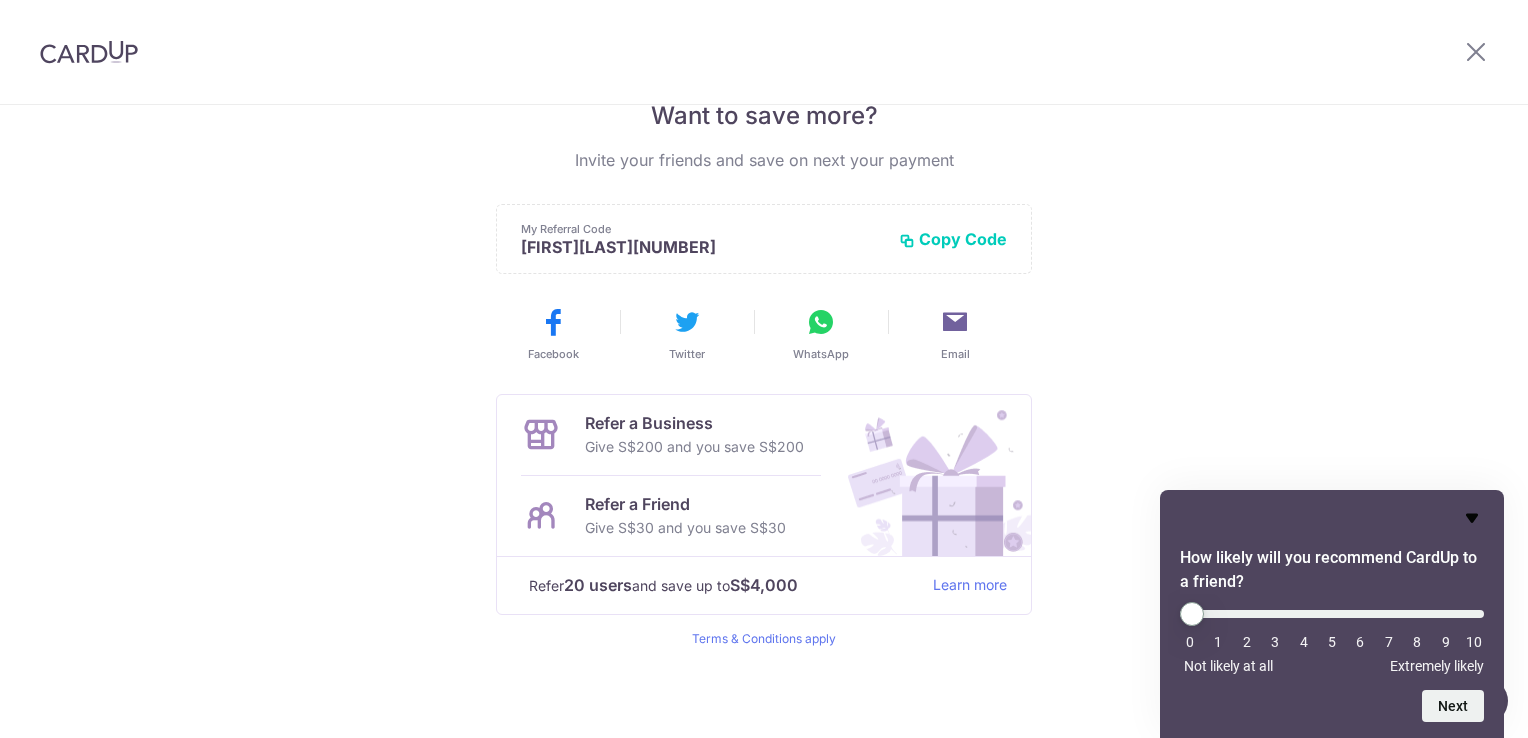 click 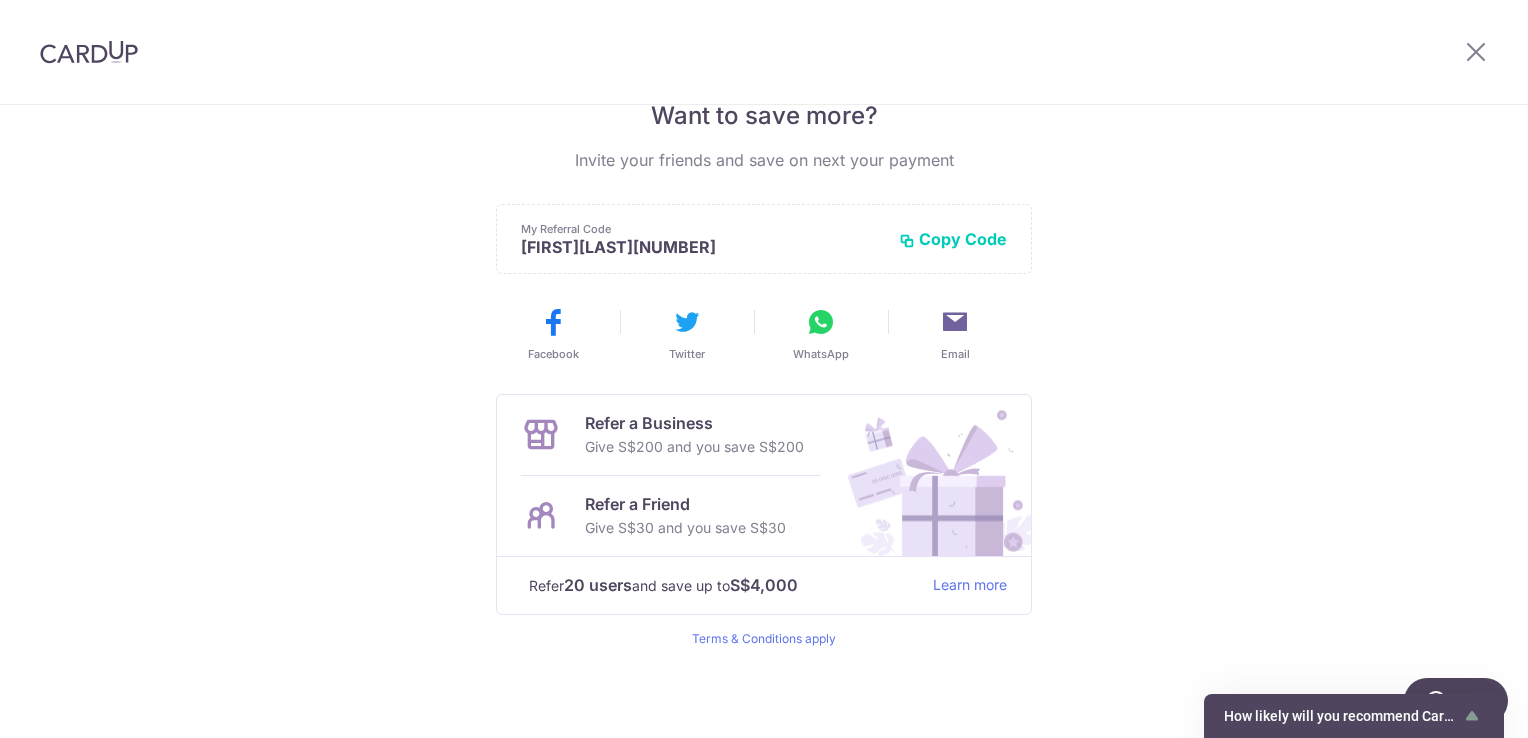 scroll, scrollTop: 0, scrollLeft: 0, axis: both 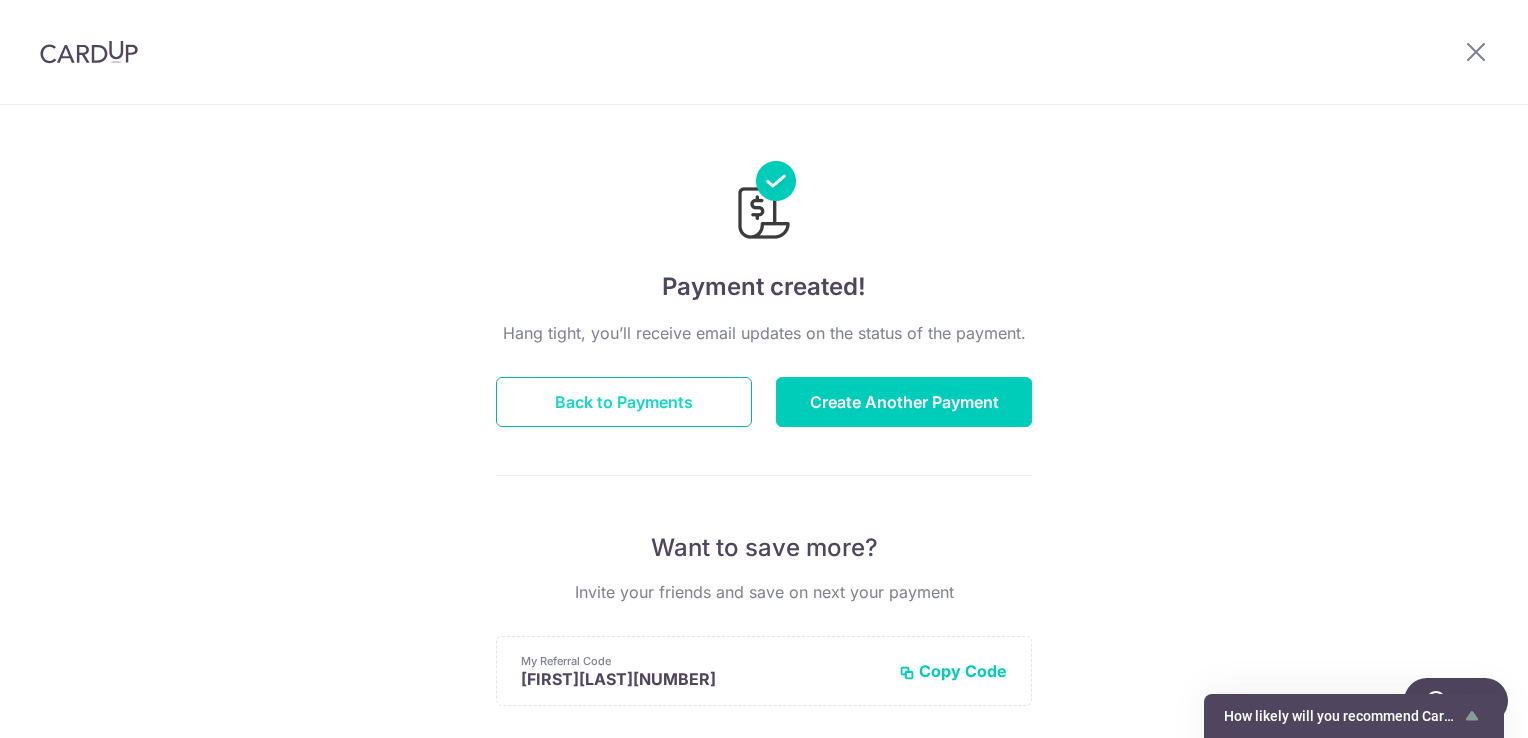 click on "Back to Payments" at bounding box center [624, 402] 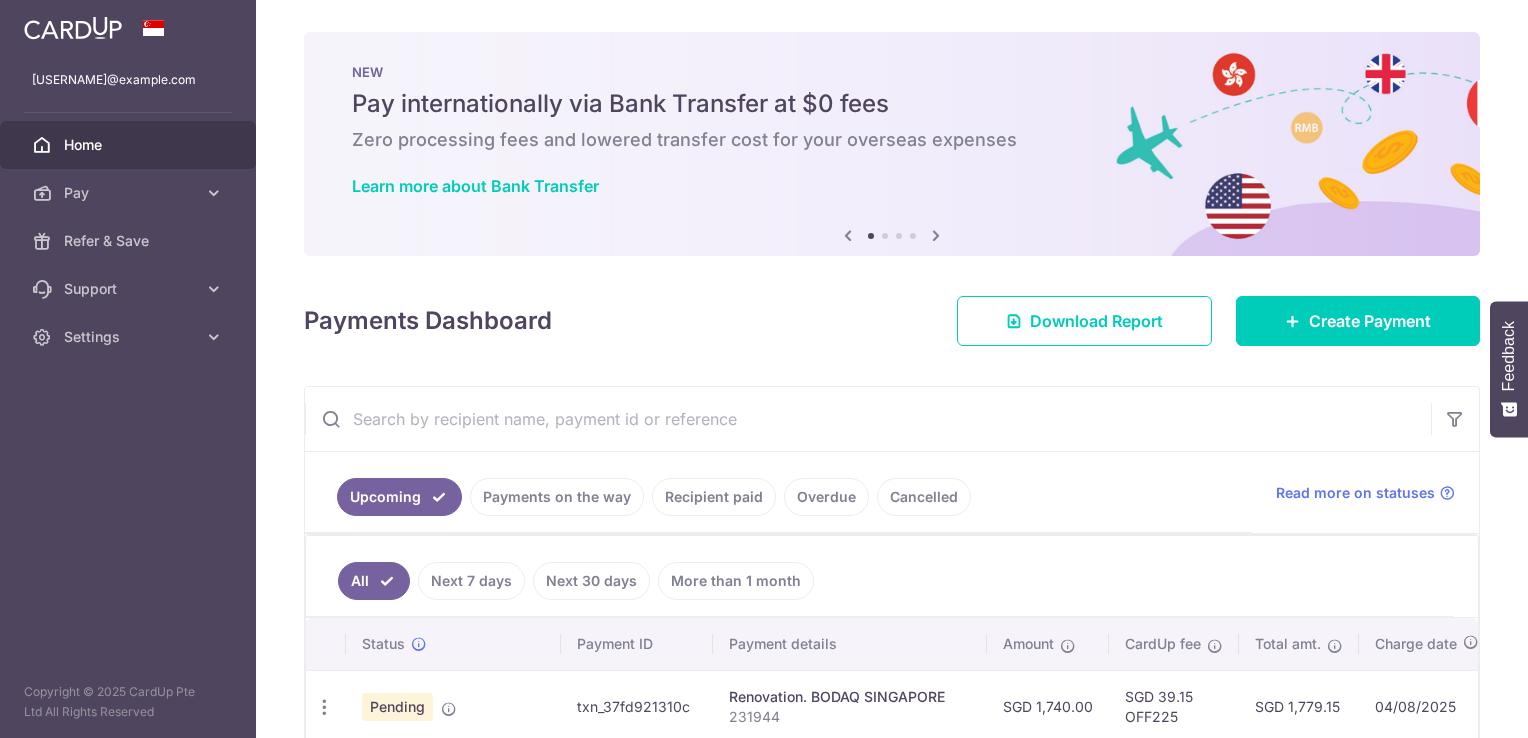 scroll, scrollTop: 0, scrollLeft: 0, axis: both 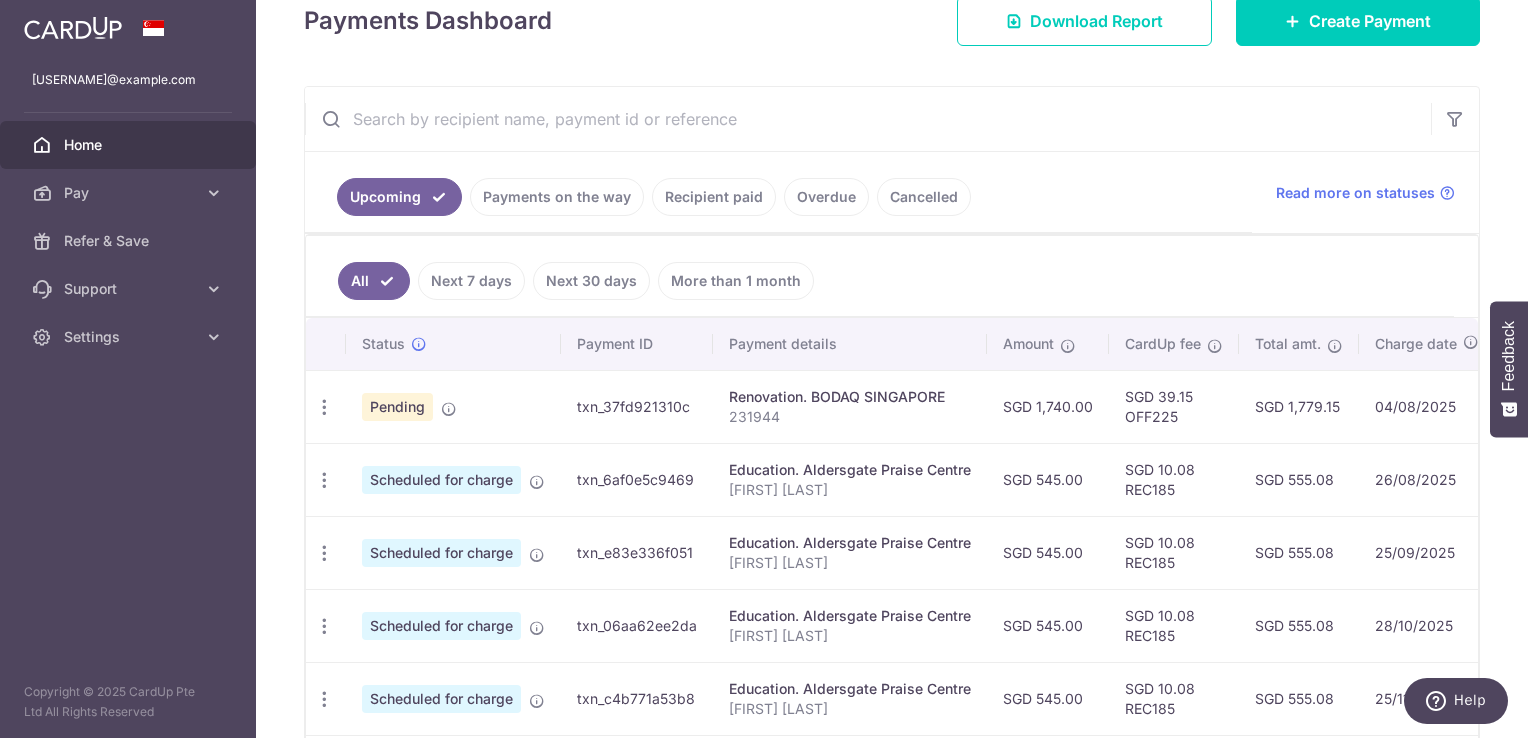 click on "SGD 39.15
OFF225" at bounding box center [1174, 406] 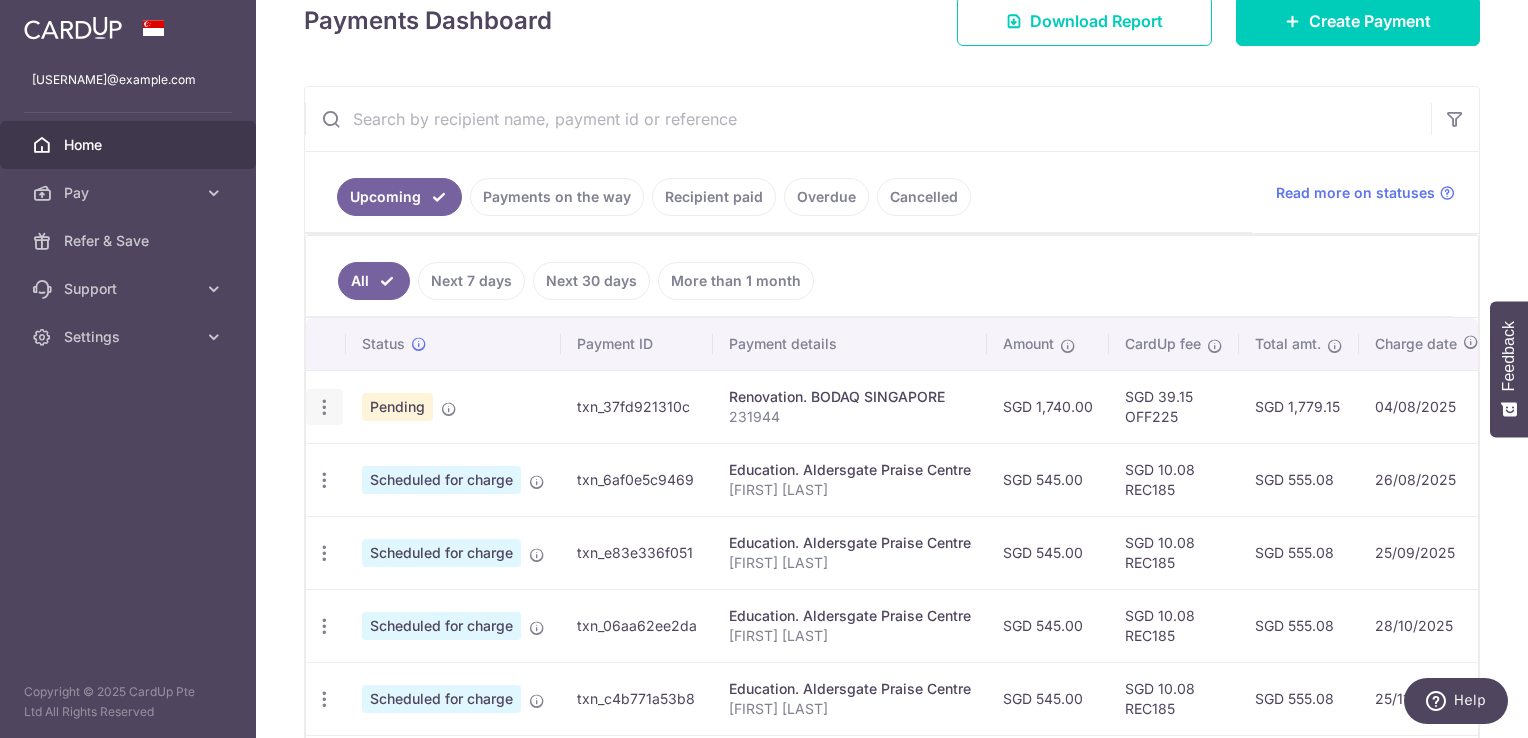 click at bounding box center [324, 407] 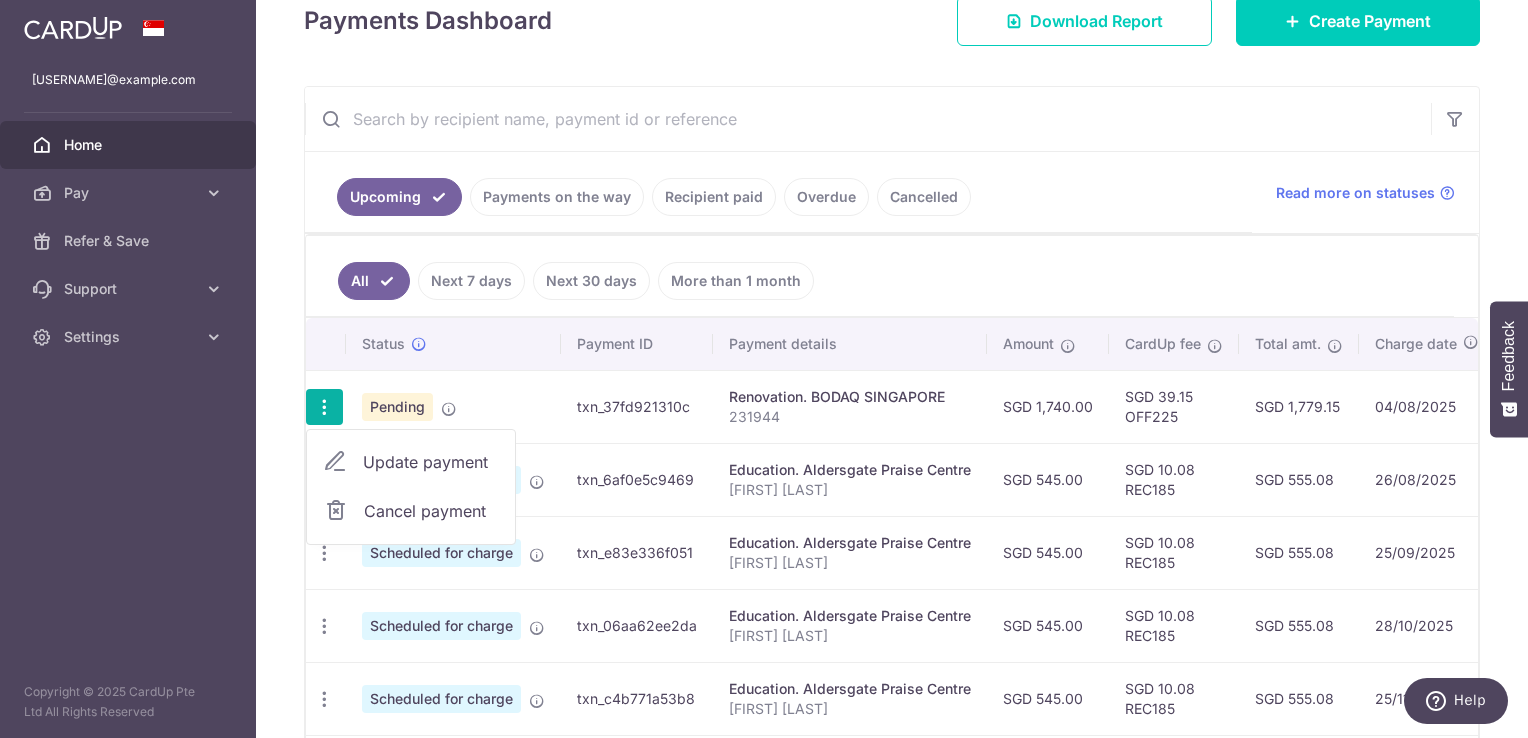 click on "Pending" at bounding box center [453, 406] 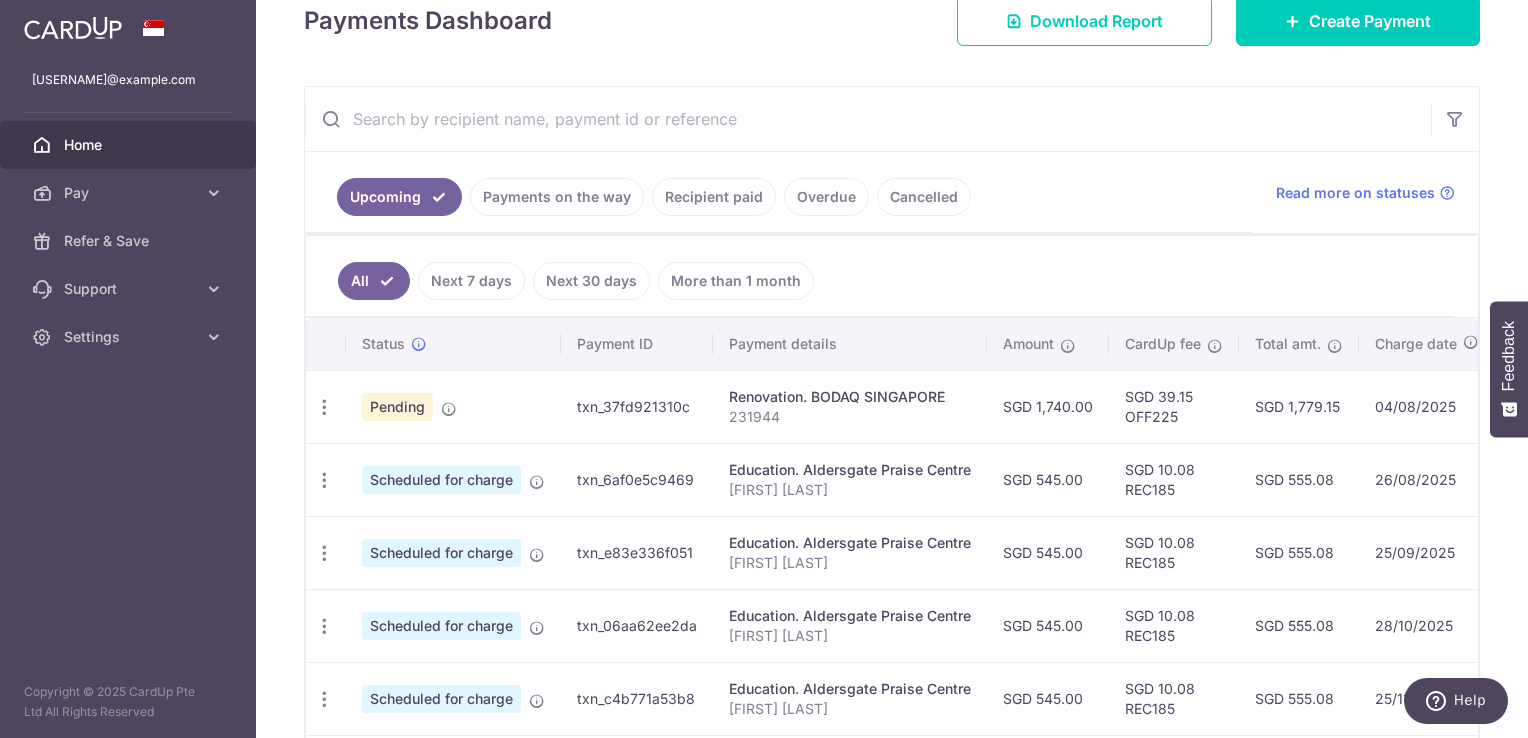 click on "txn_37fd921310c" at bounding box center (637, 406) 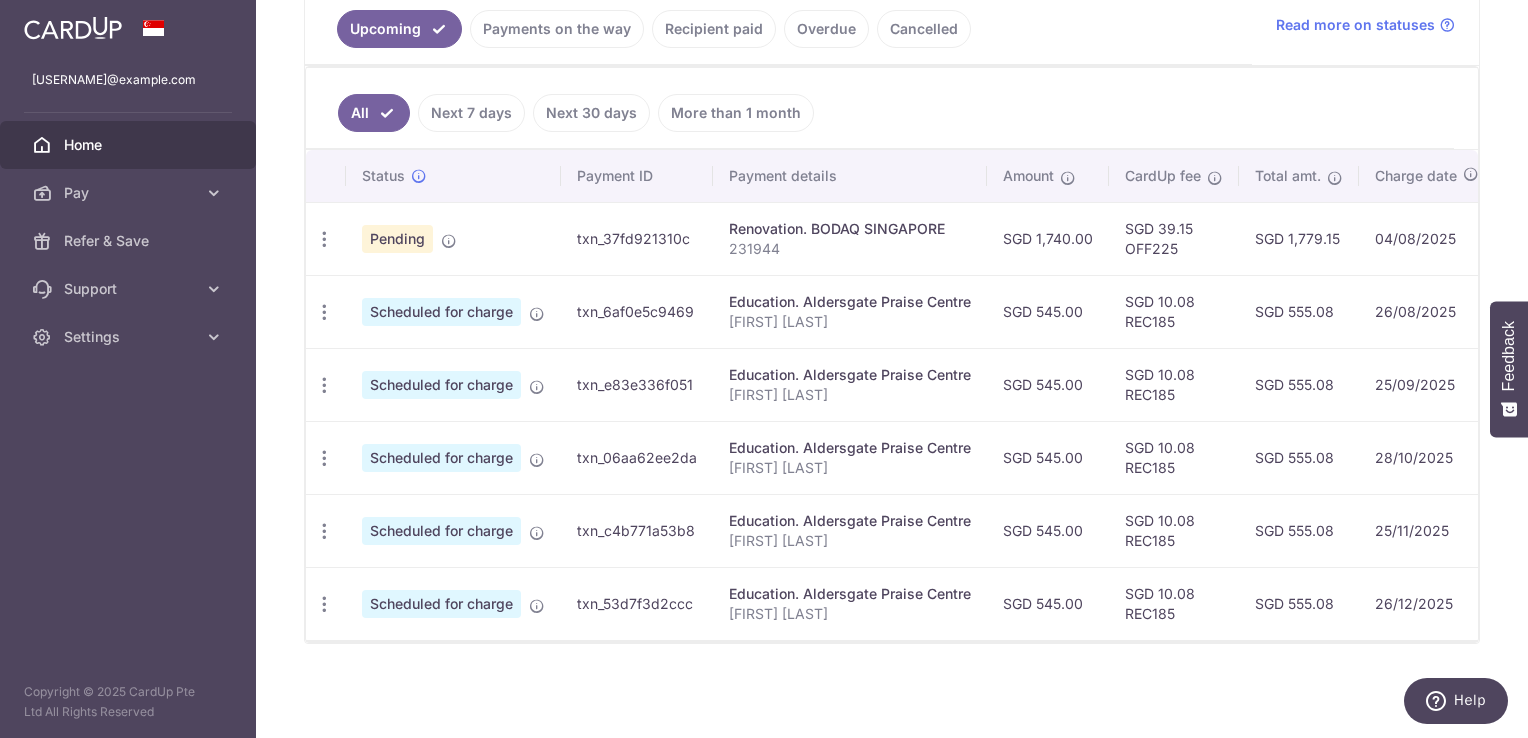 scroll, scrollTop: 0, scrollLeft: 0, axis: both 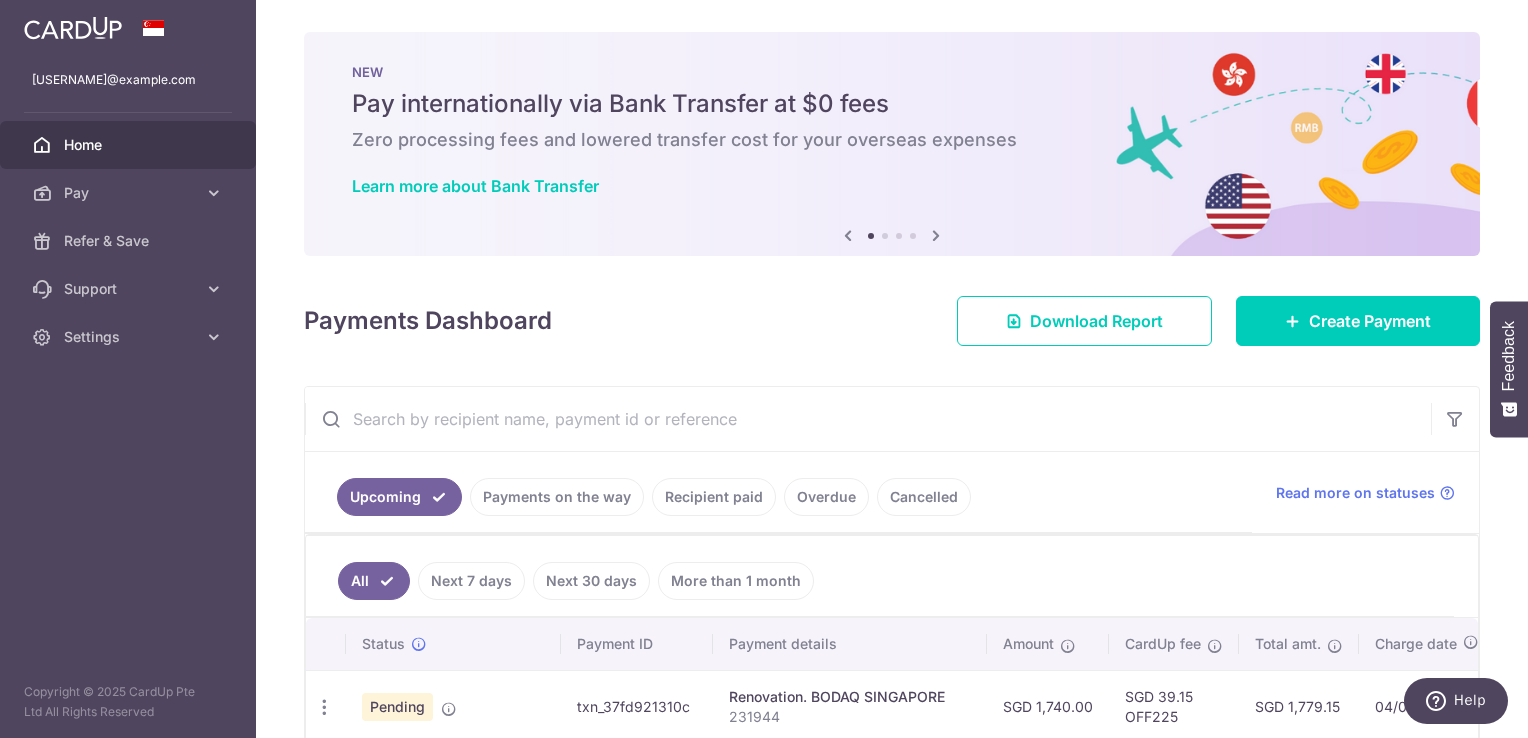 drag, startPoint x: 820, startPoint y: 296, endPoint x: 693, endPoint y: 309, distance: 127.66362 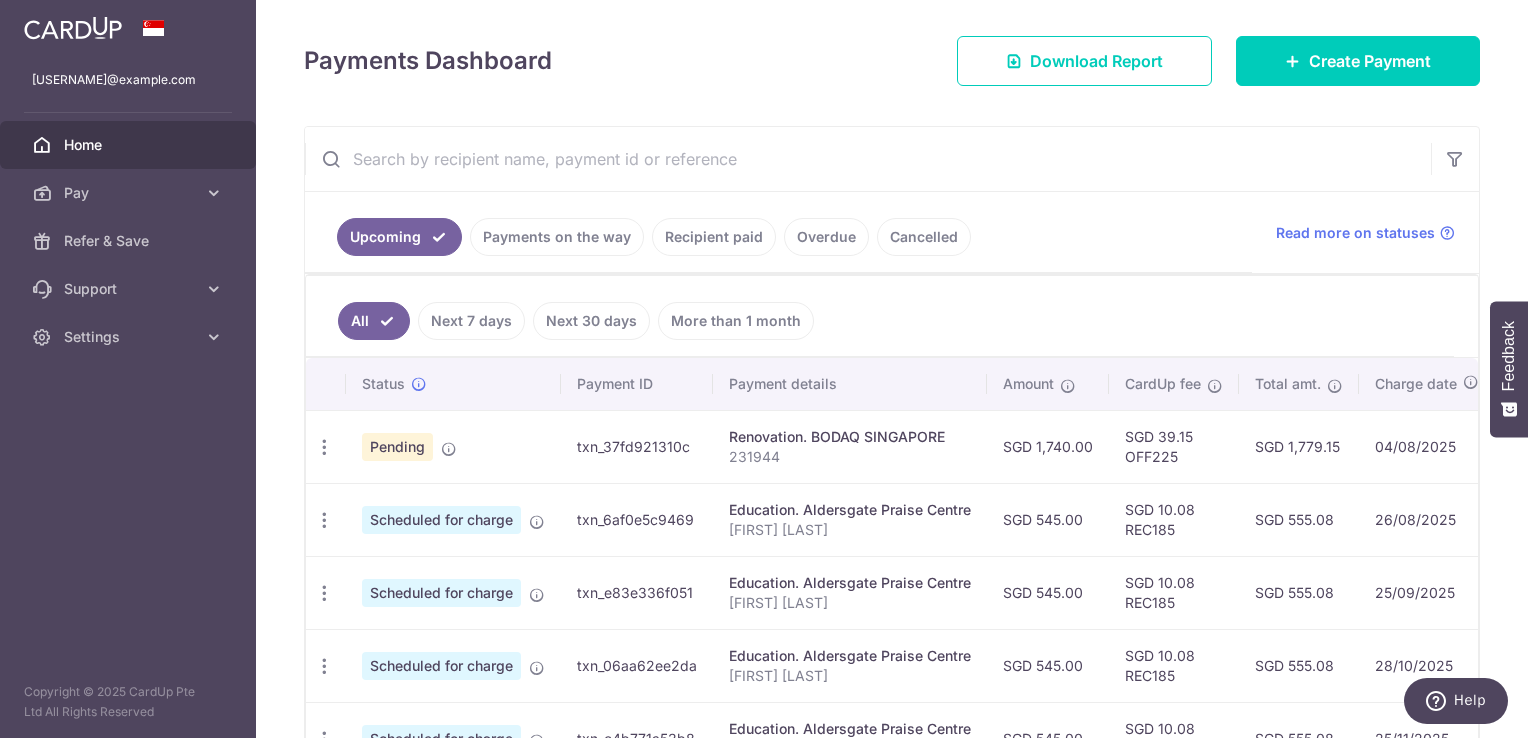 scroll, scrollTop: 300, scrollLeft: 0, axis: vertical 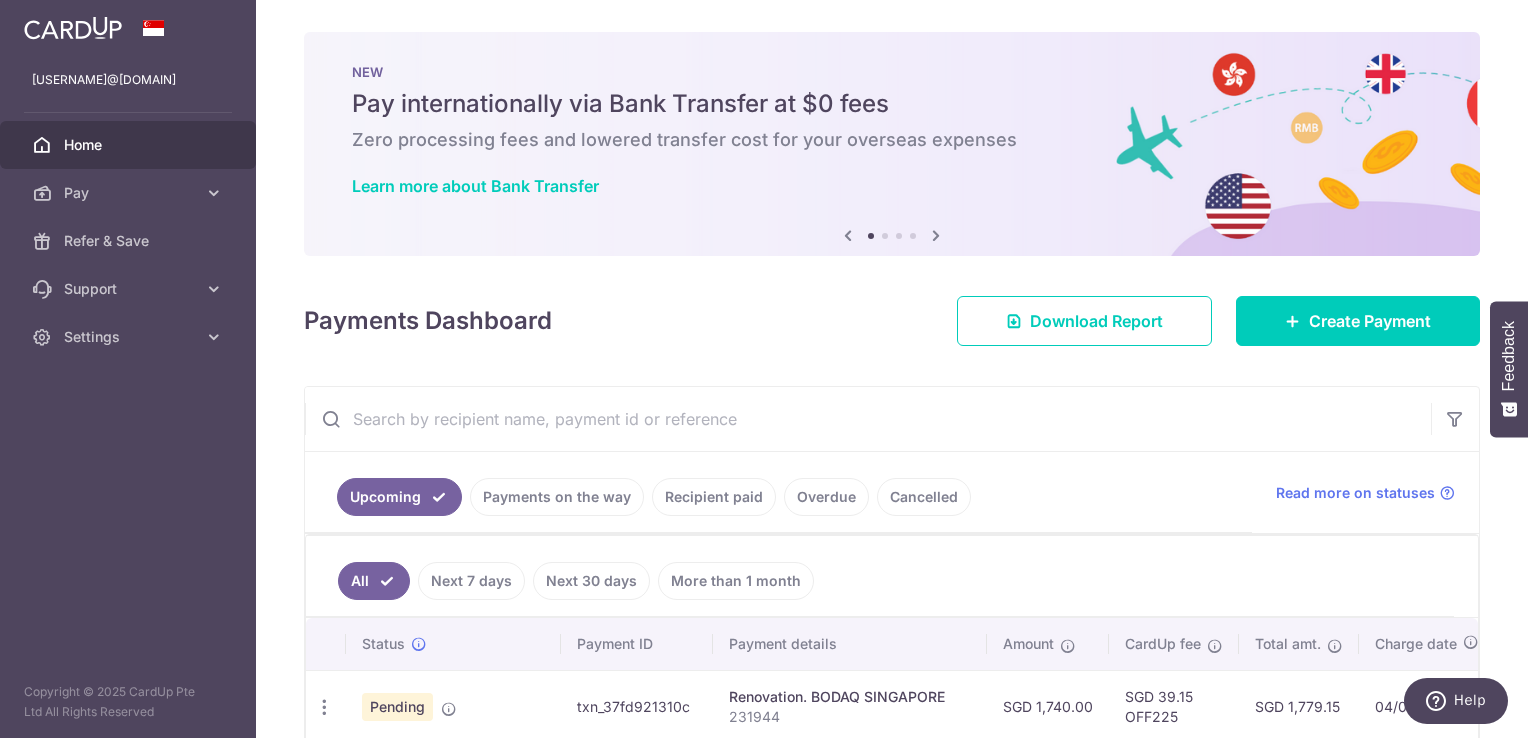 drag, startPoint x: 902, startPoint y: 336, endPoint x: 780, endPoint y: 327, distance: 122.33152 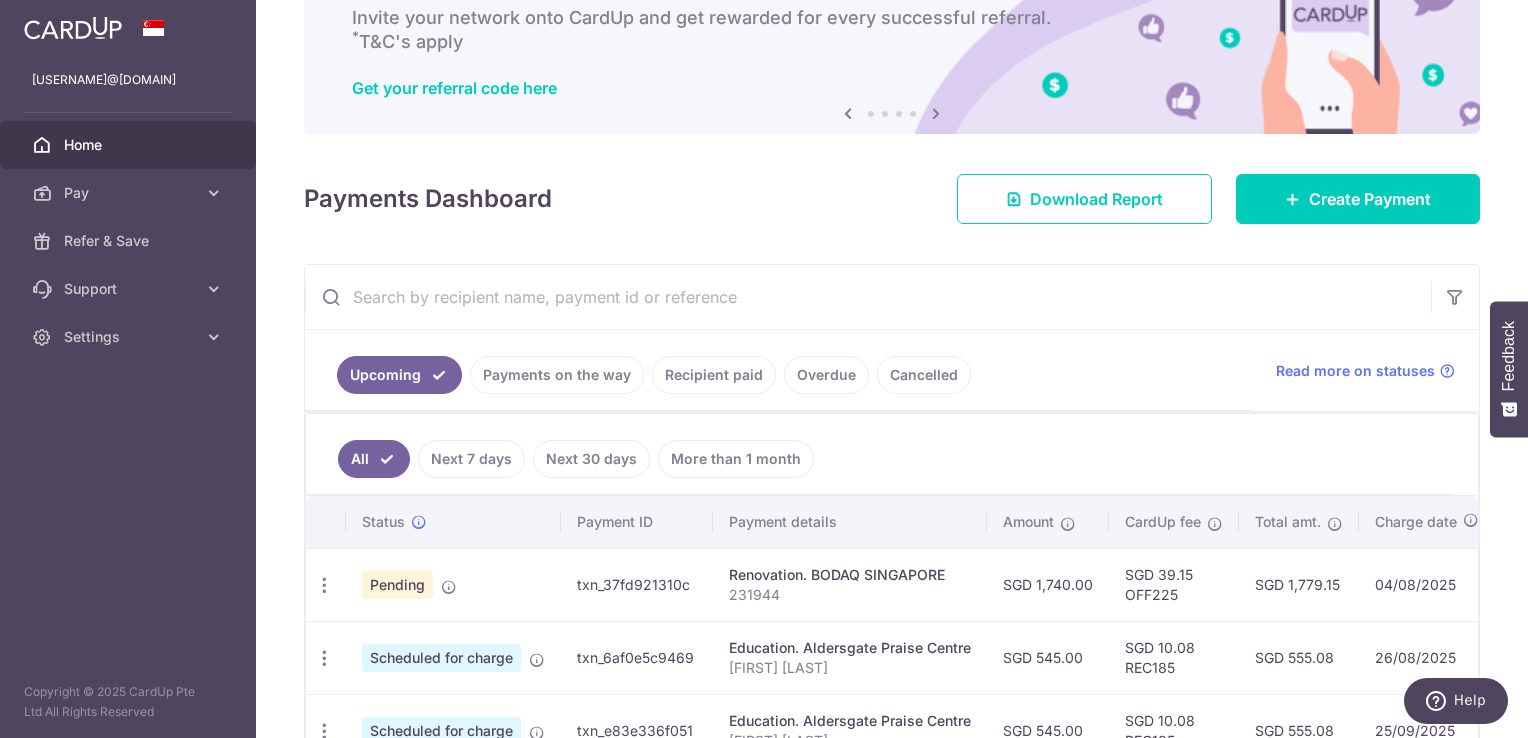 scroll, scrollTop: 200, scrollLeft: 0, axis: vertical 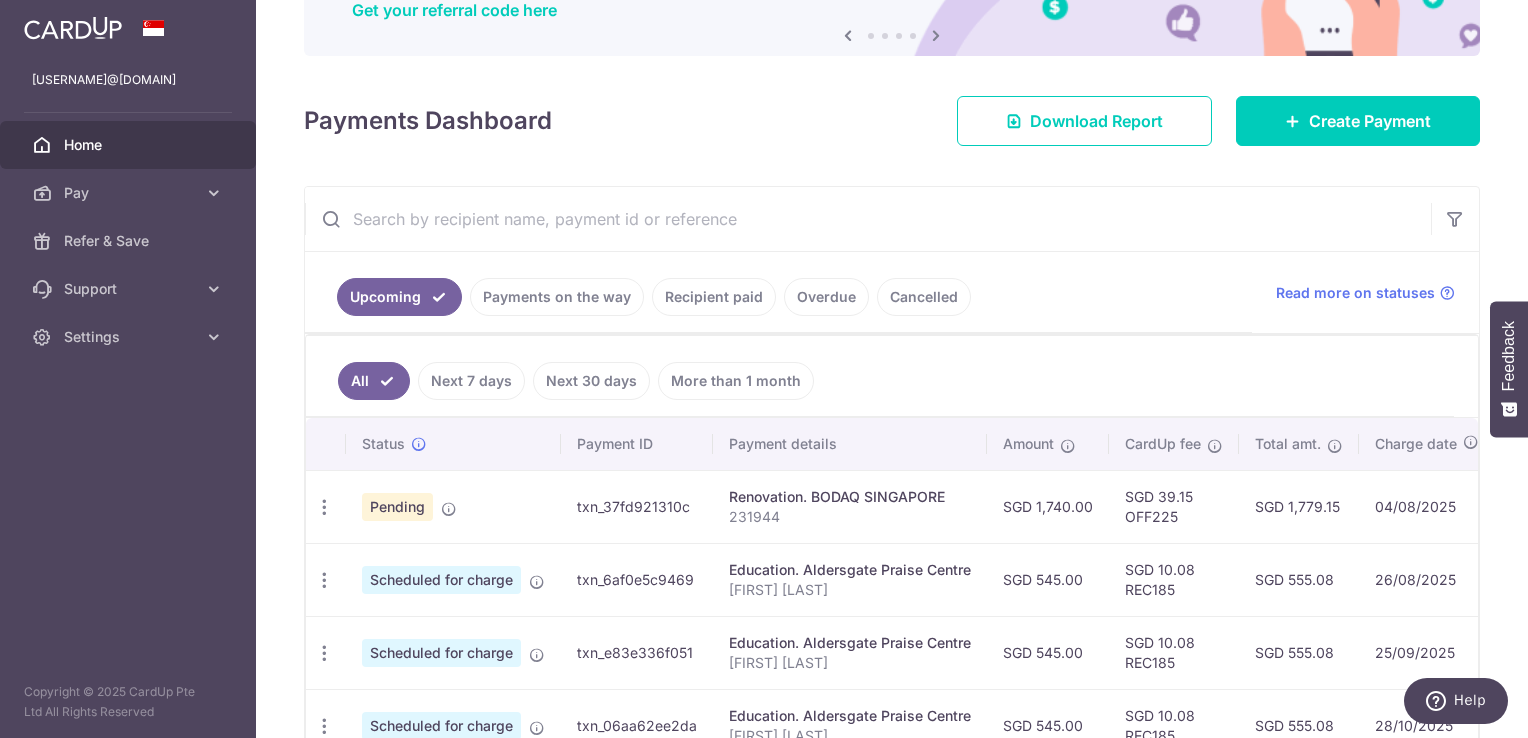 click on "×
Pause Schedule
Pause all future payments in this series
Pause just this one payment
By clicking below, you confirm you are pausing this payment to   on  . Payments can be unpaused at anytime prior to payment taken date.
Confirm
Cancel Schedule
Cancel all future payments in this series
Cancel just this one payment
Confirm
Approve Payment
Recipient Bank Details" at bounding box center [892, 369] 